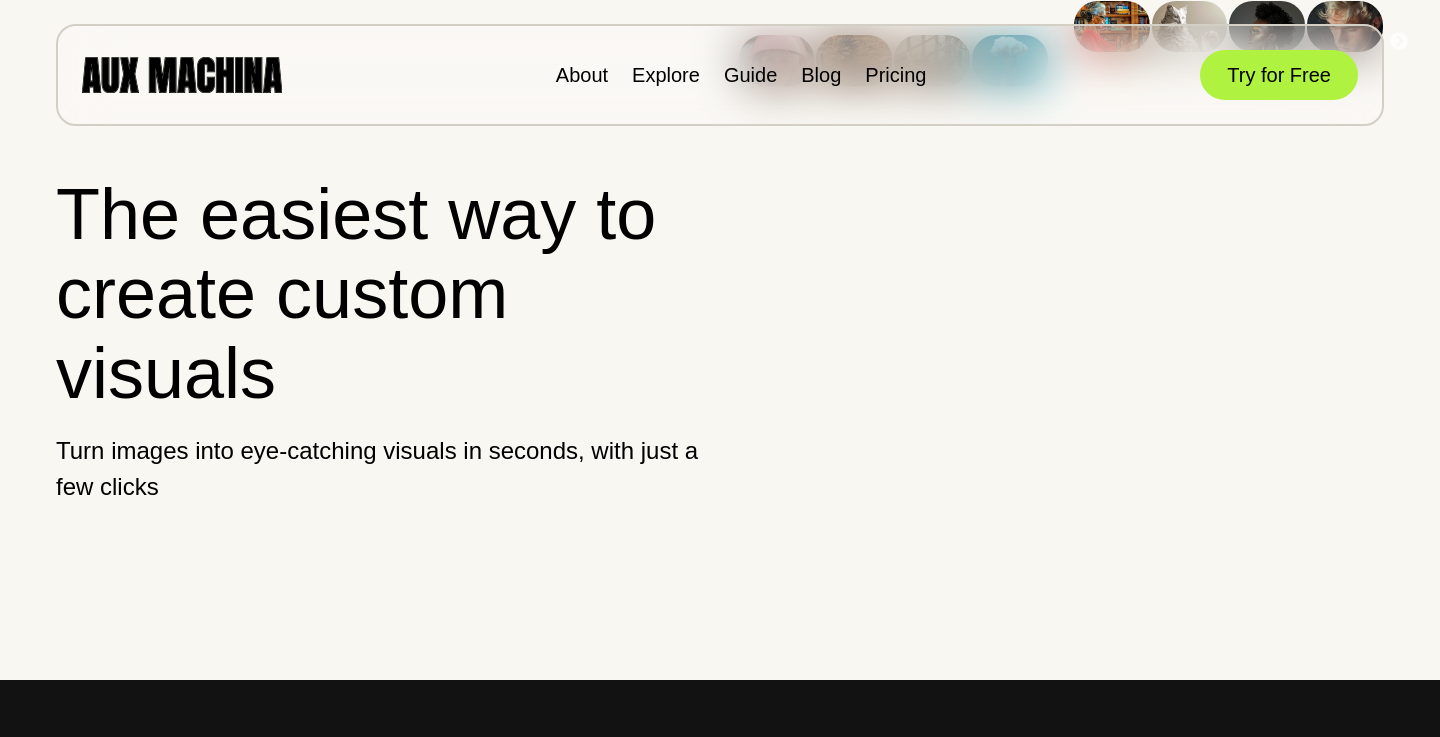 scroll, scrollTop: 0, scrollLeft: 0, axis: both 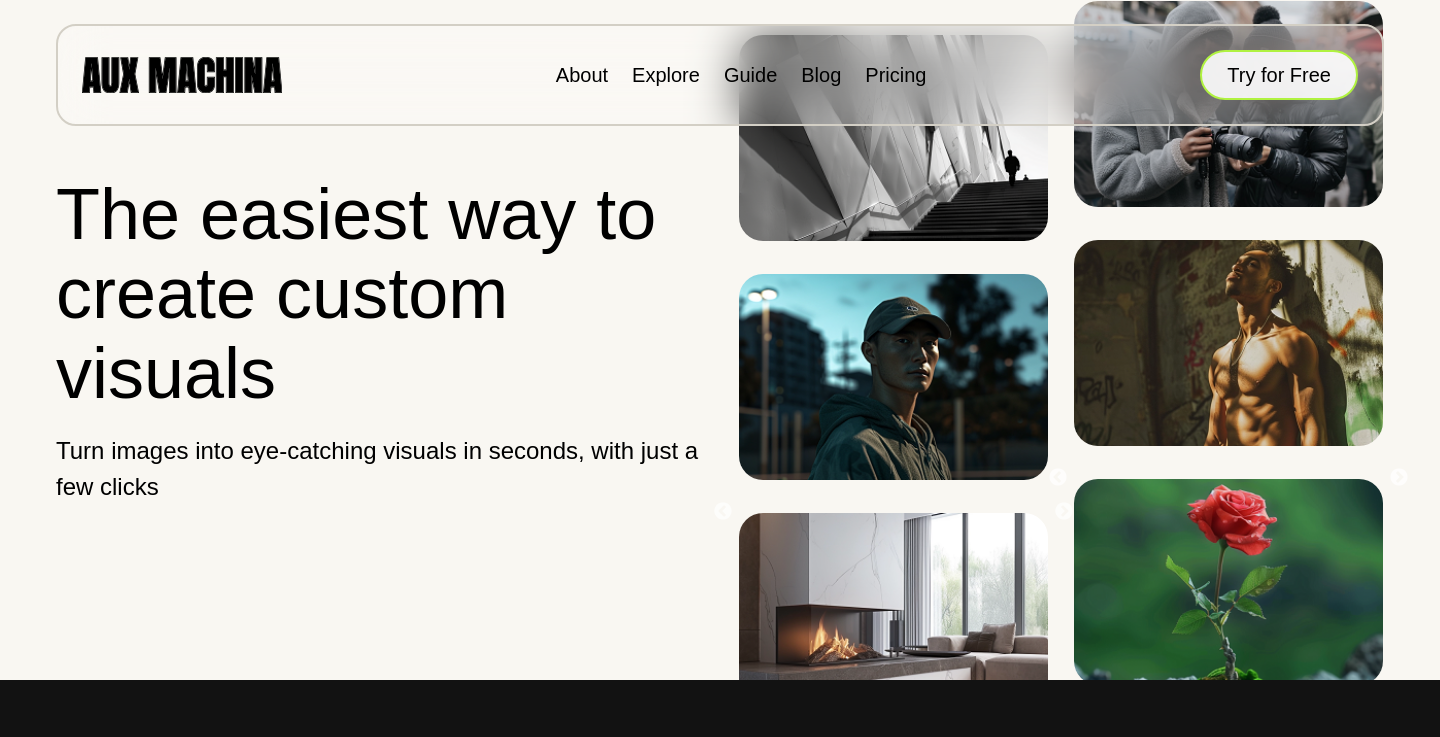 click on "Try for Free" at bounding box center (1279, 75) 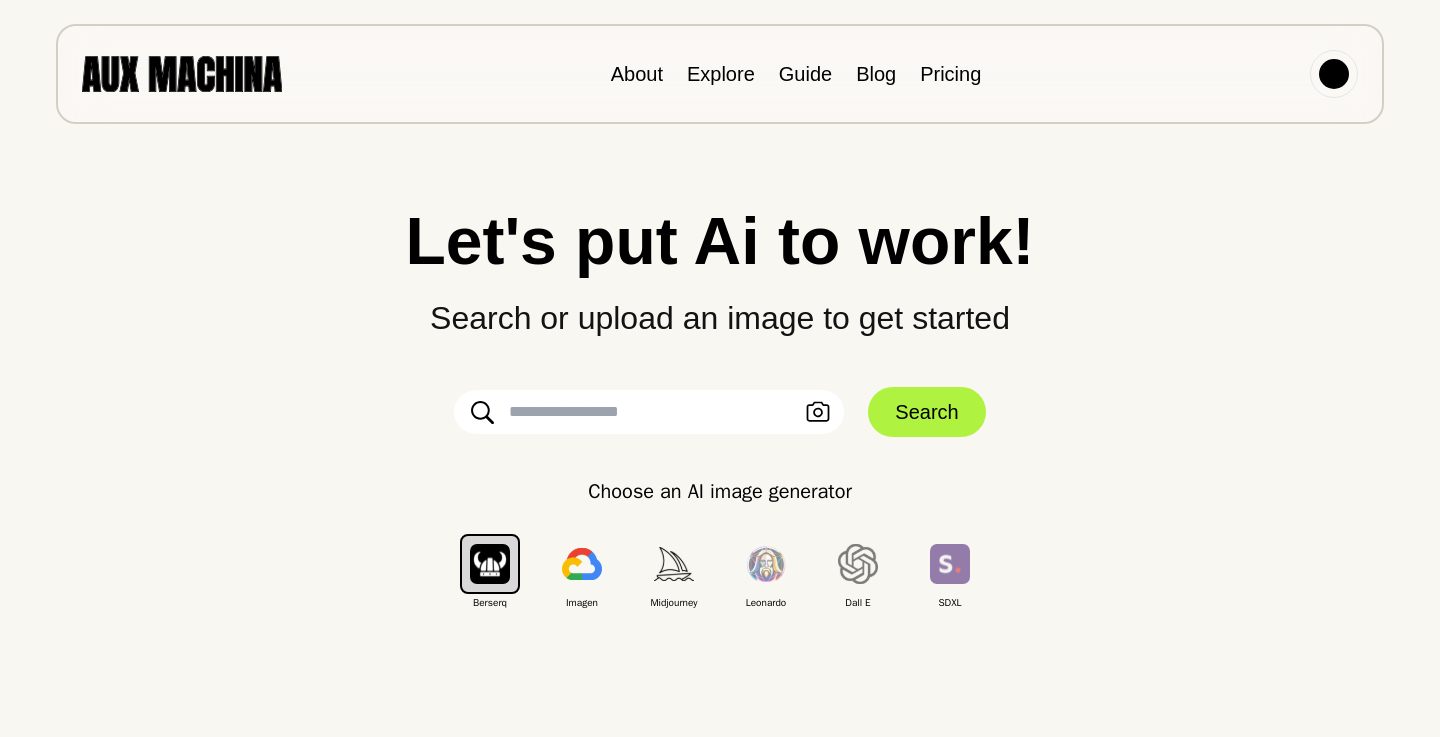 scroll, scrollTop: 0, scrollLeft: 0, axis: both 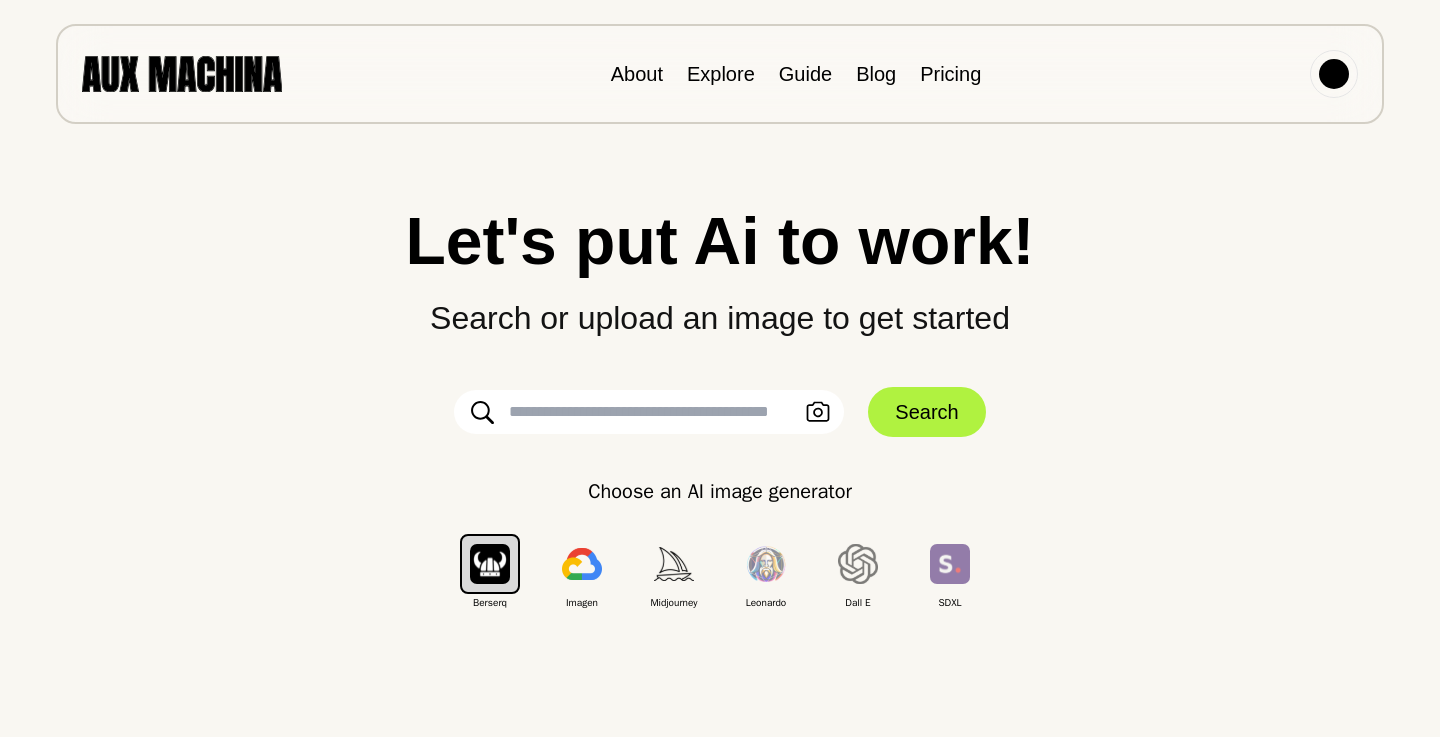 click at bounding box center (649, 412) 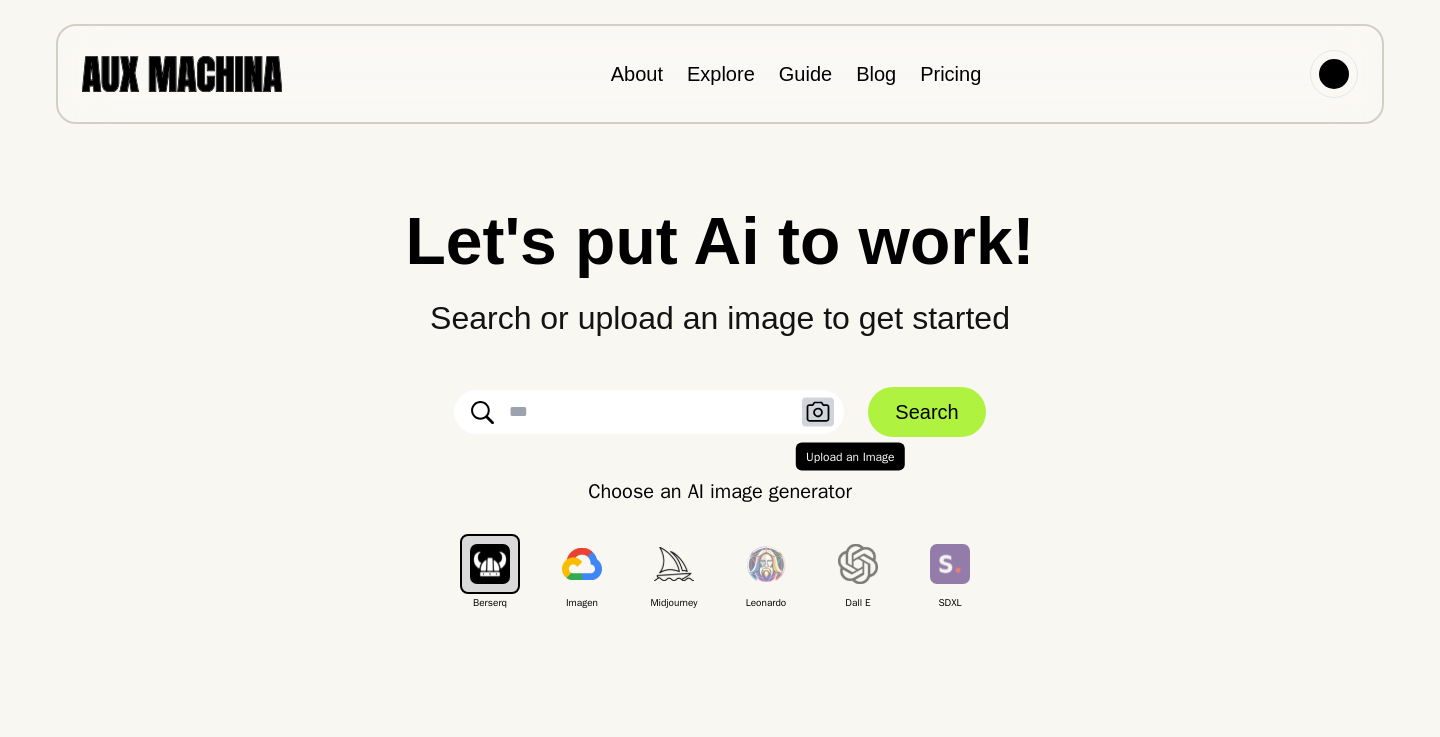 click 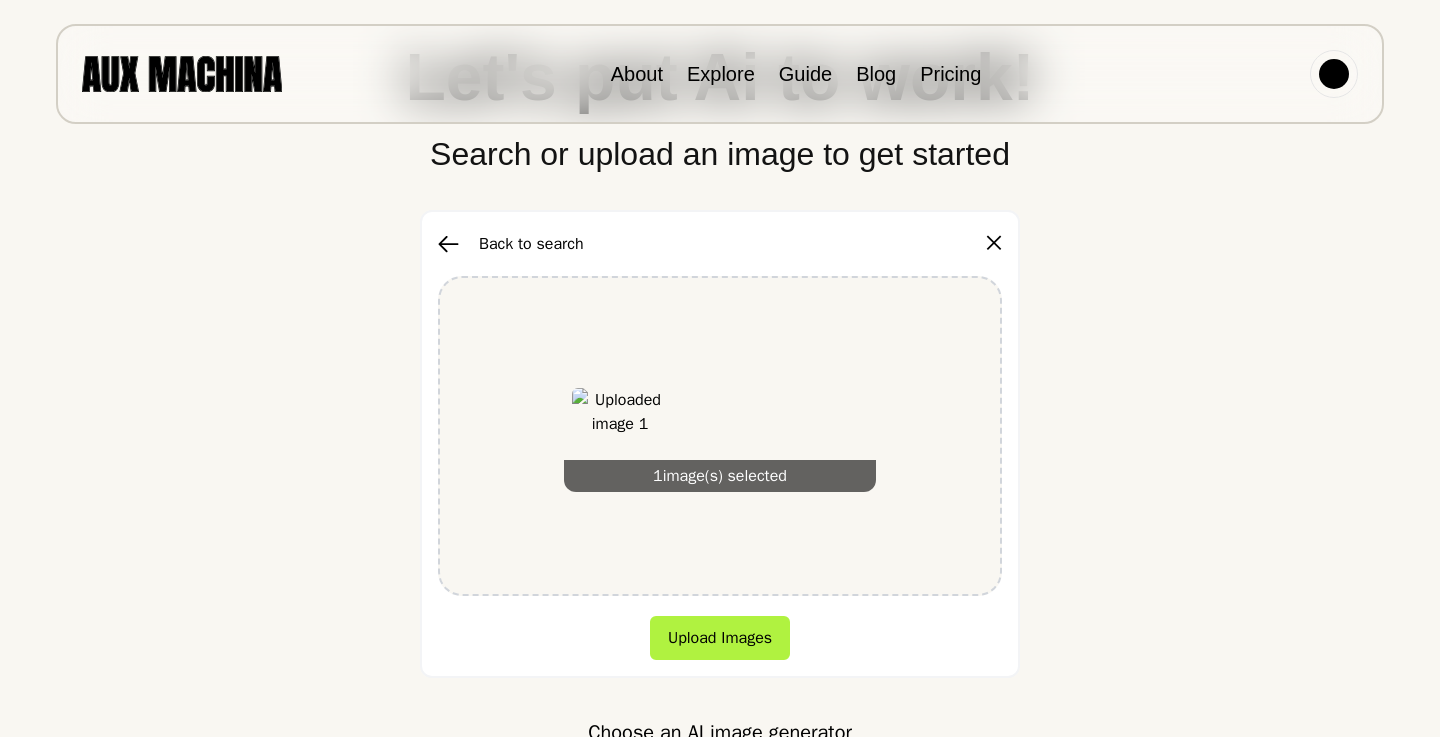 scroll, scrollTop: 173, scrollLeft: 0, axis: vertical 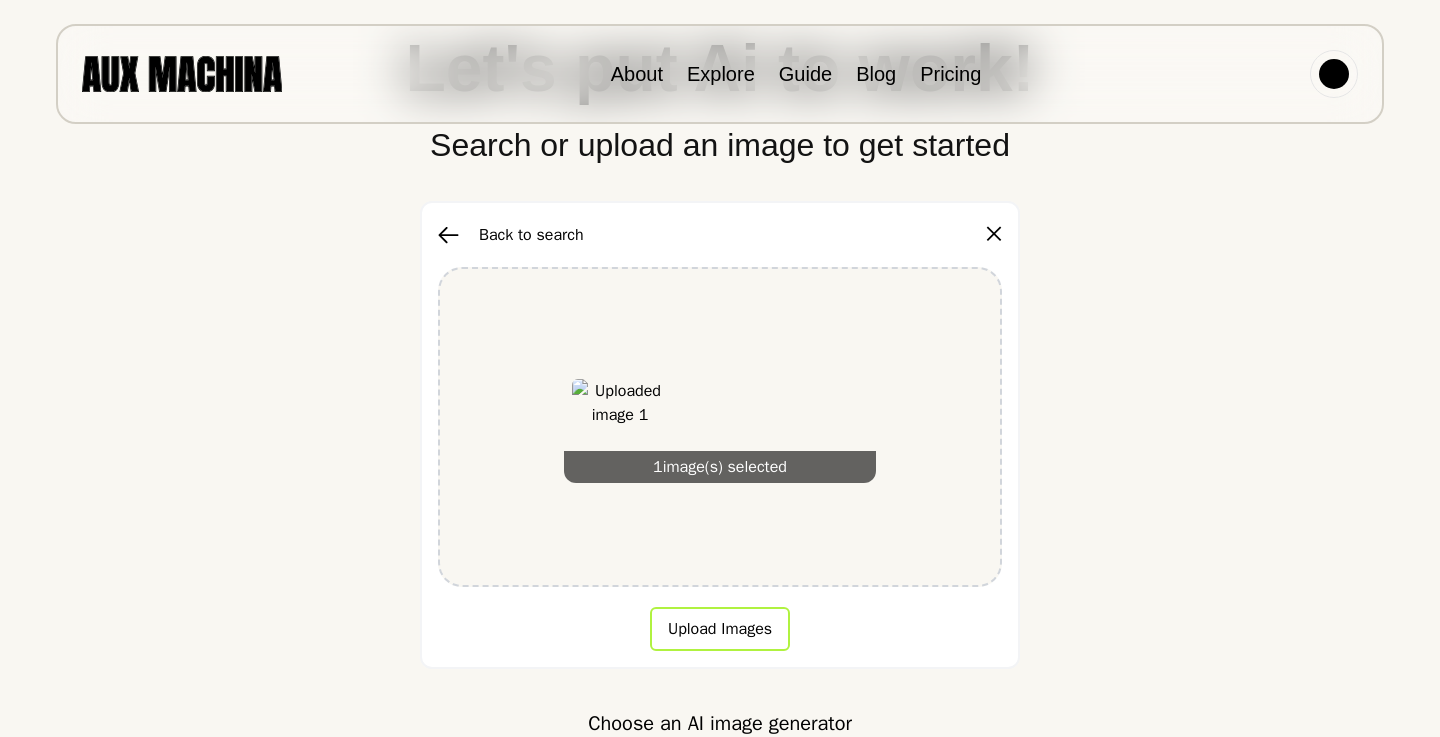 click on "Upload Images" at bounding box center [720, 629] 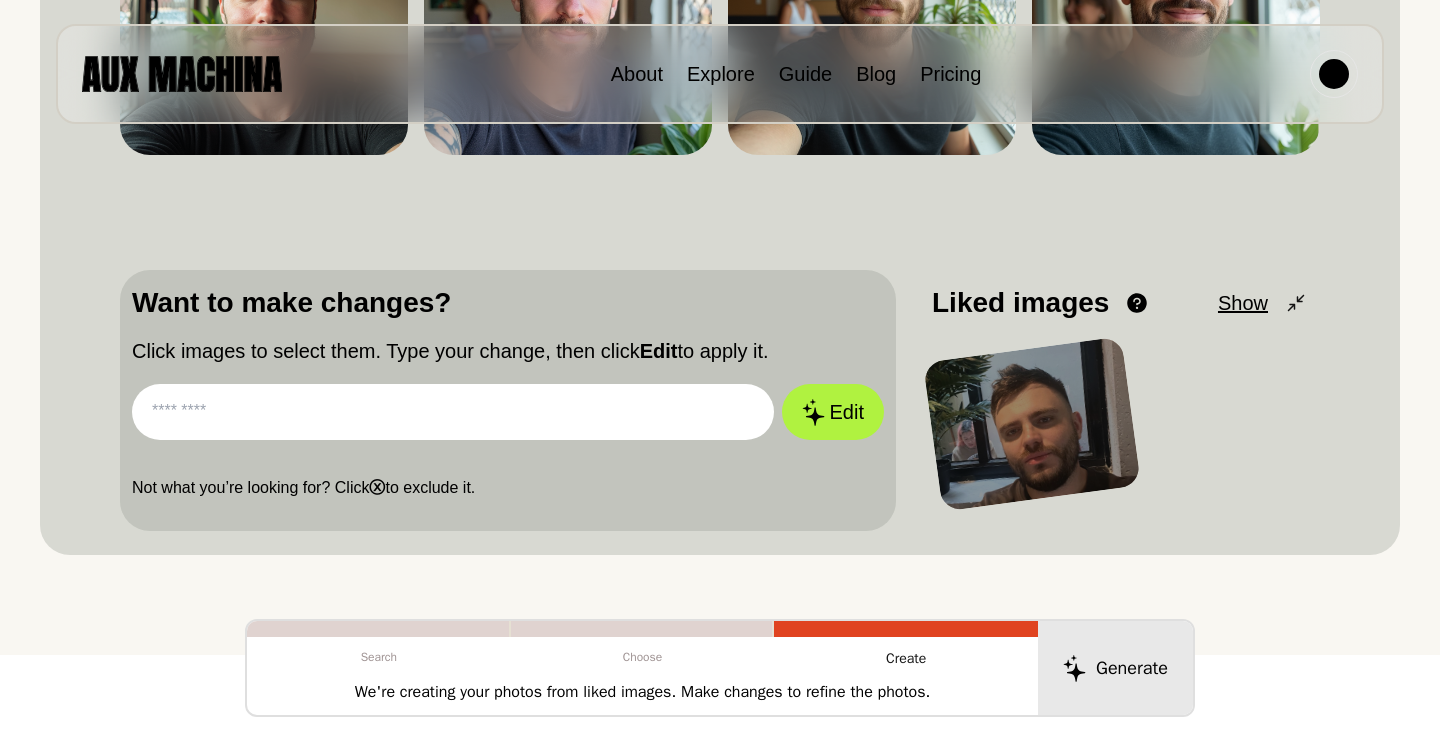 scroll, scrollTop: 498, scrollLeft: 0, axis: vertical 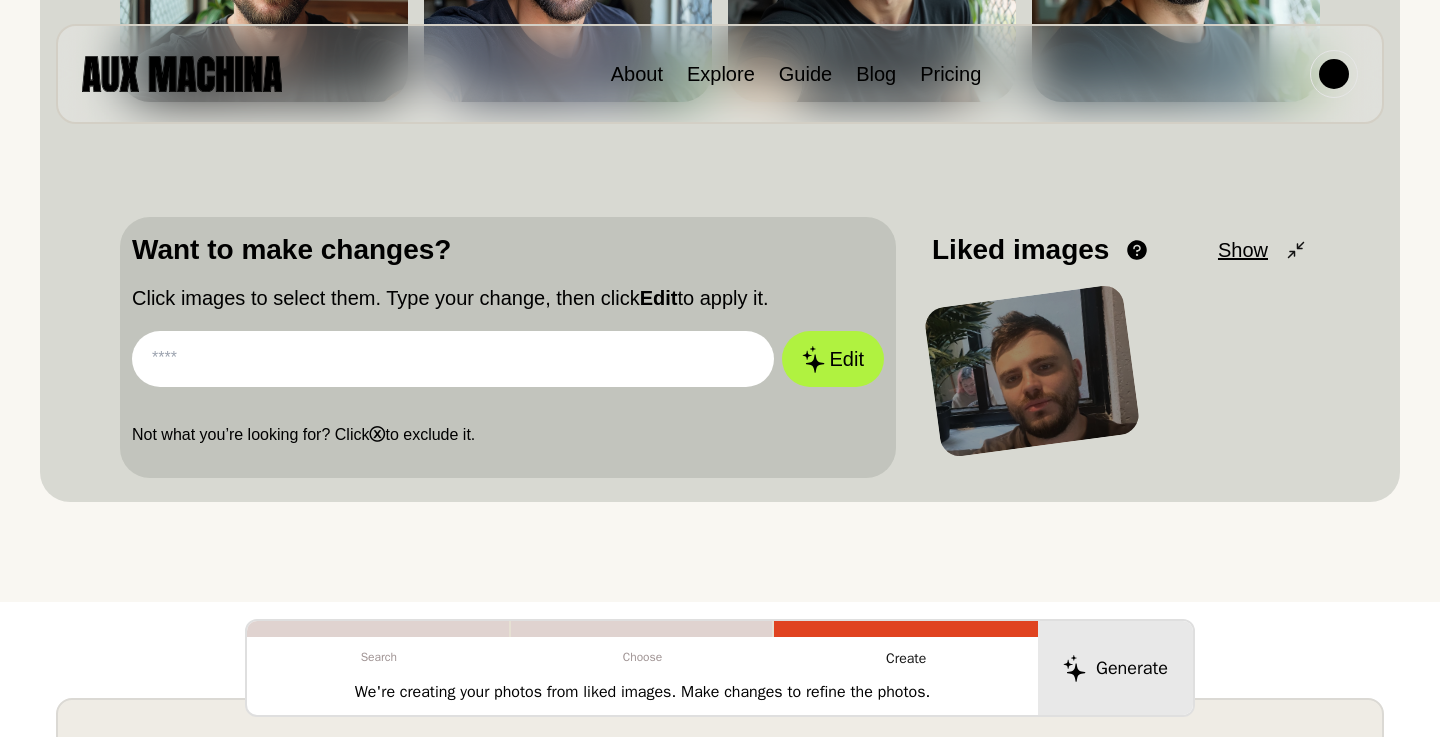 click at bounding box center (453, 359) 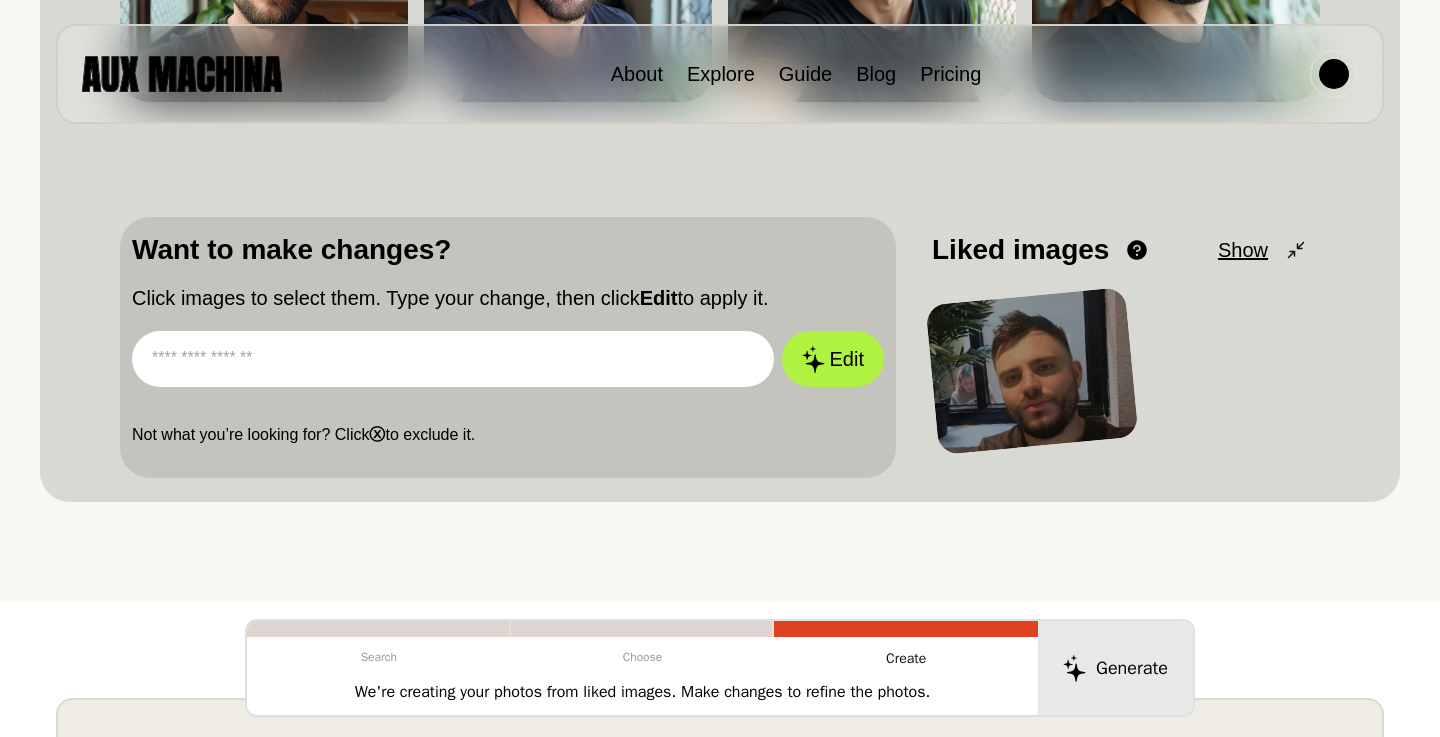 paste on "**********" 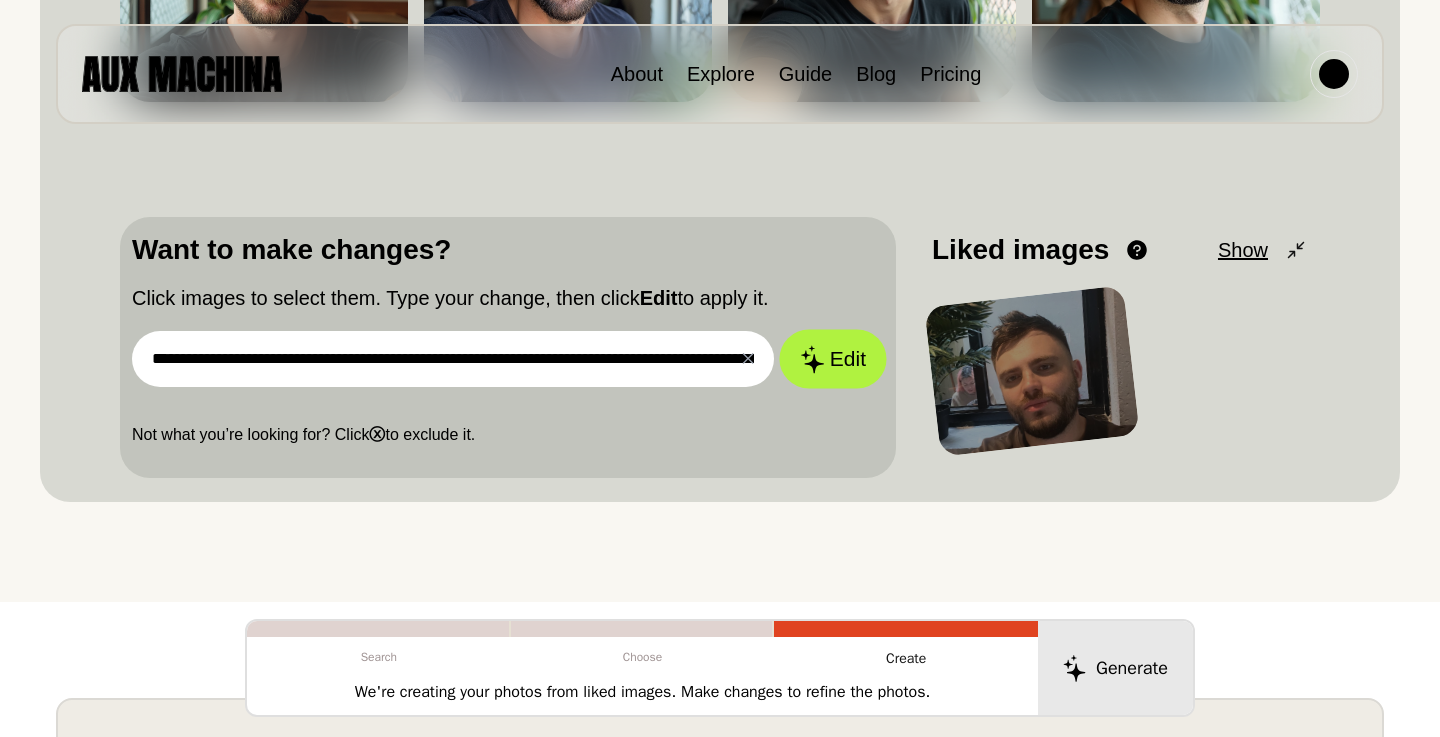 type on "**********" 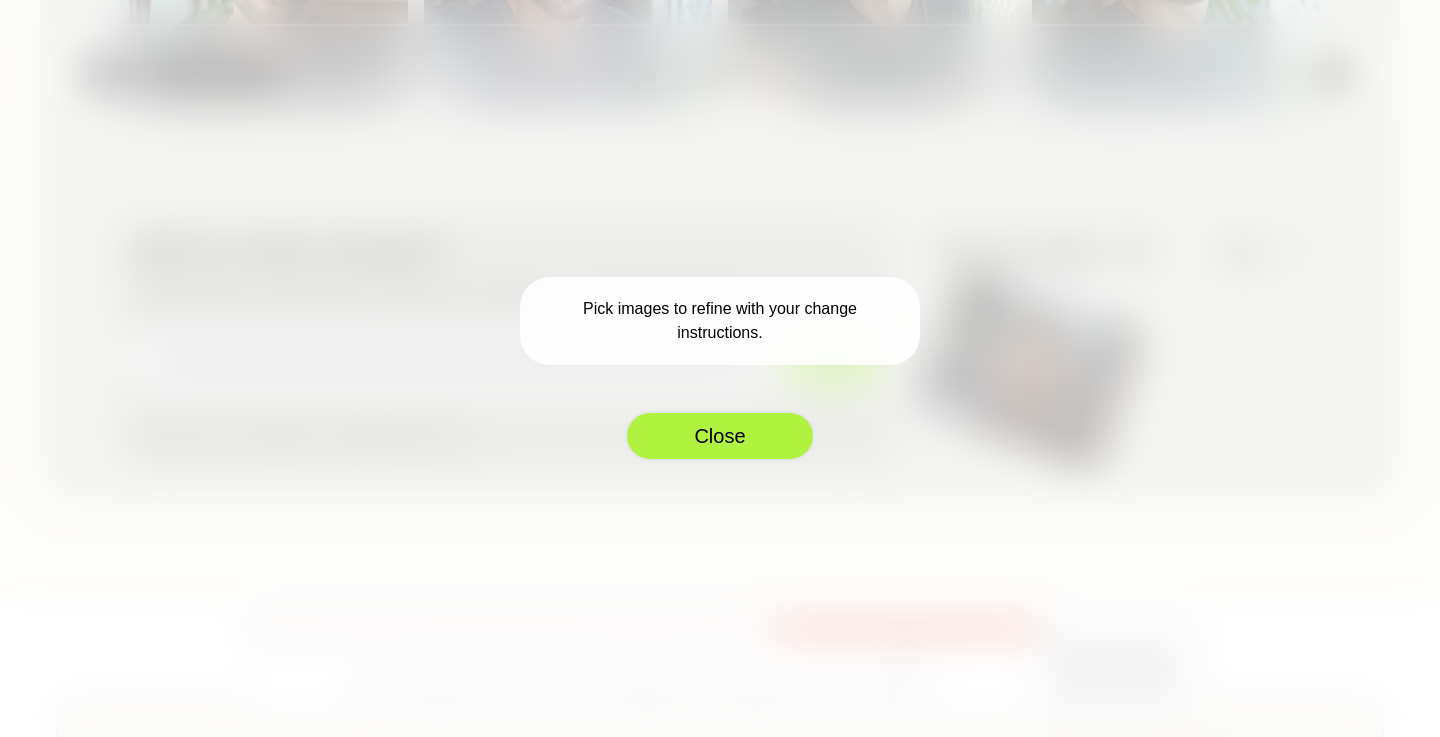 click on "Close" at bounding box center [720, 436] 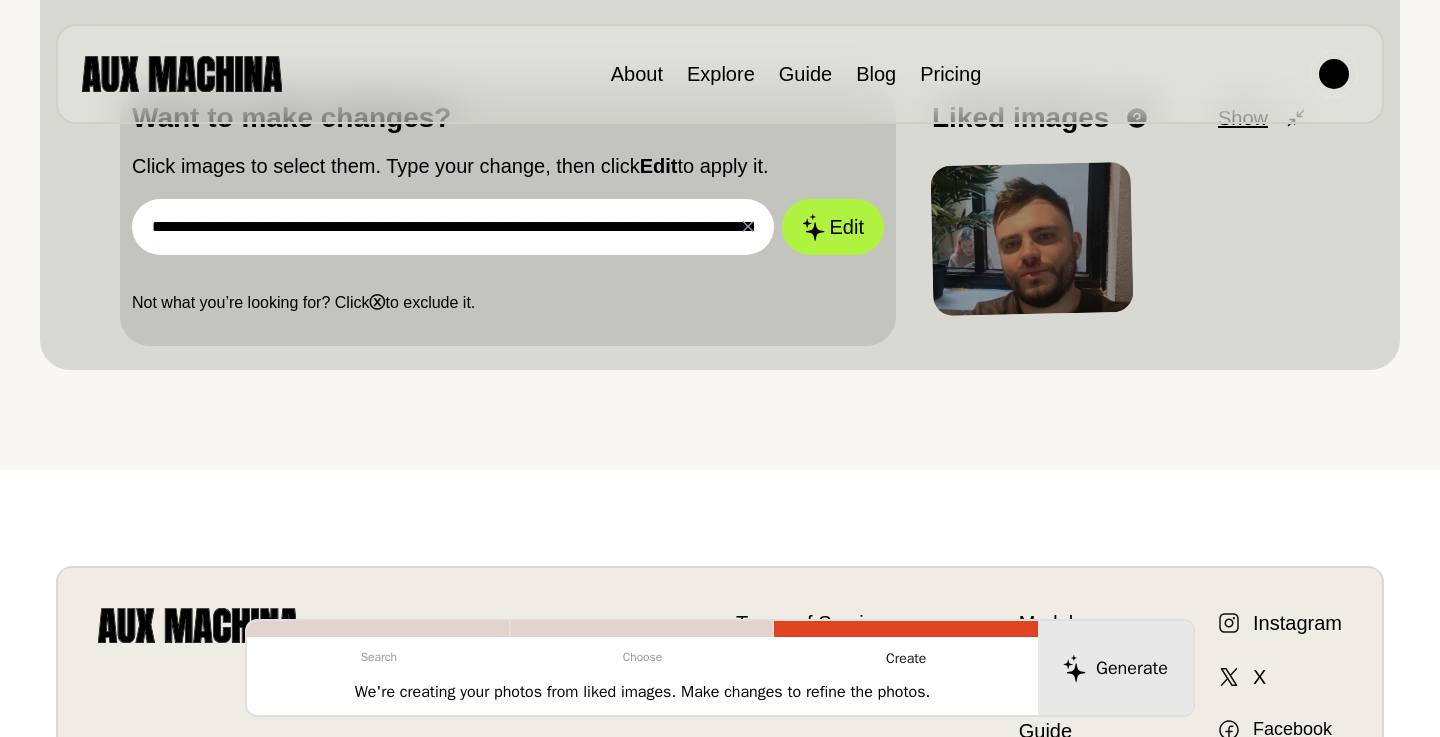 scroll, scrollTop: 503, scrollLeft: 0, axis: vertical 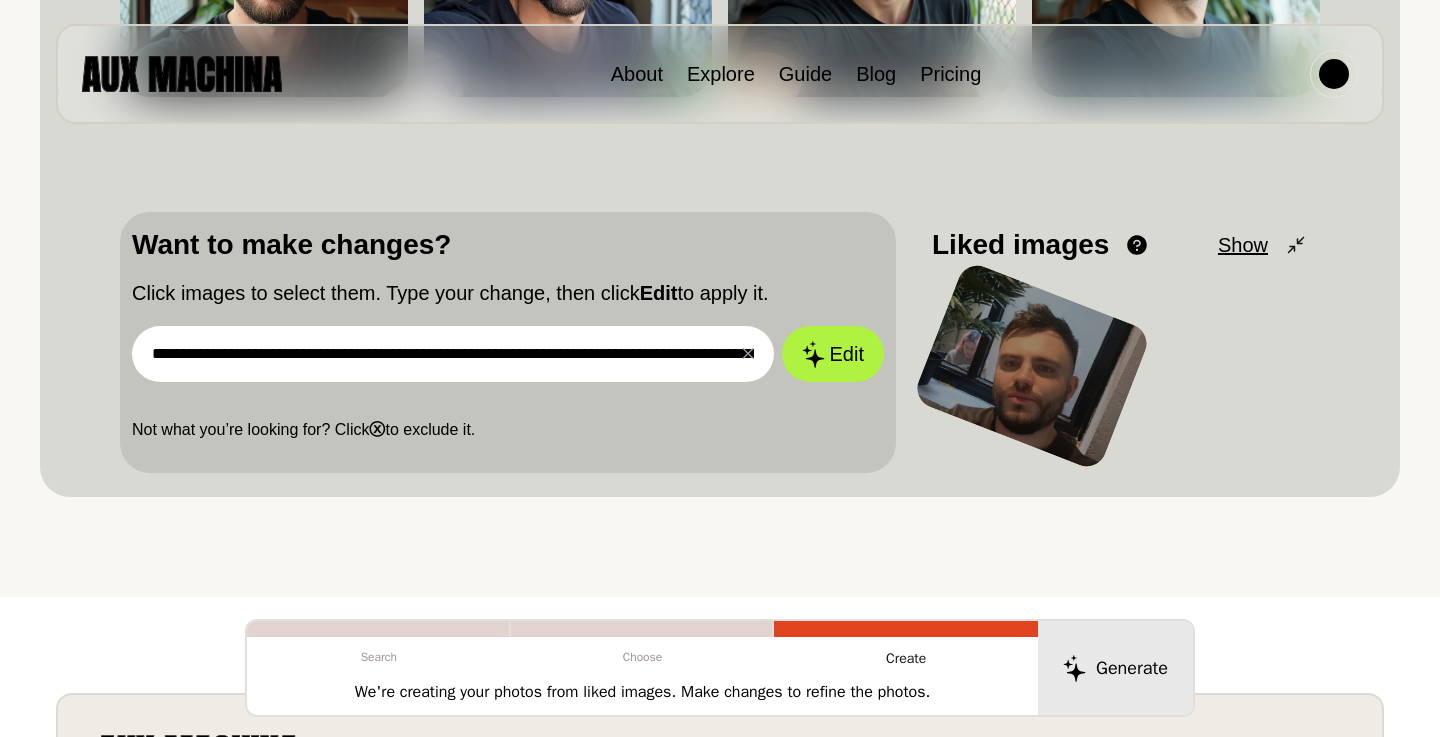 click at bounding box center [1032, 366] 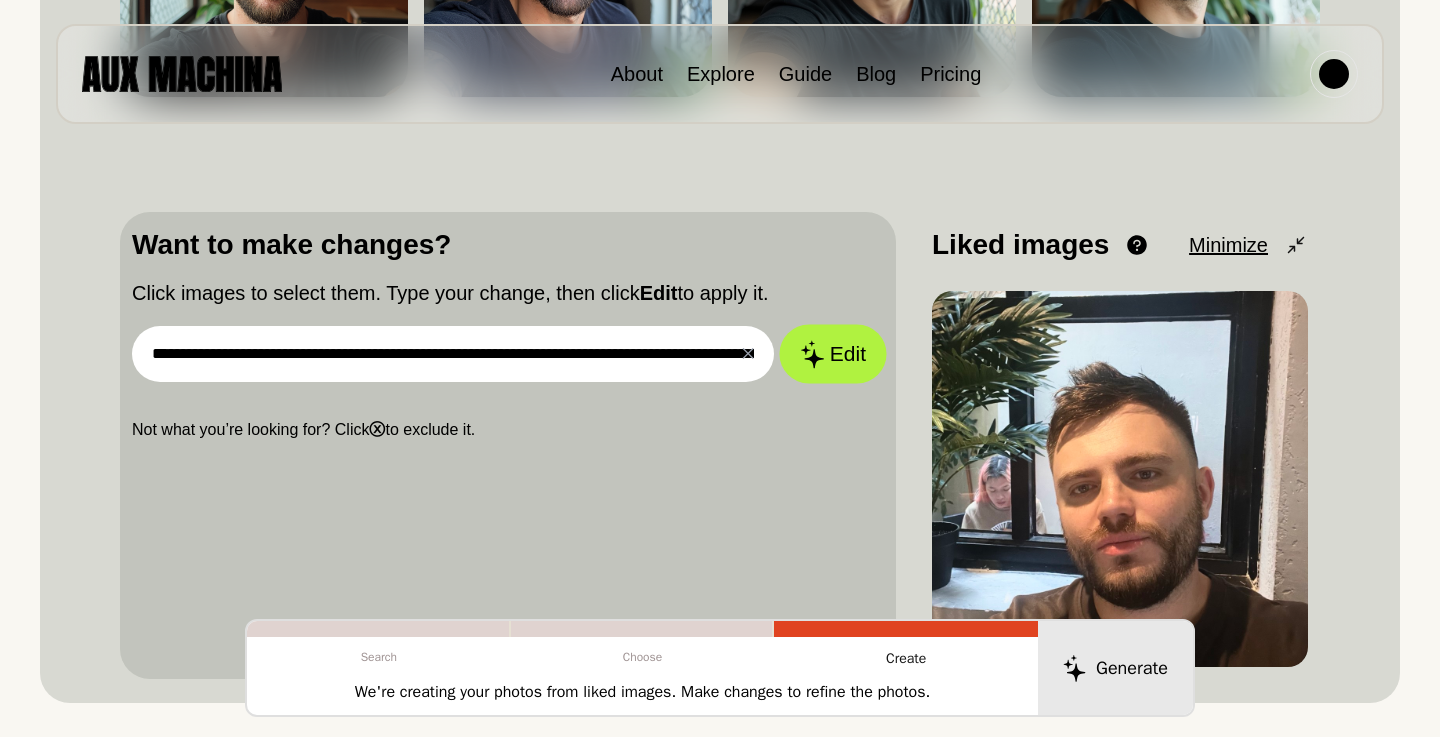 click 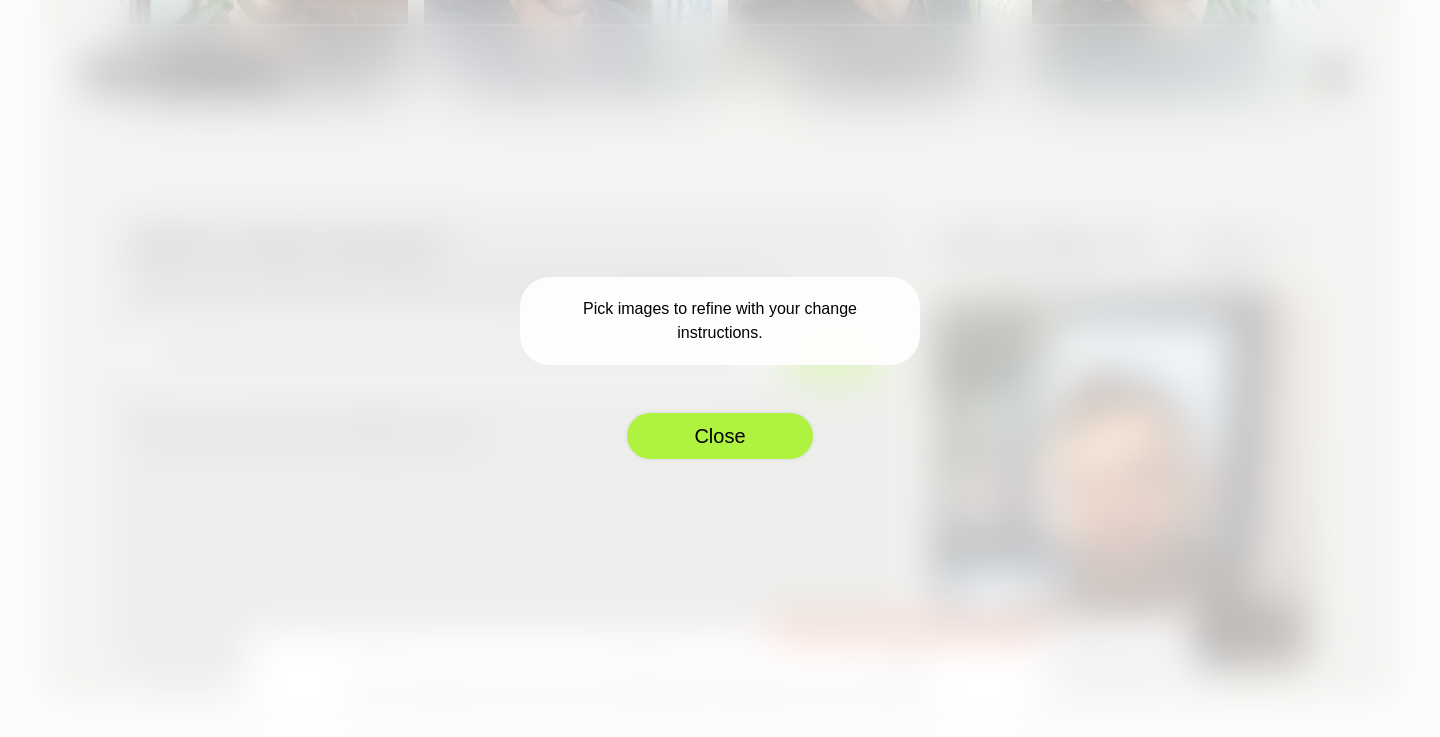 click on "Close" at bounding box center [720, 436] 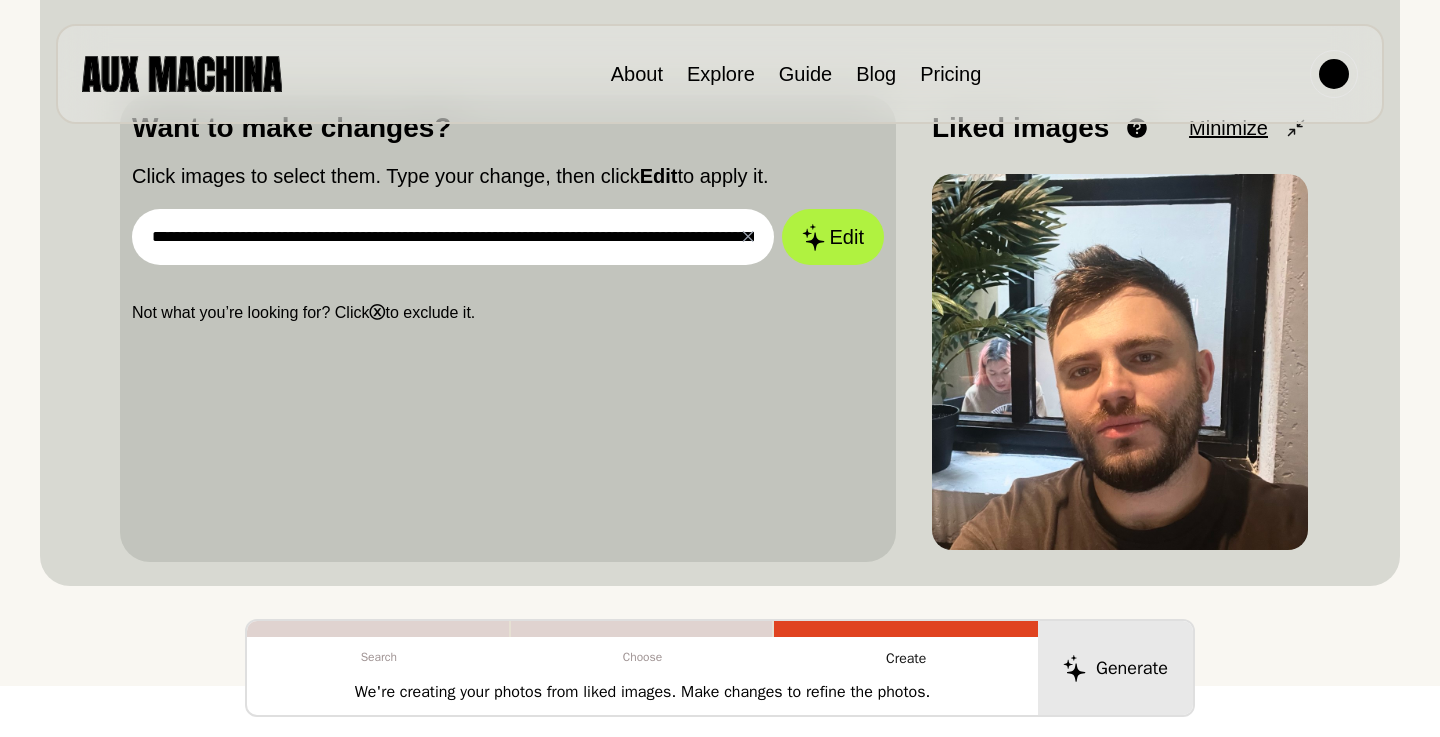 scroll, scrollTop: 622, scrollLeft: 0, axis: vertical 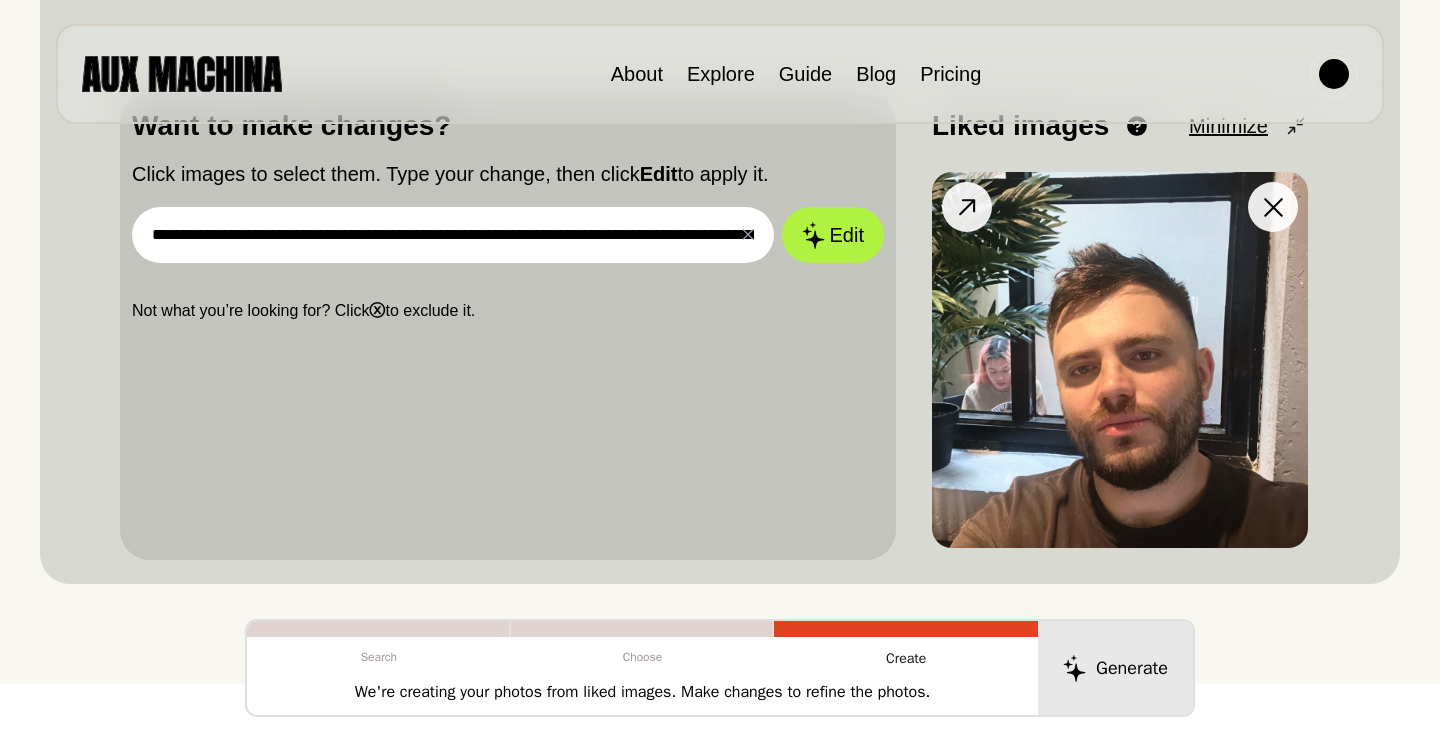 click at bounding box center [1120, 360] 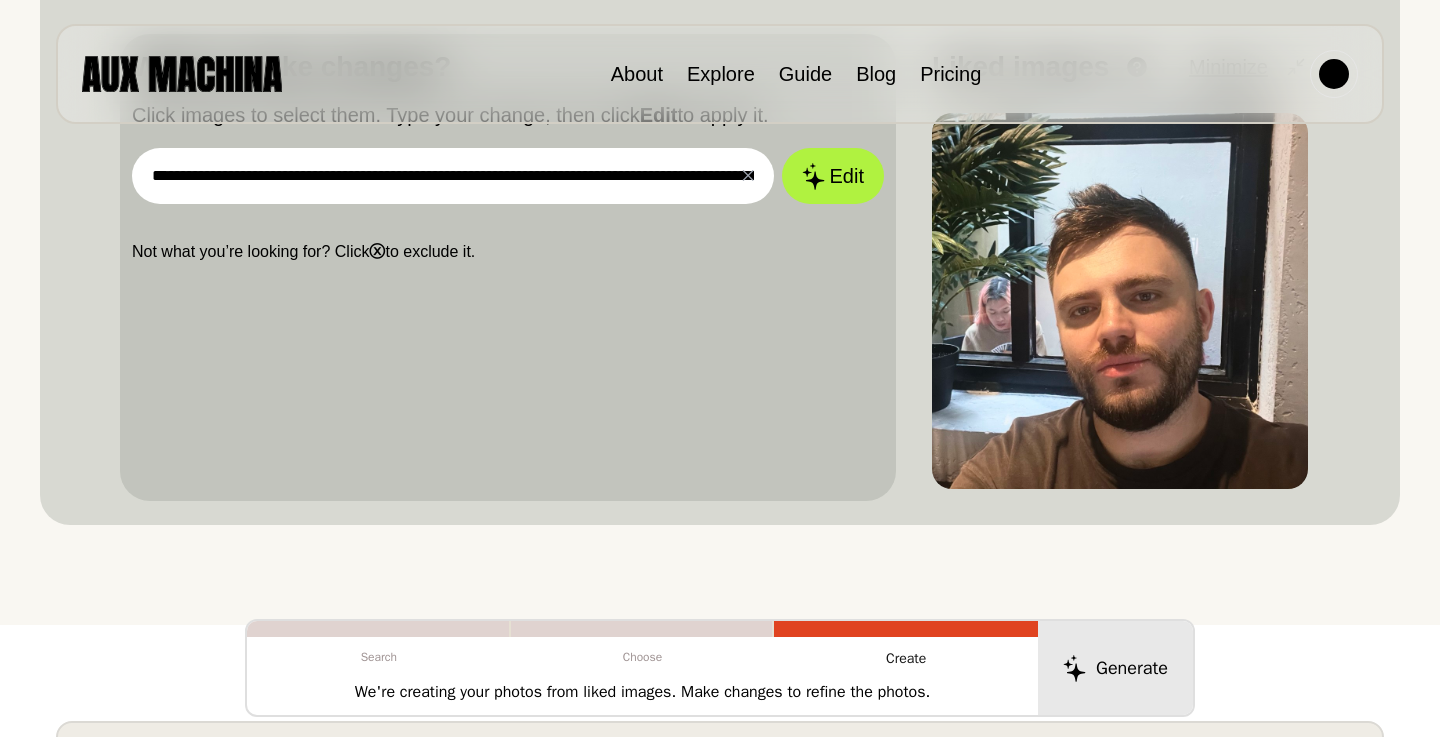scroll, scrollTop: 676, scrollLeft: 0, axis: vertical 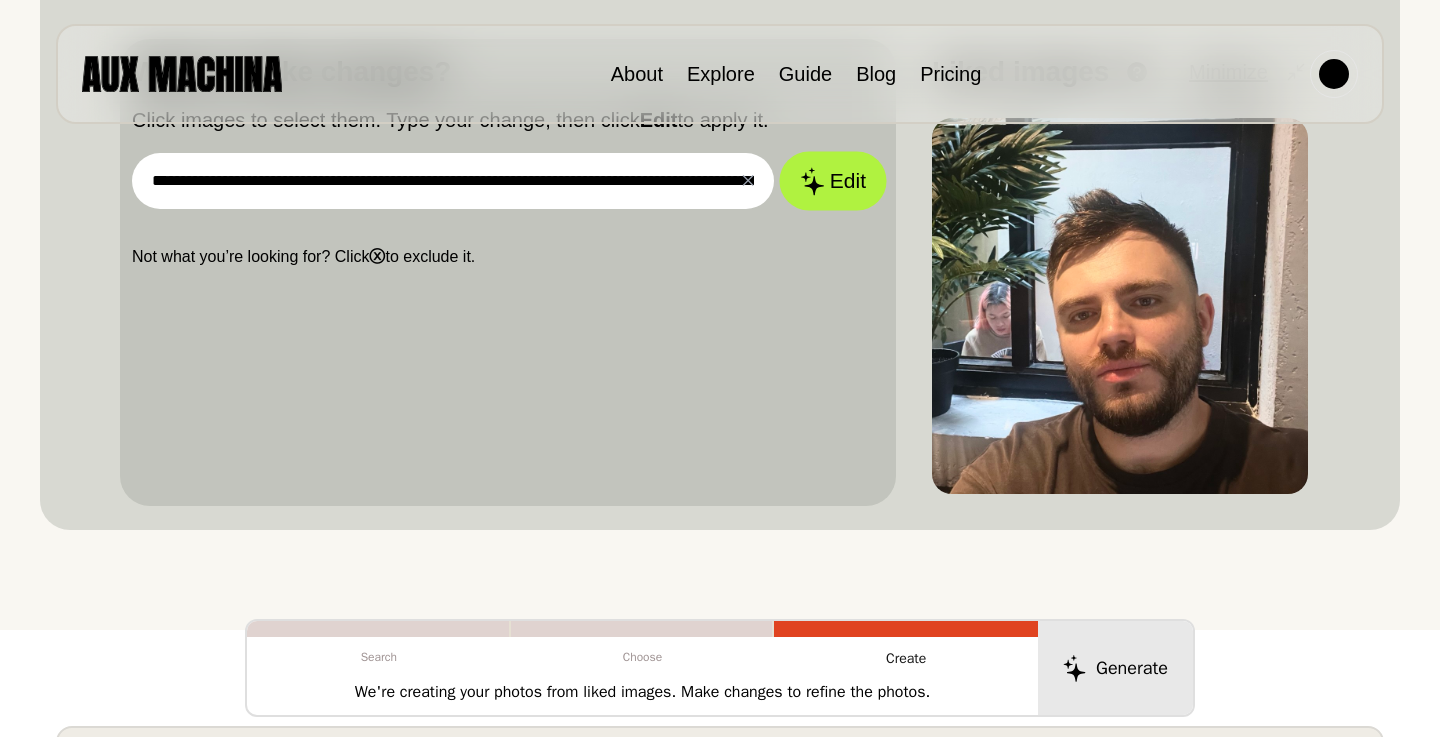 click on "Edit" at bounding box center (833, 181) 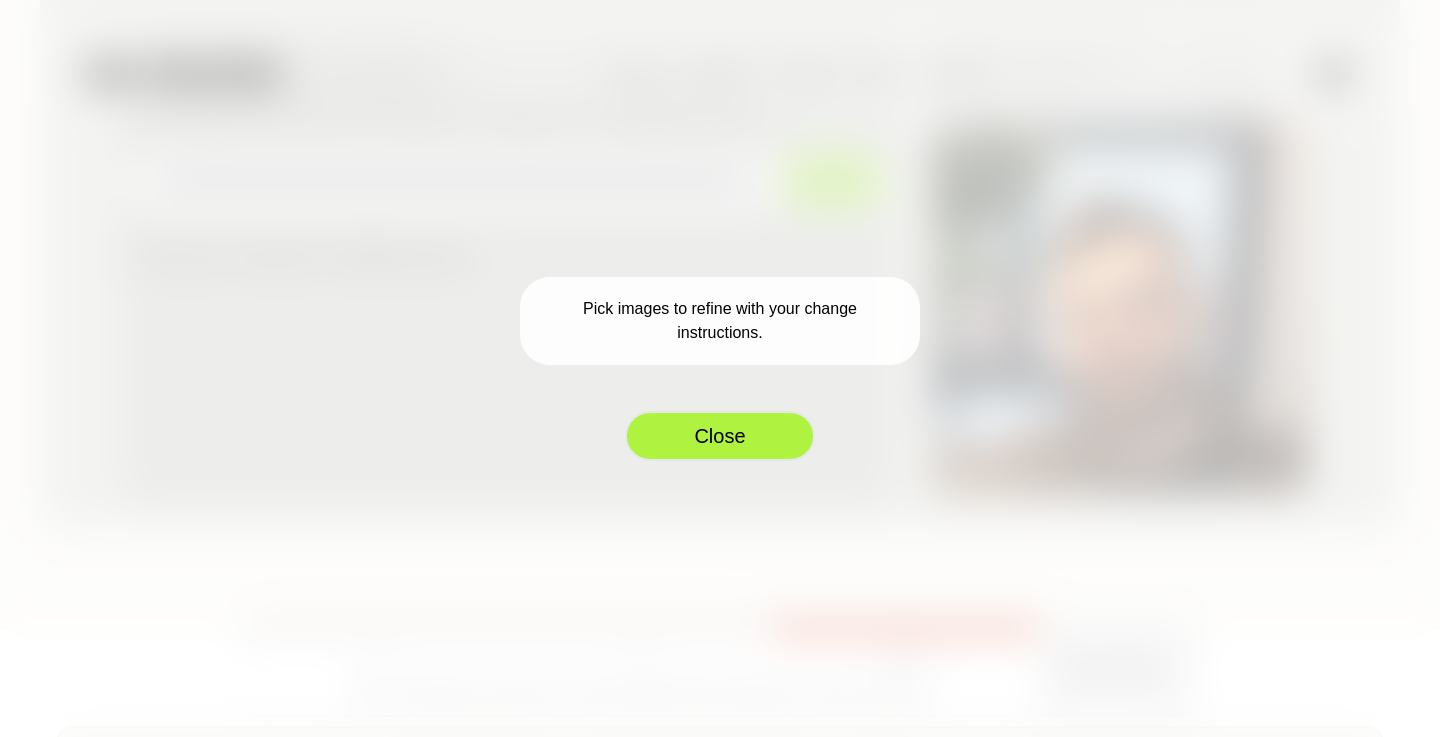 click on "Close" at bounding box center [720, 436] 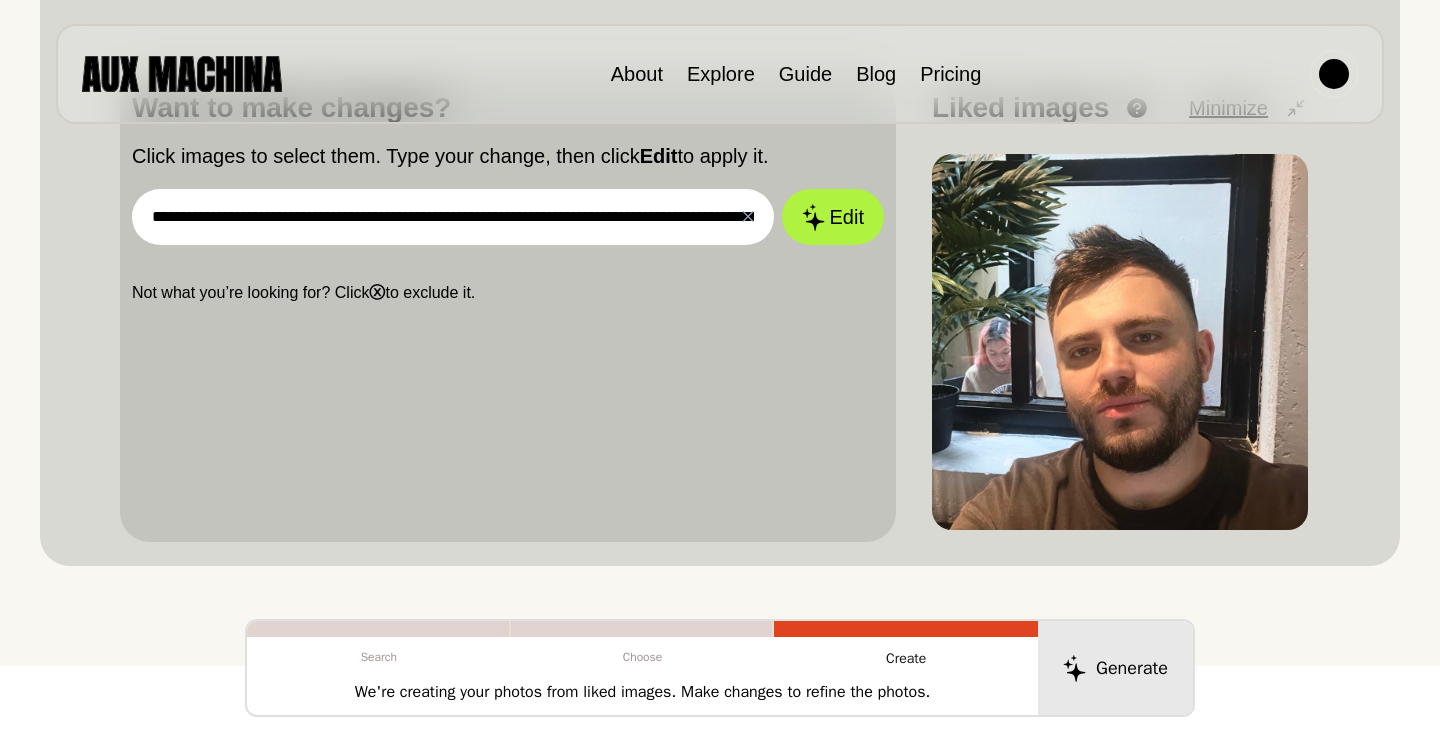 scroll, scrollTop: 641, scrollLeft: 0, axis: vertical 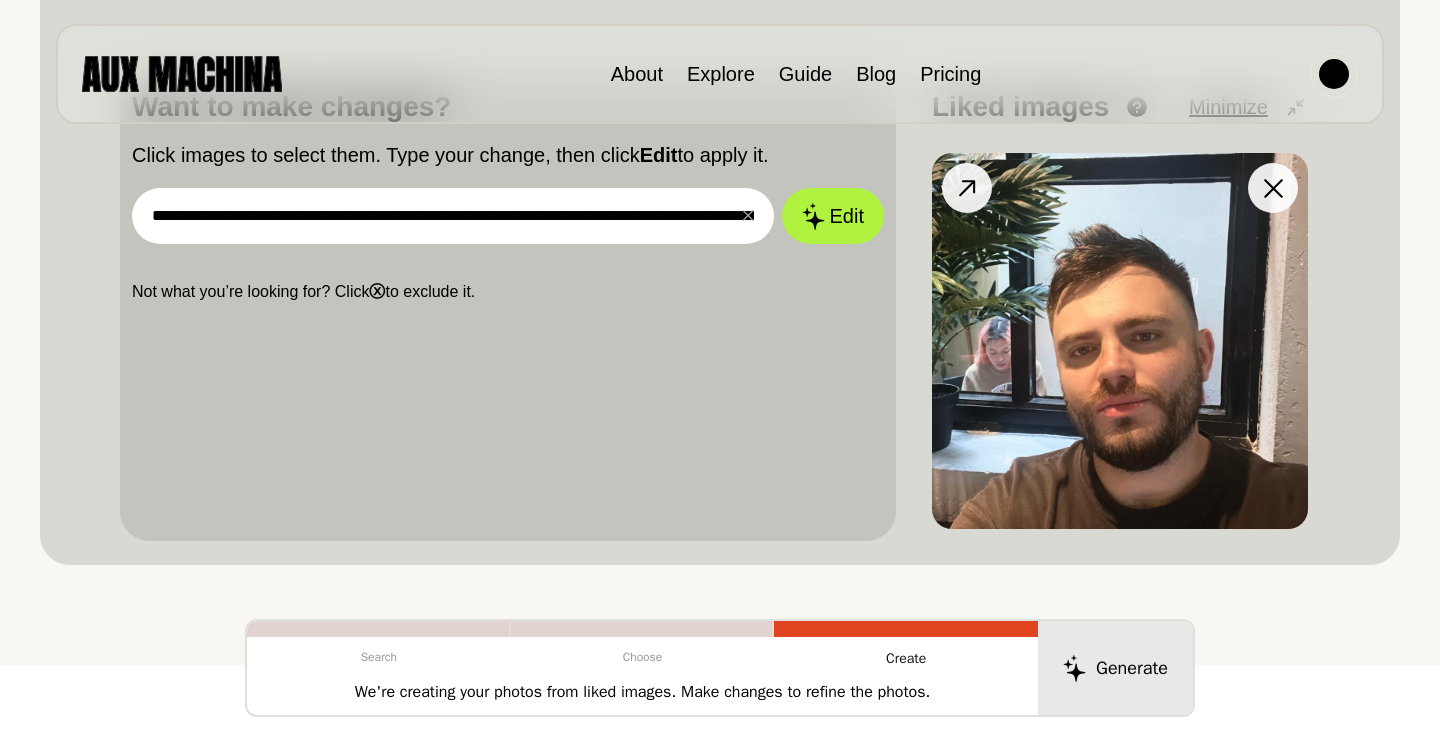 click at bounding box center [967, 188] 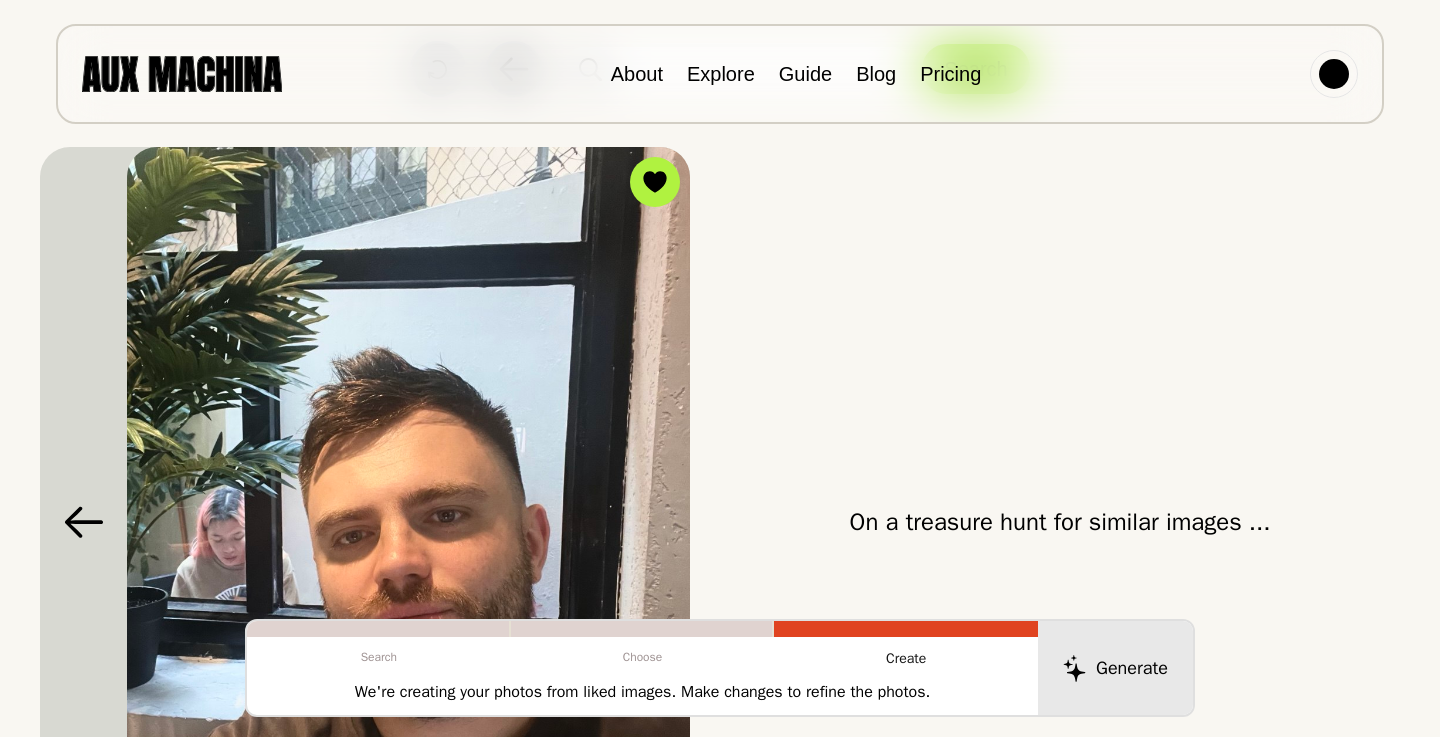 scroll, scrollTop: 157, scrollLeft: 0, axis: vertical 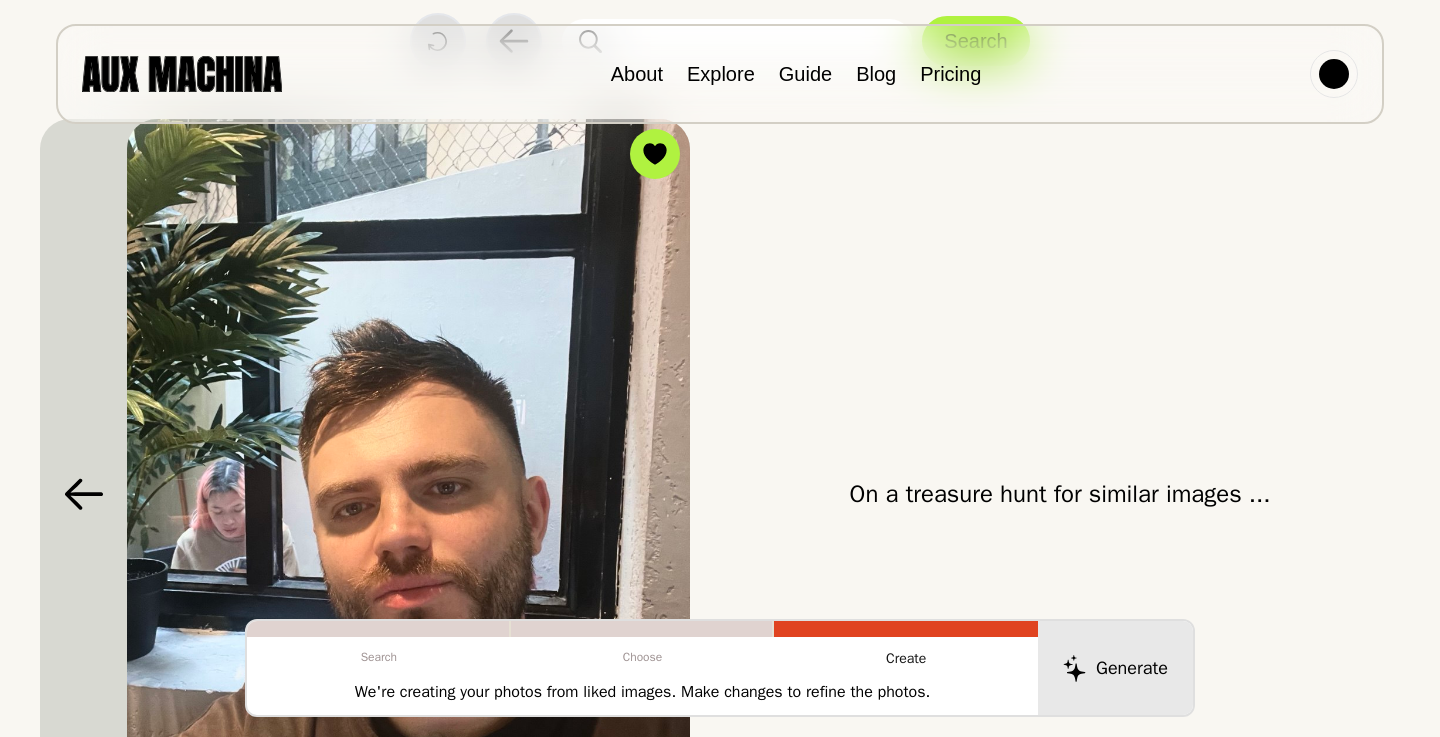 click on "On a treasure hunt for similar images ..." at bounding box center (1060, 494) 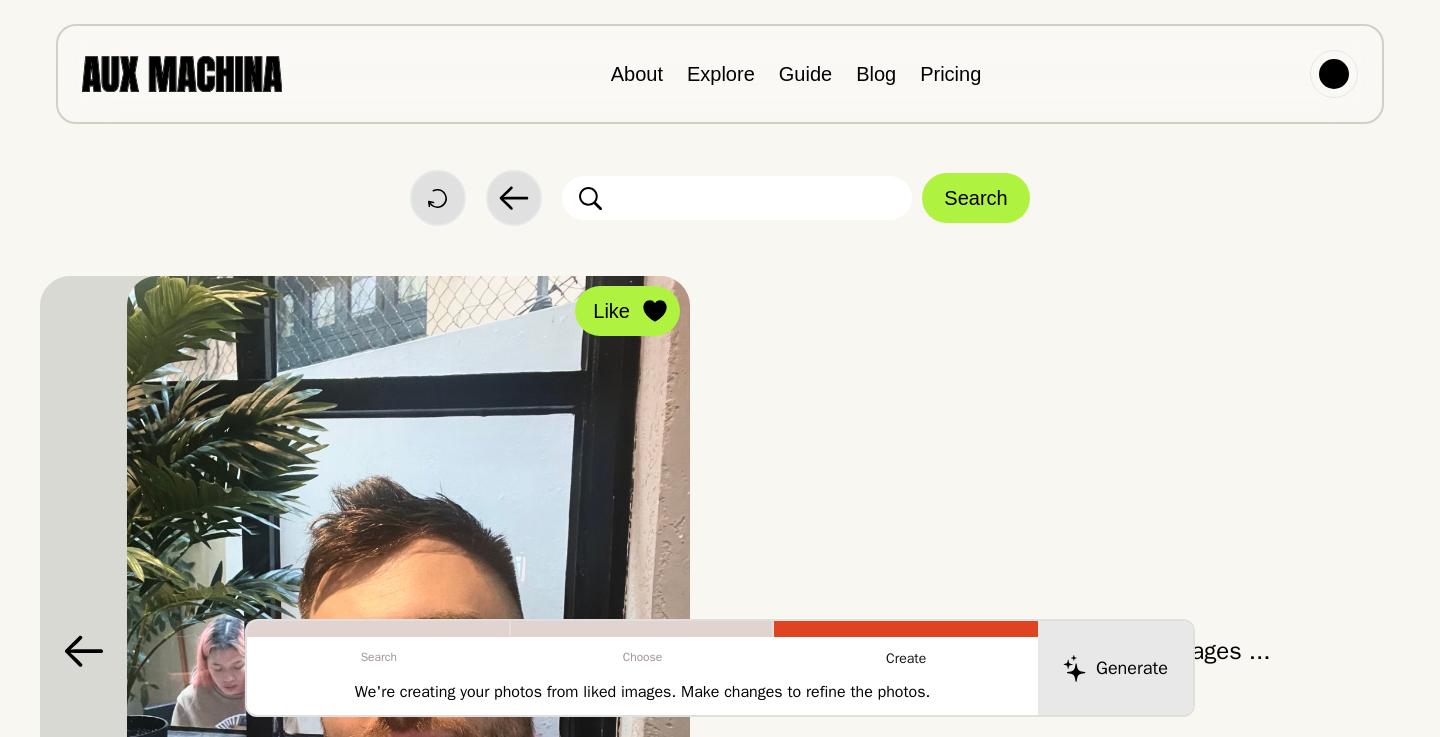 scroll, scrollTop: -1, scrollLeft: 0, axis: vertical 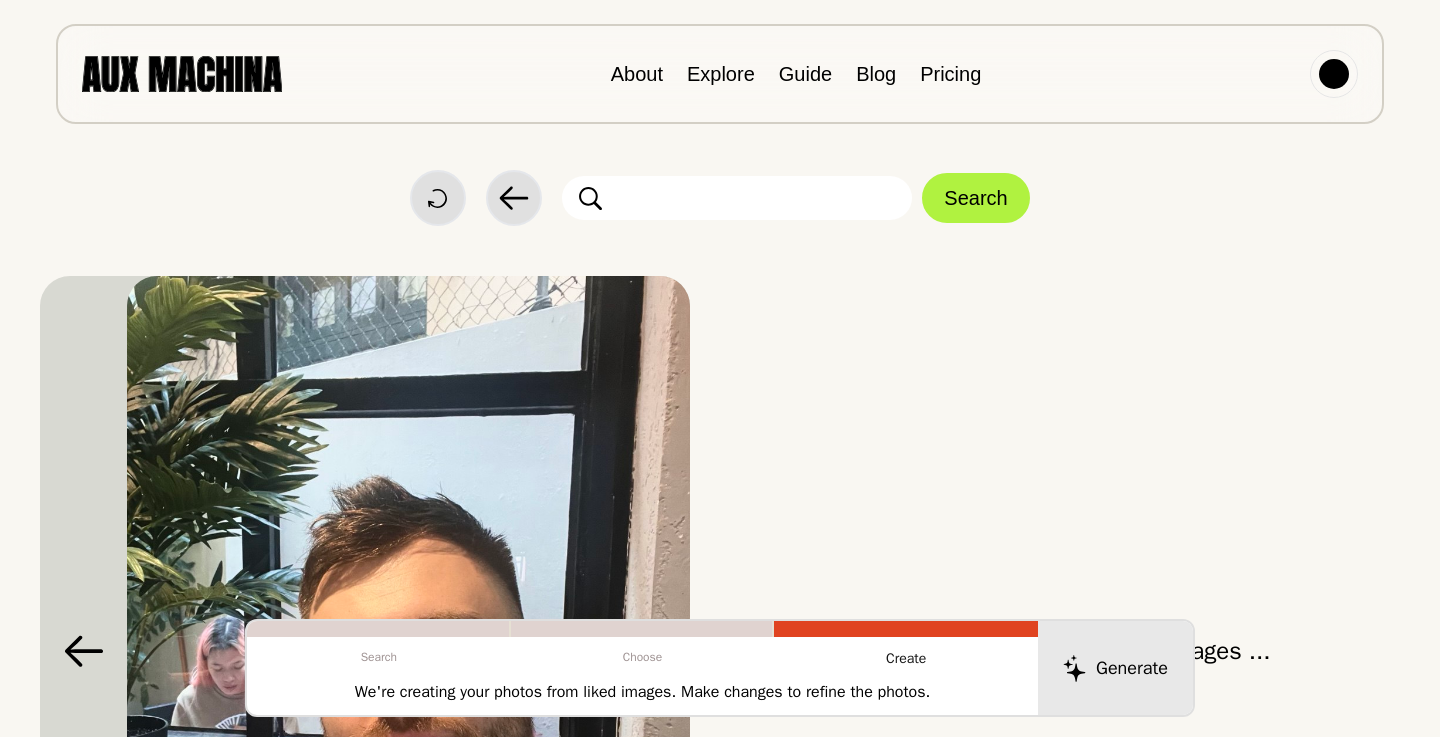 click at bounding box center (737, 198) 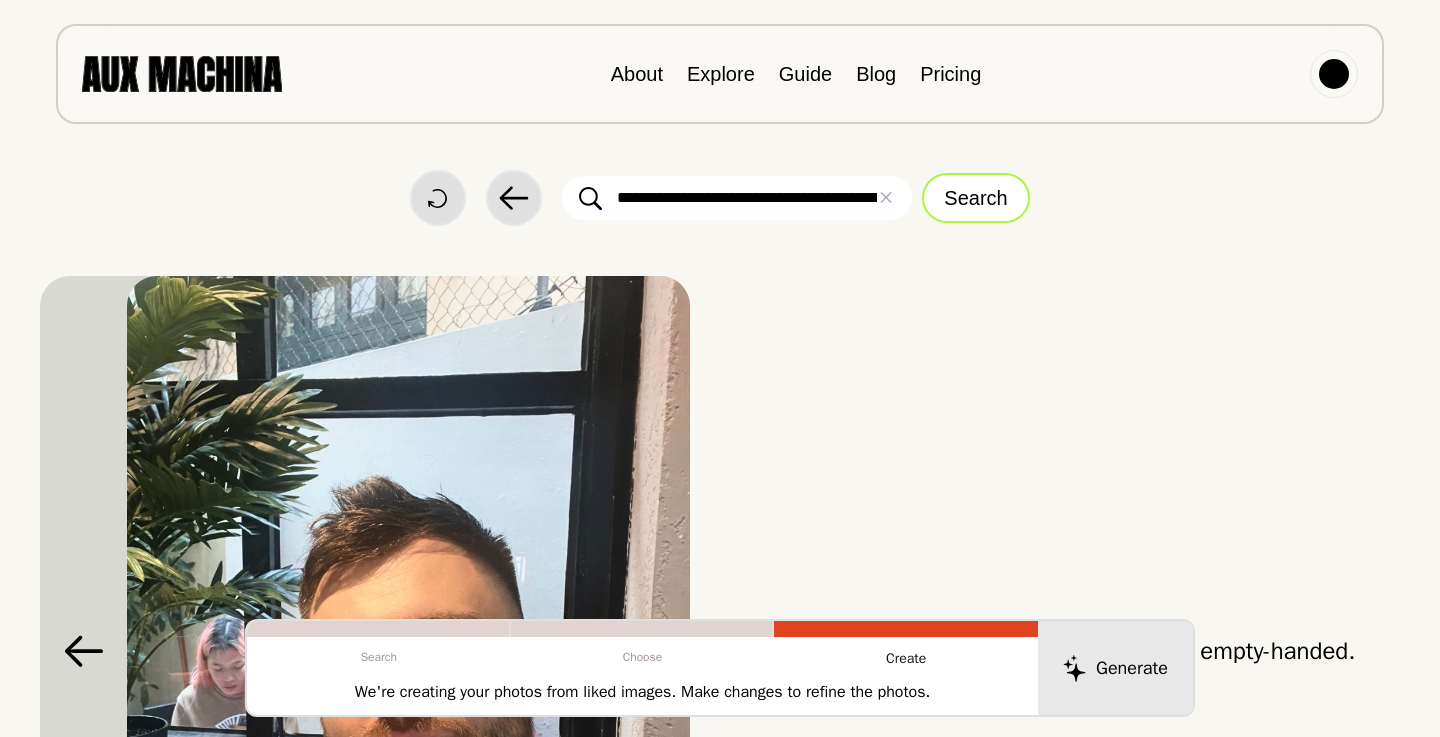 type on "**********" 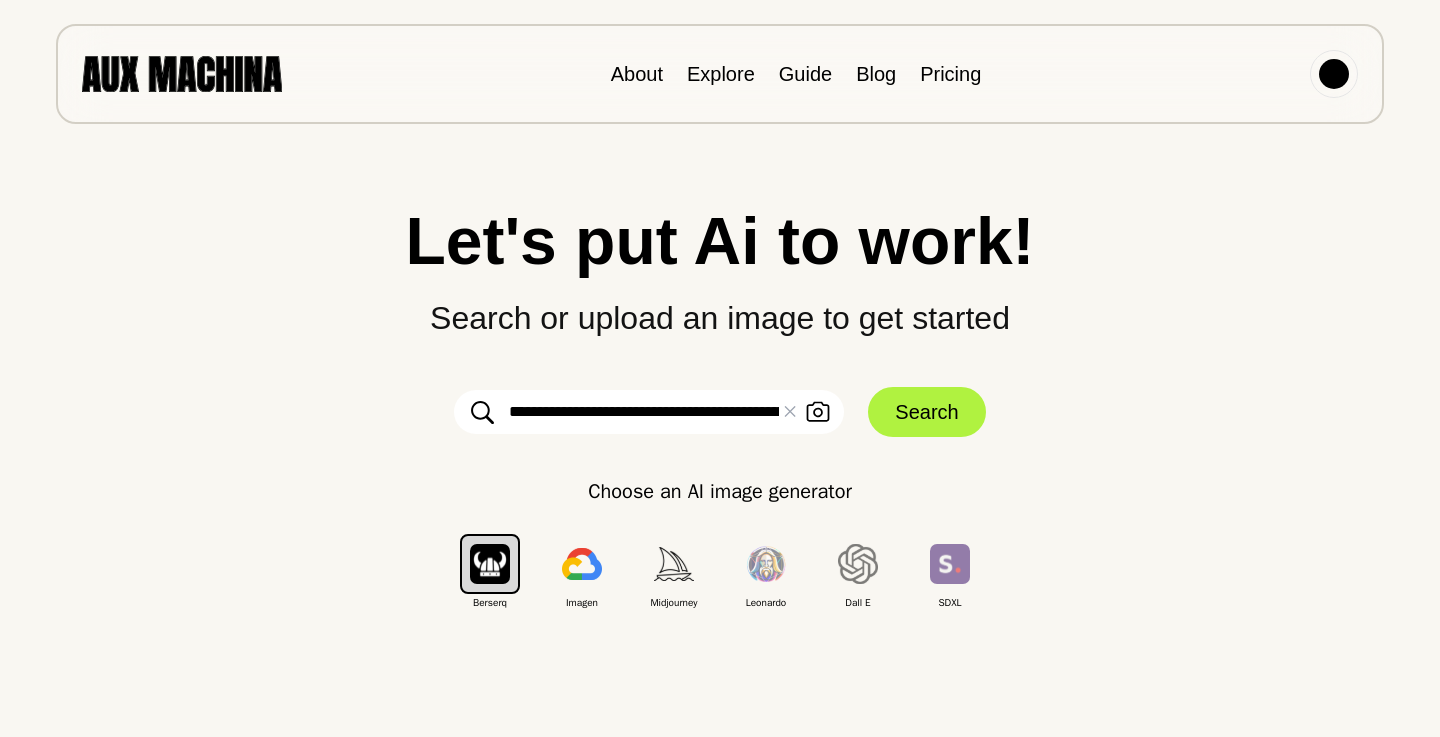 click on "**********" at bounding box center (720, 368) 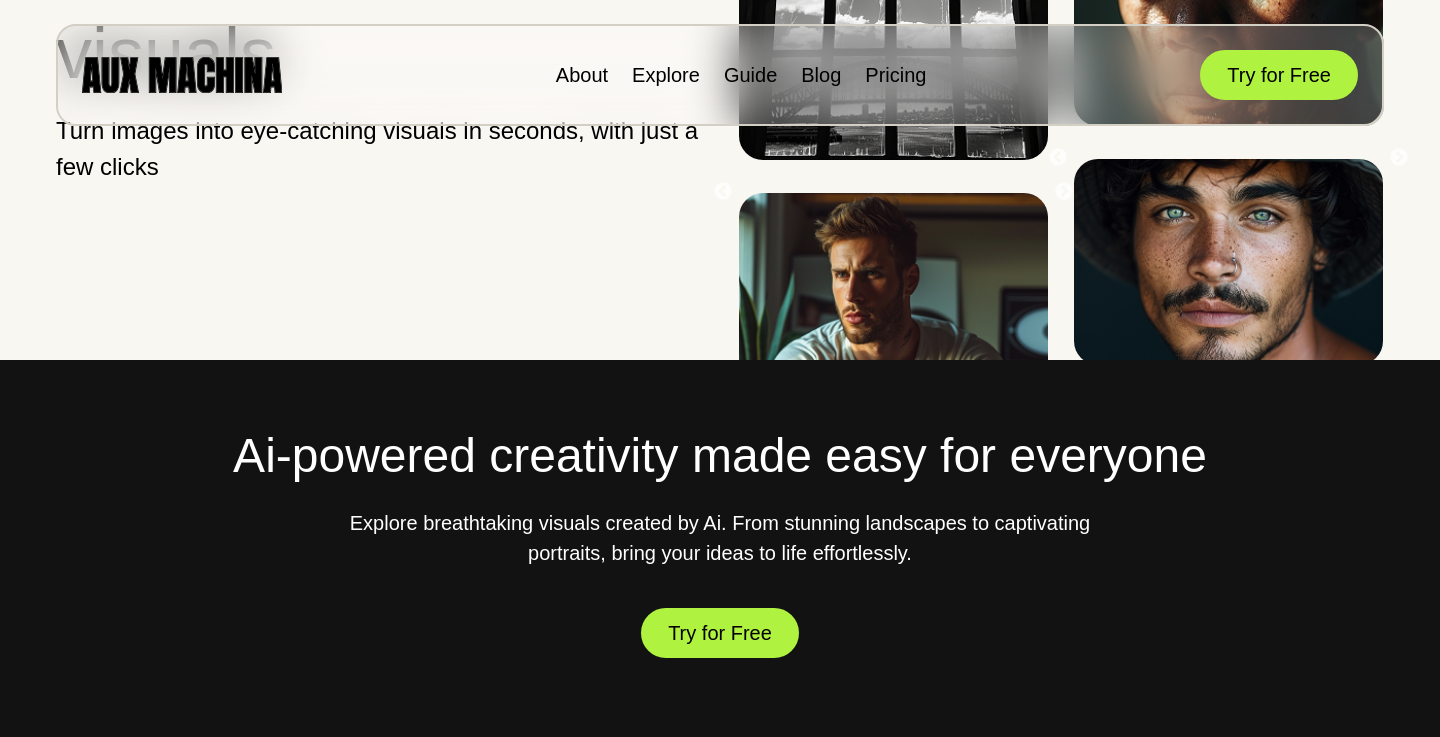 scroll, scrollTop: 329, scrollLeft: 0, axis: vertical 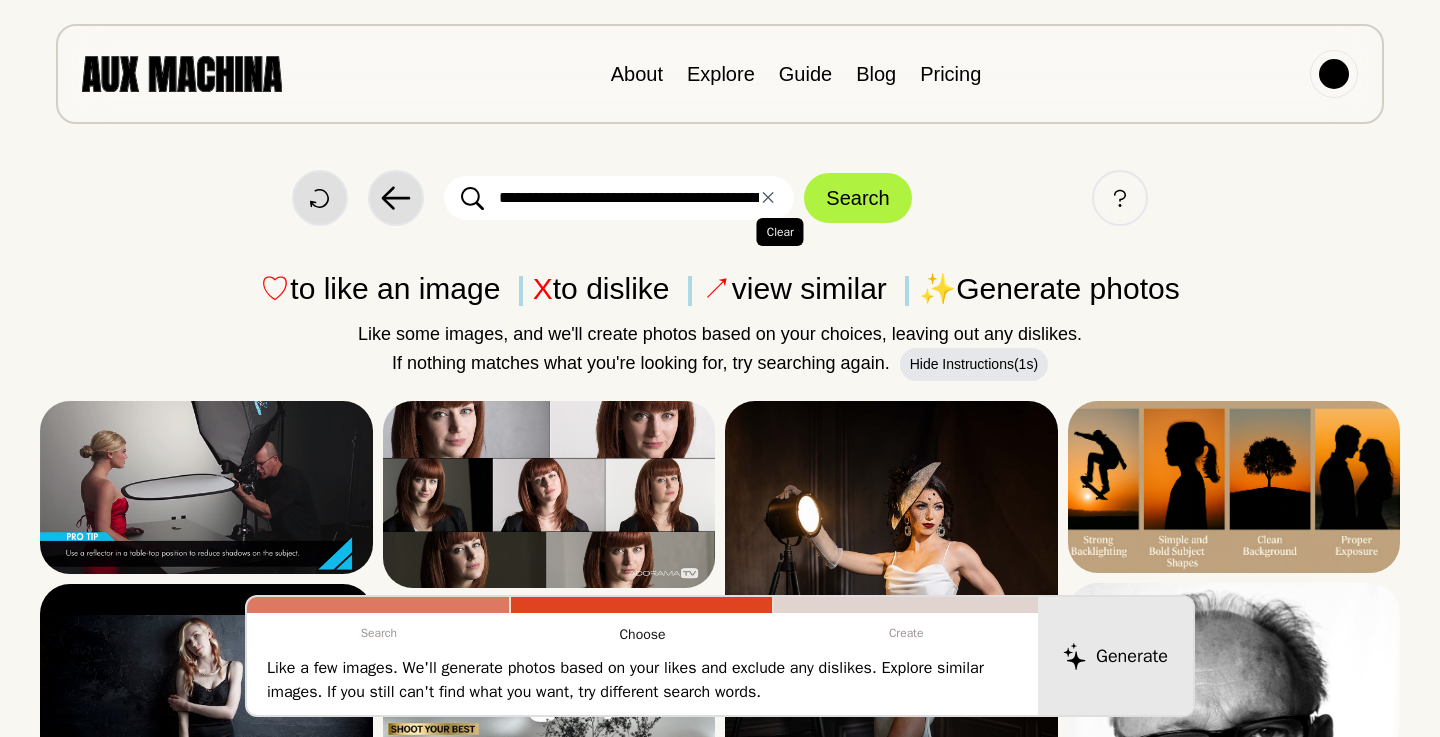 click on "✕ Clear" at bounding box center (768, 198) 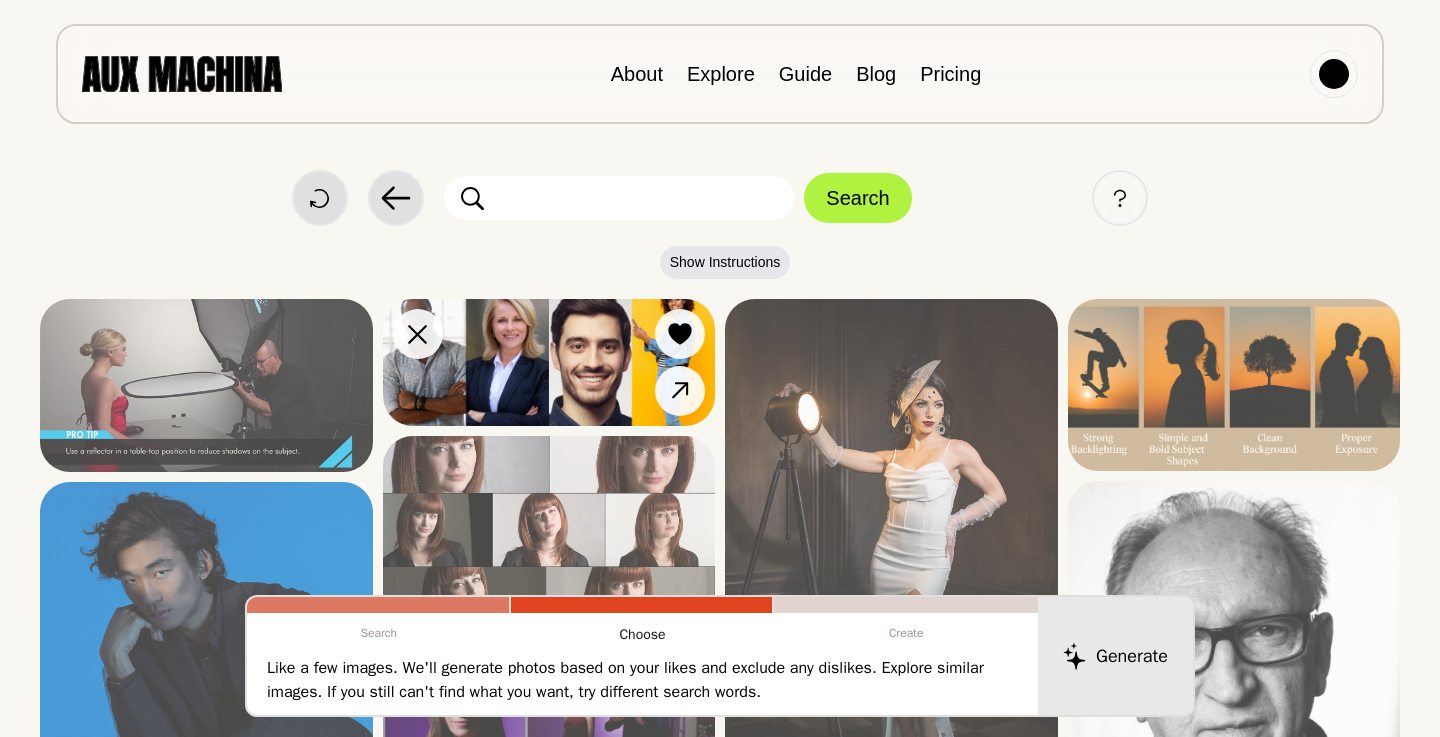 scroll, scrollTop: 2, scrollLeft: 0, axis: vertical 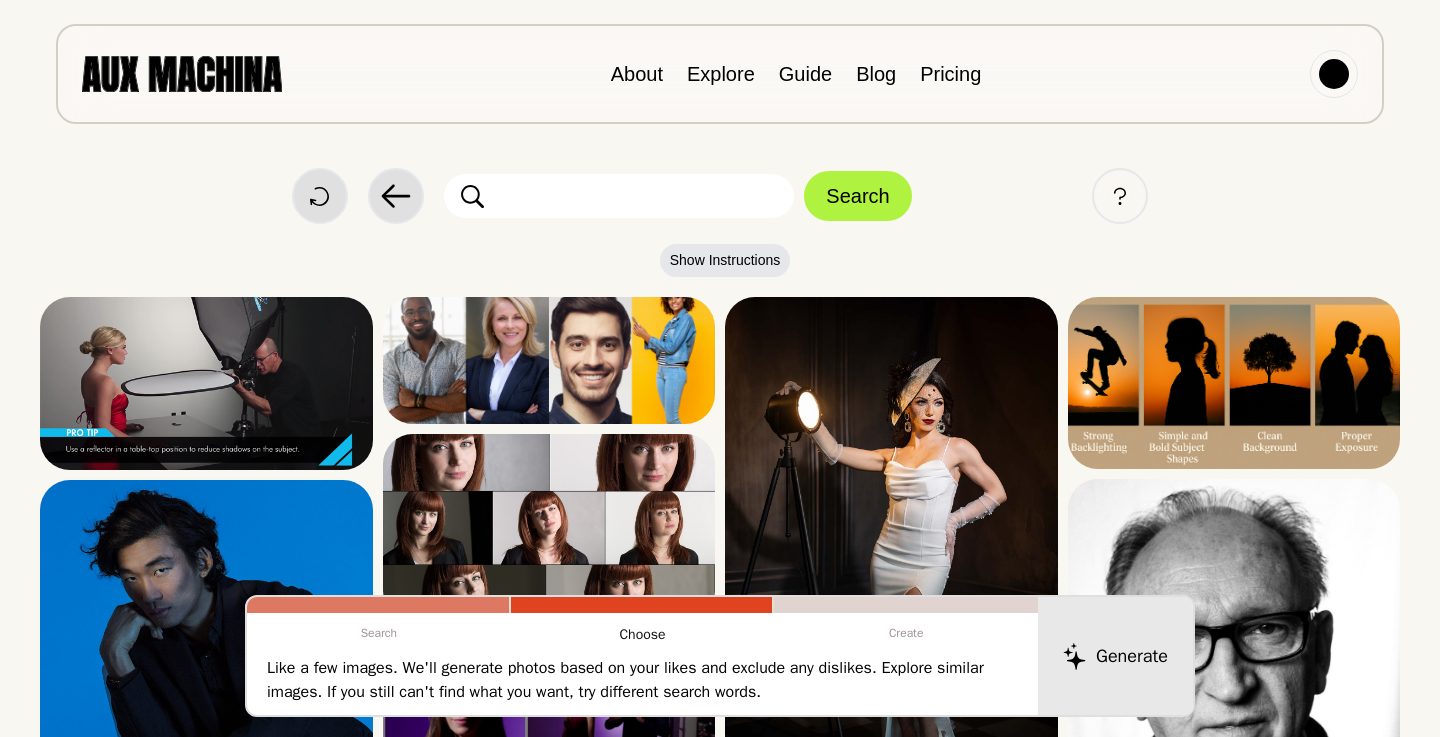 click at bounding box center (619, 196) 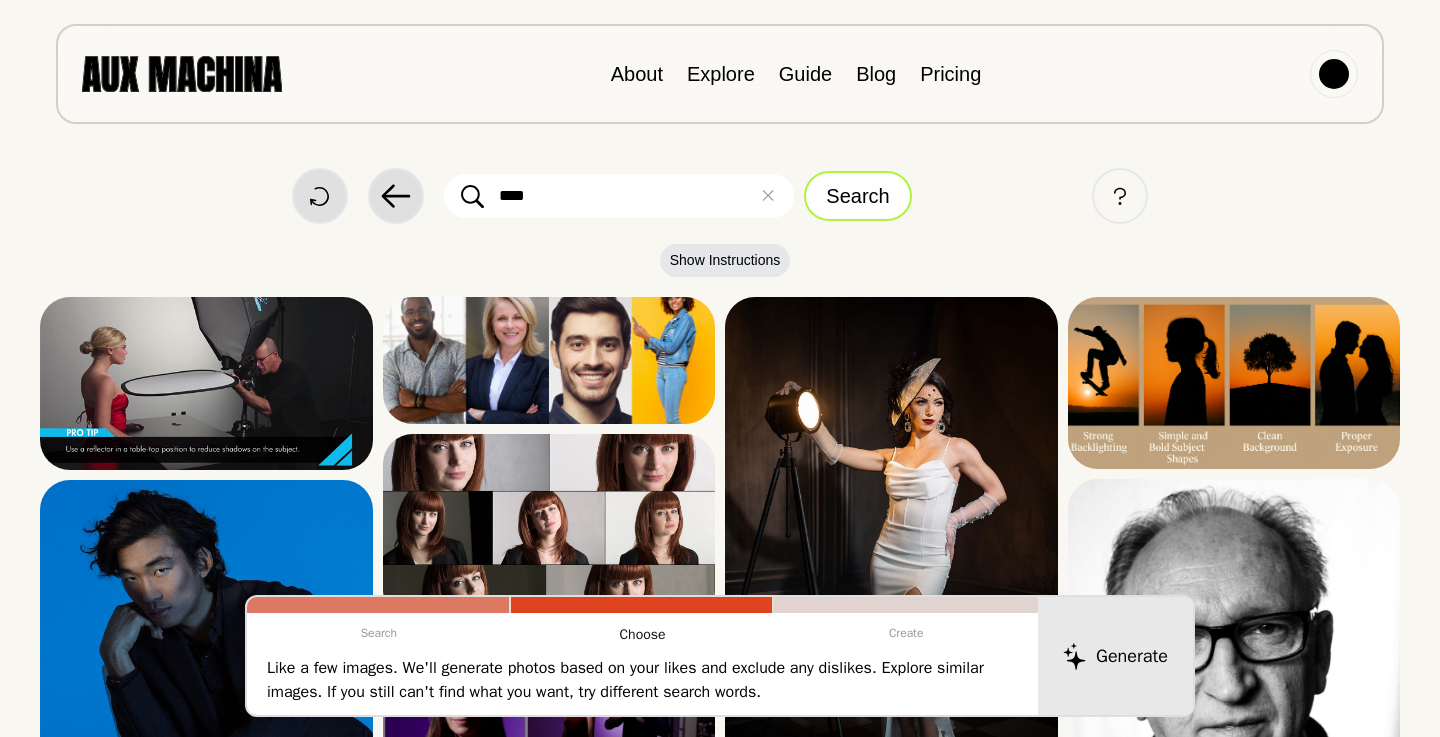 type on "****" 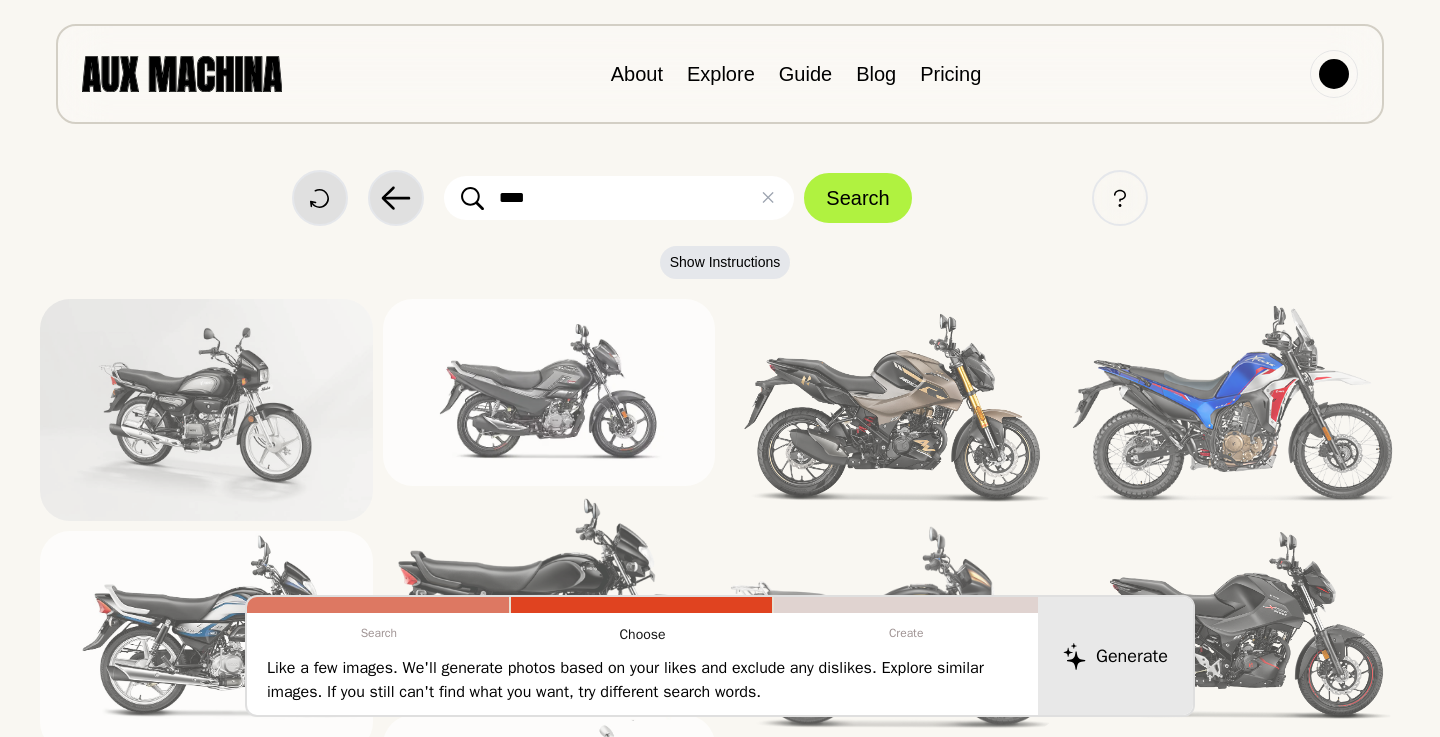 scroll, scrollTop: 0, scrollLeft: 0, axis: both 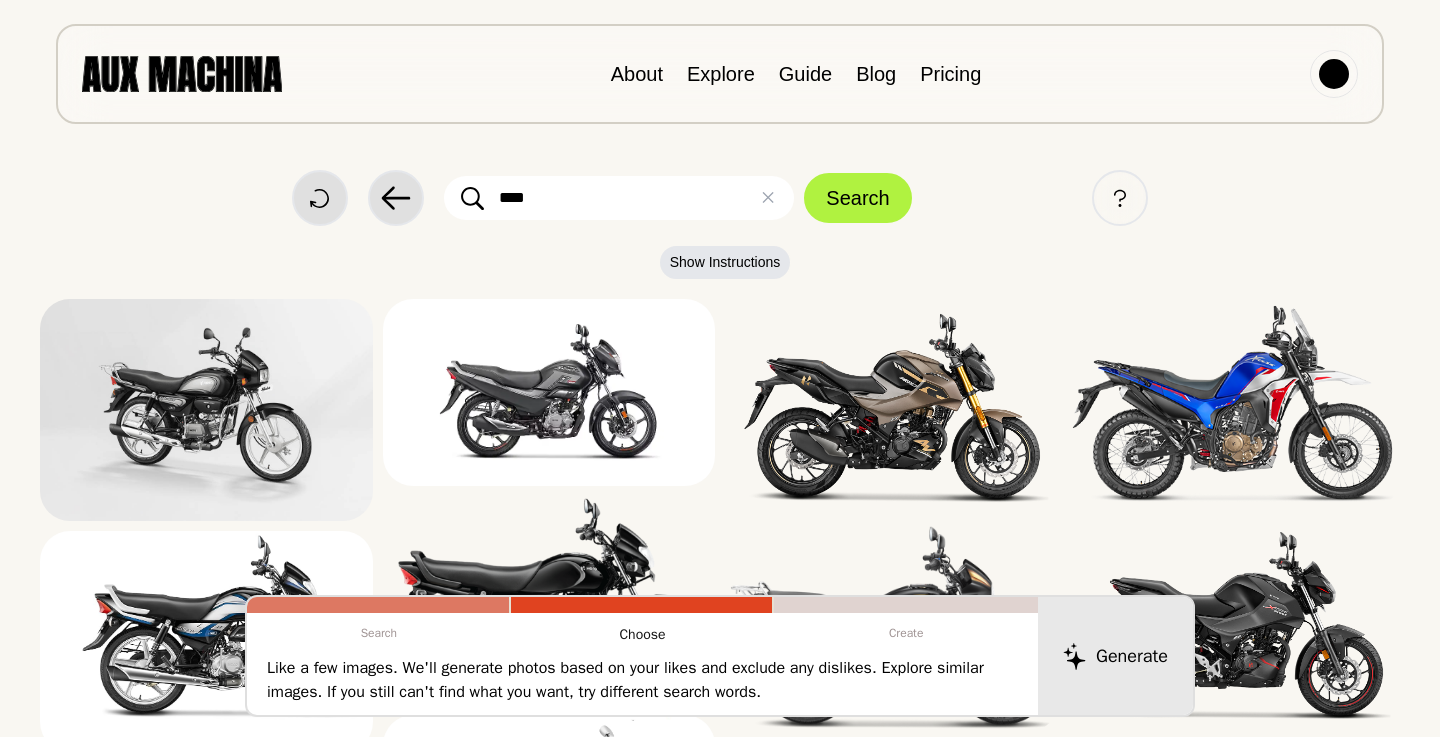 click on "****" at bounding box center [619, 198] 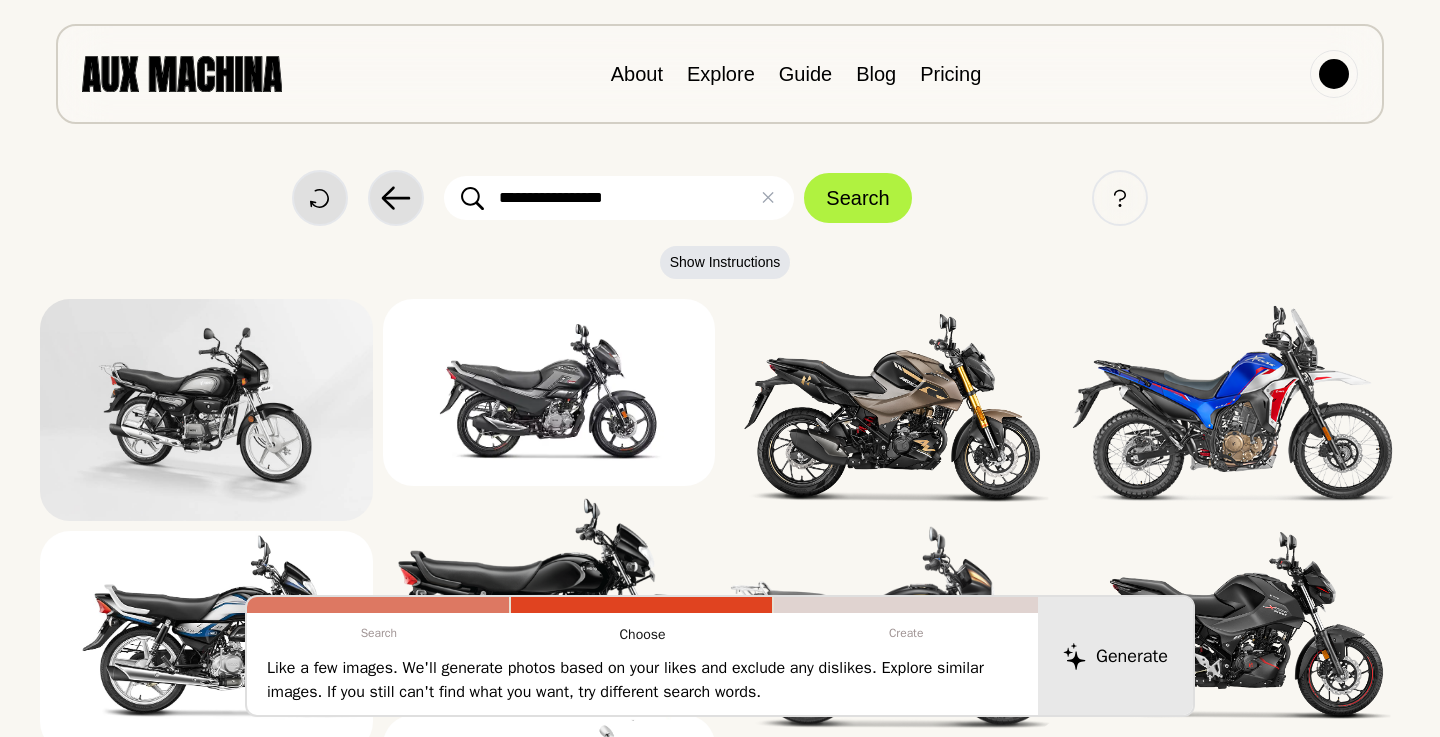 click on "Search" at bounding box center [857, 198] 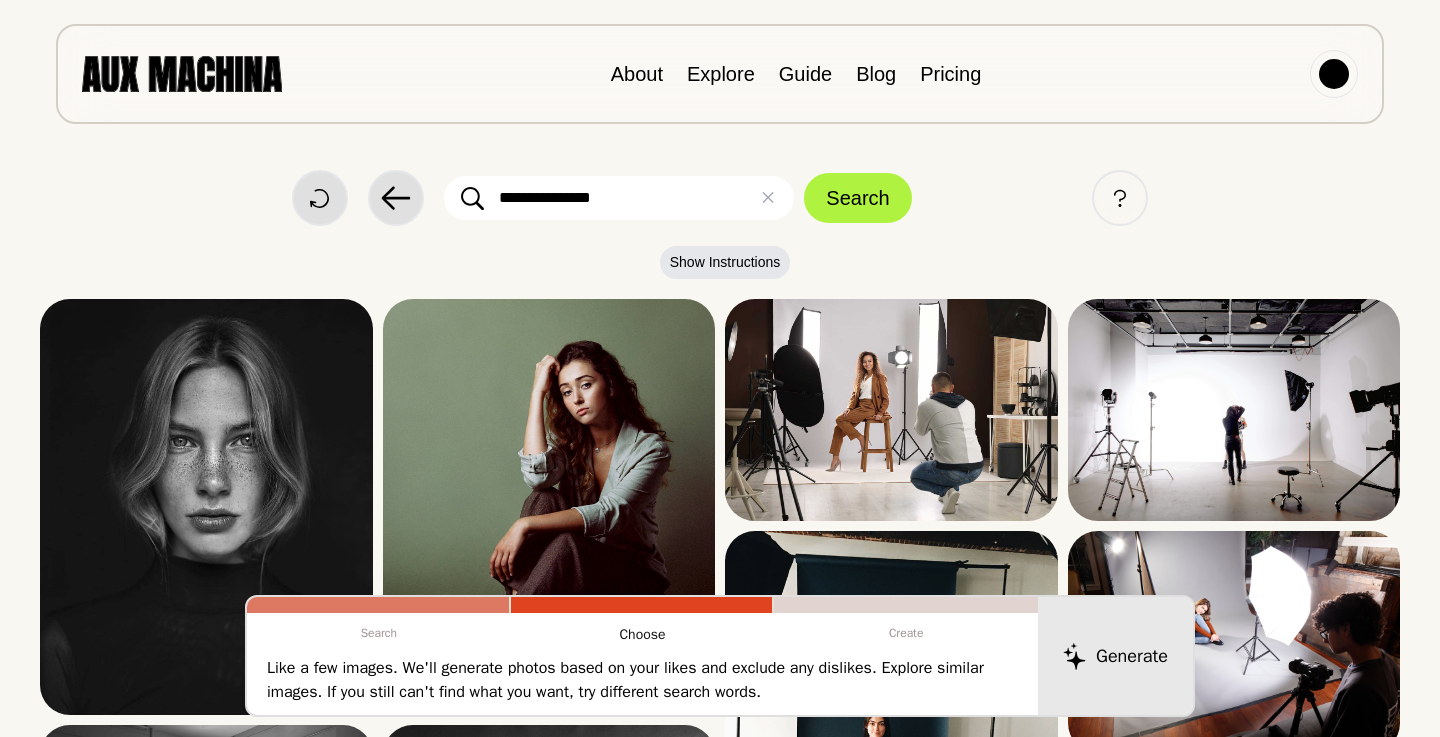 scroll, scrollTop: 0, scrollLeft: 0, axis: both 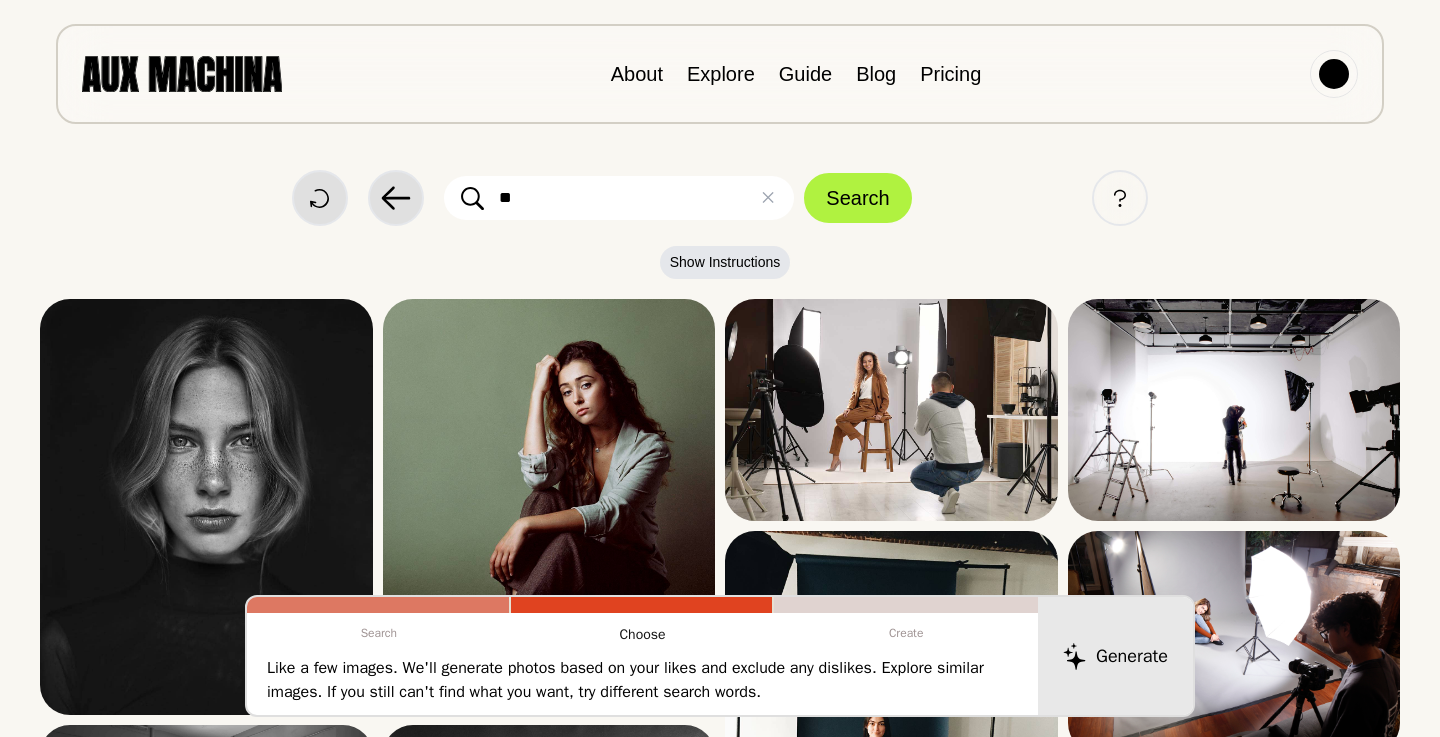 type on "*" 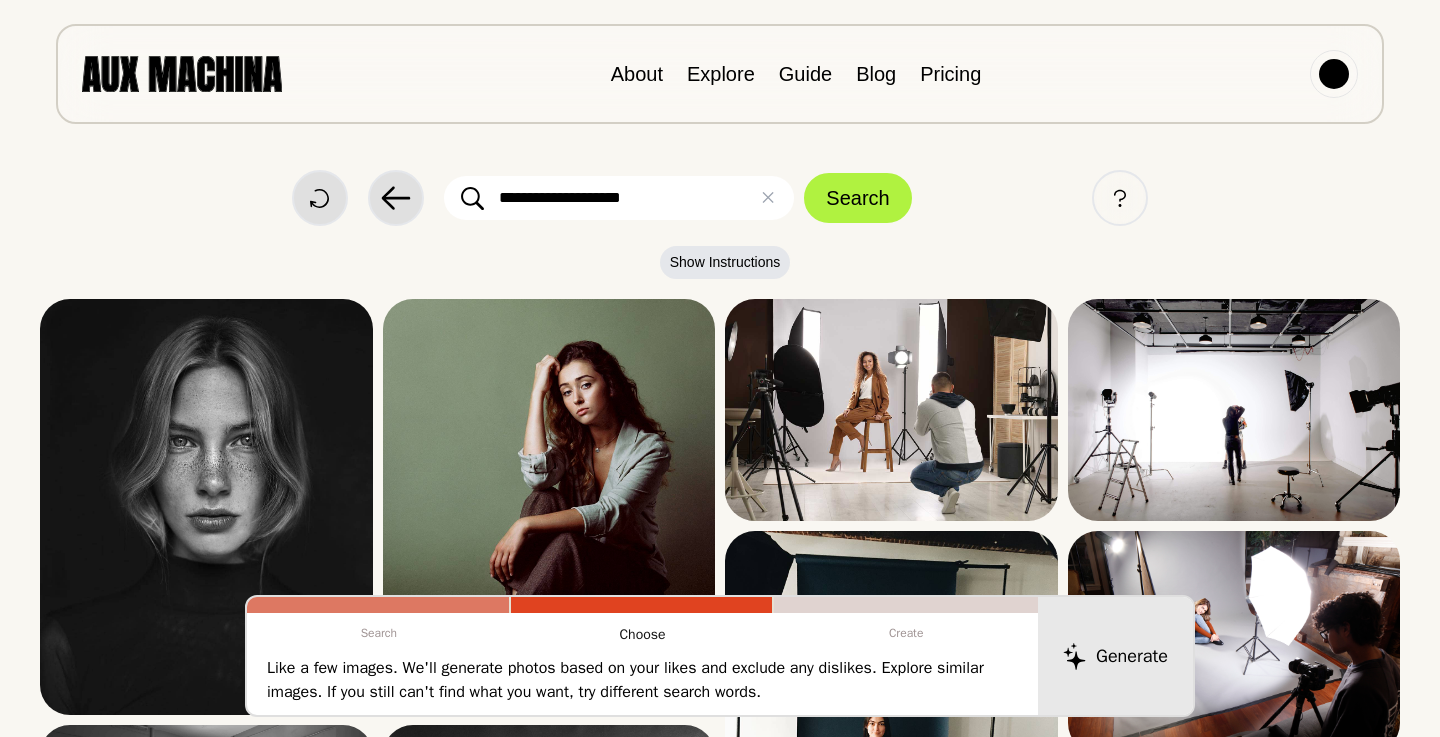click on "Search" at bounding box center (857, 198) 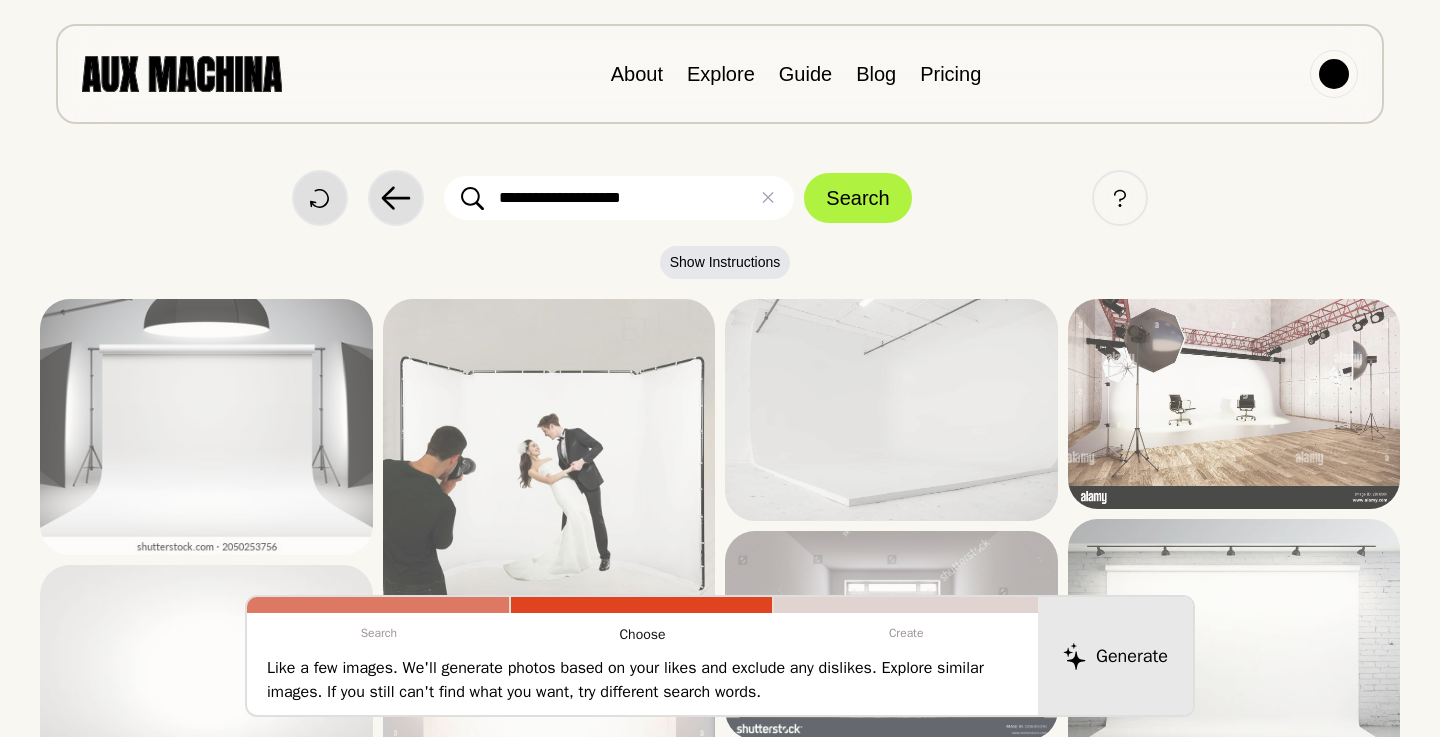 scroll, scrollTop: 0, scrollLeft: 0, axis: both 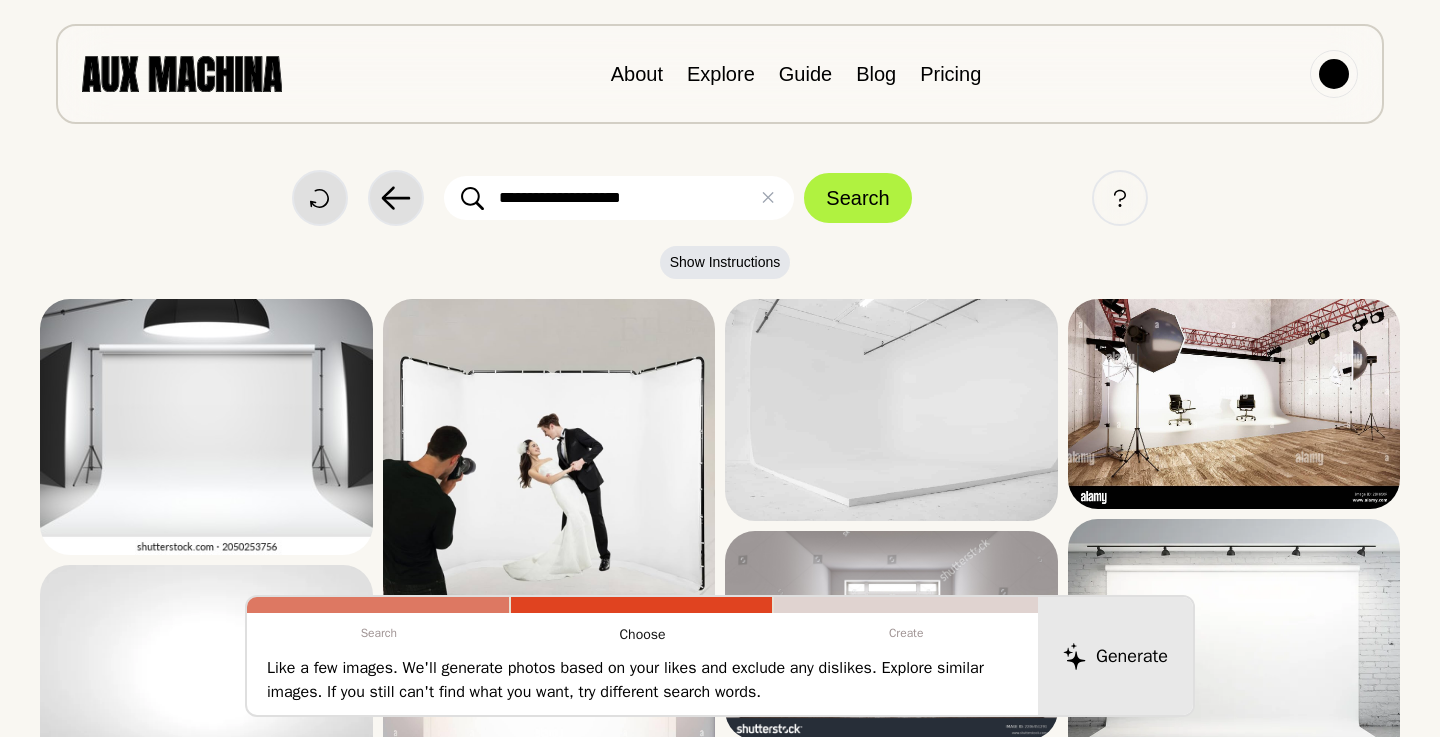 drag, startPoint x: 661, startPoint y: 193, endPoint x: 453, endPoint y: 197, distance: 208.03845 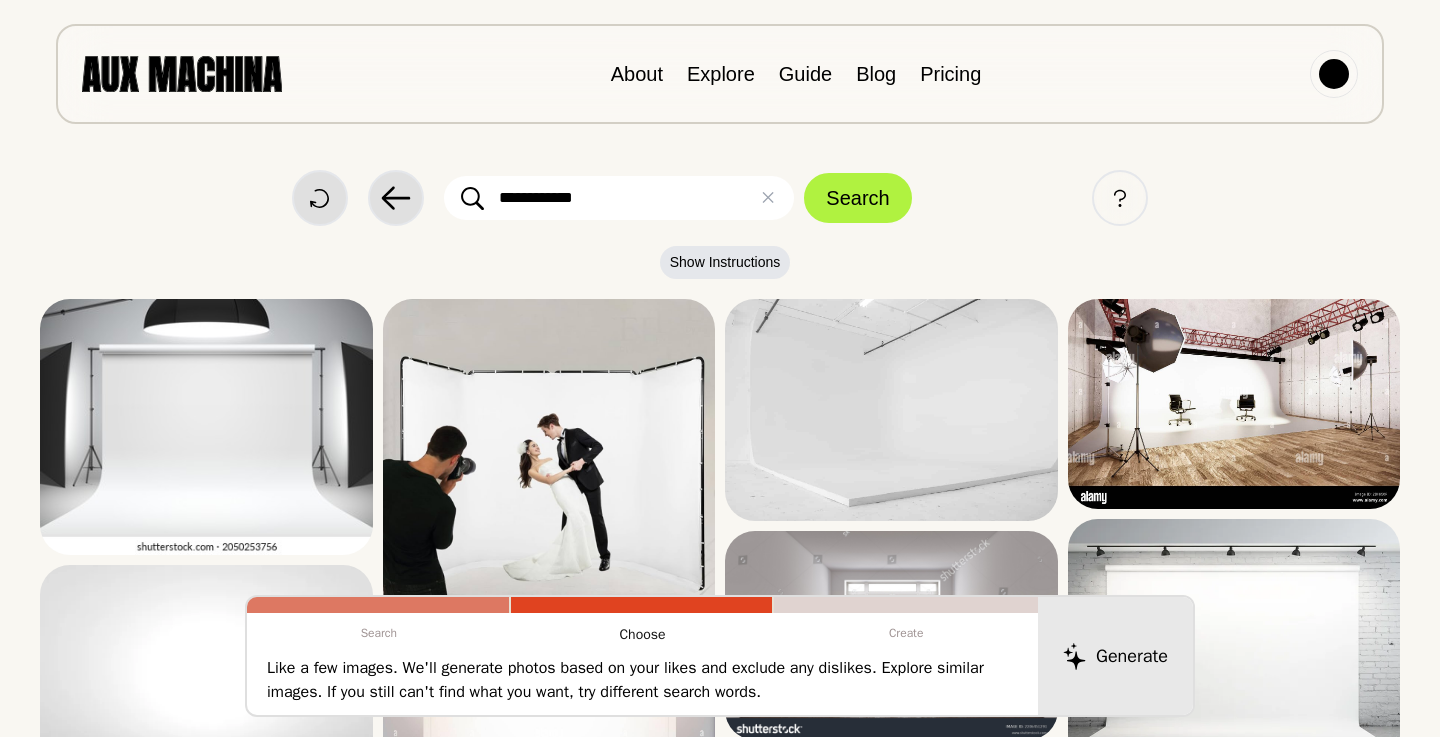 type on "**********" 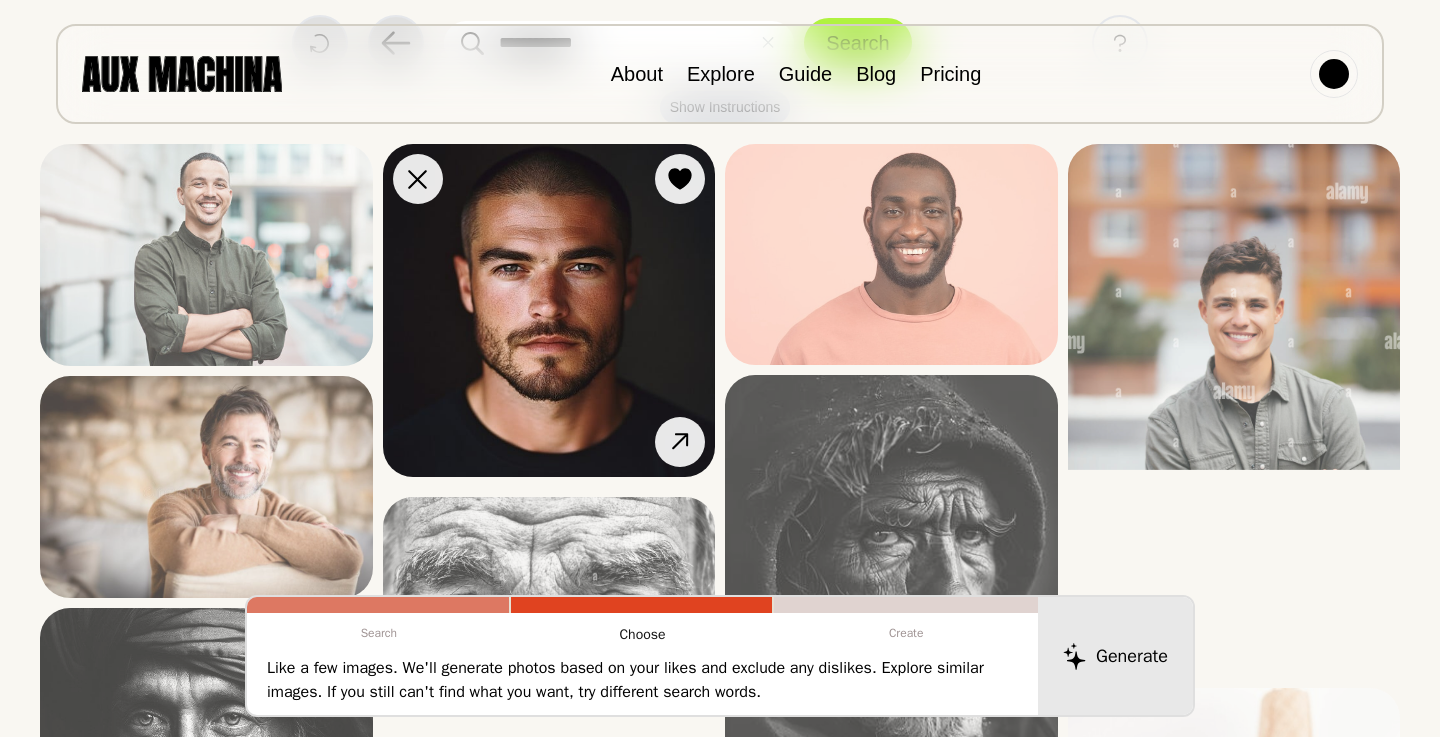 scroll, scrollTop: 148, scrollLeft: 0, axis: vertical 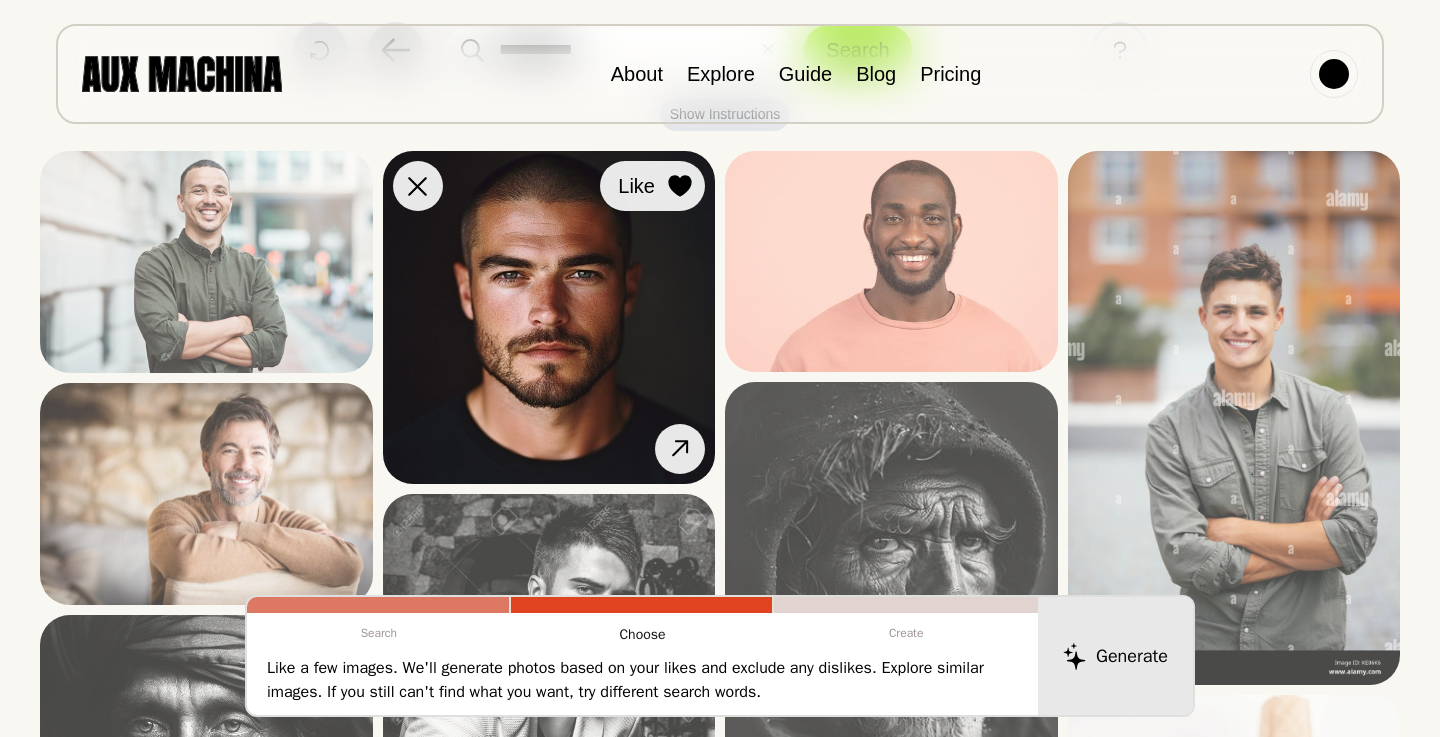 click 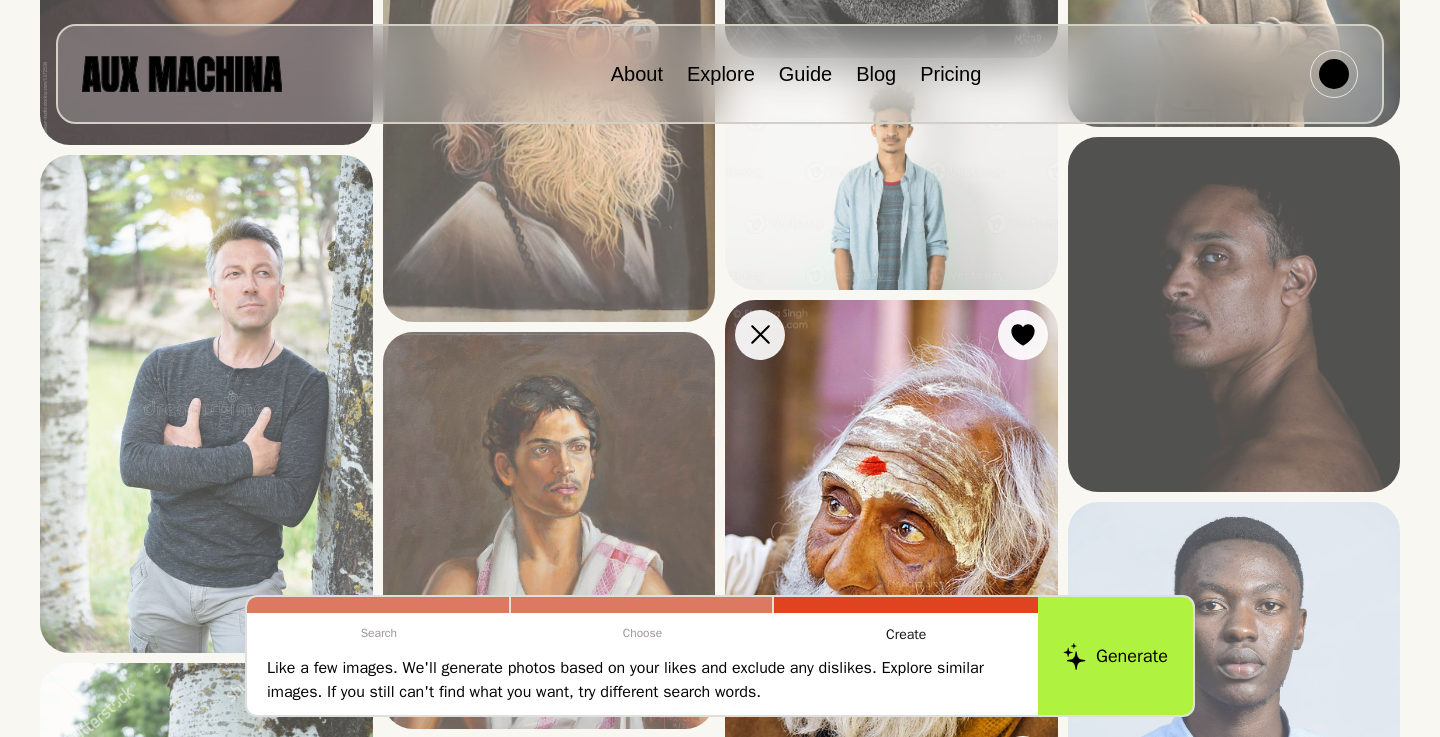 scroll, scrollTop: 3655, scrollLeft: 0, axis: vertical 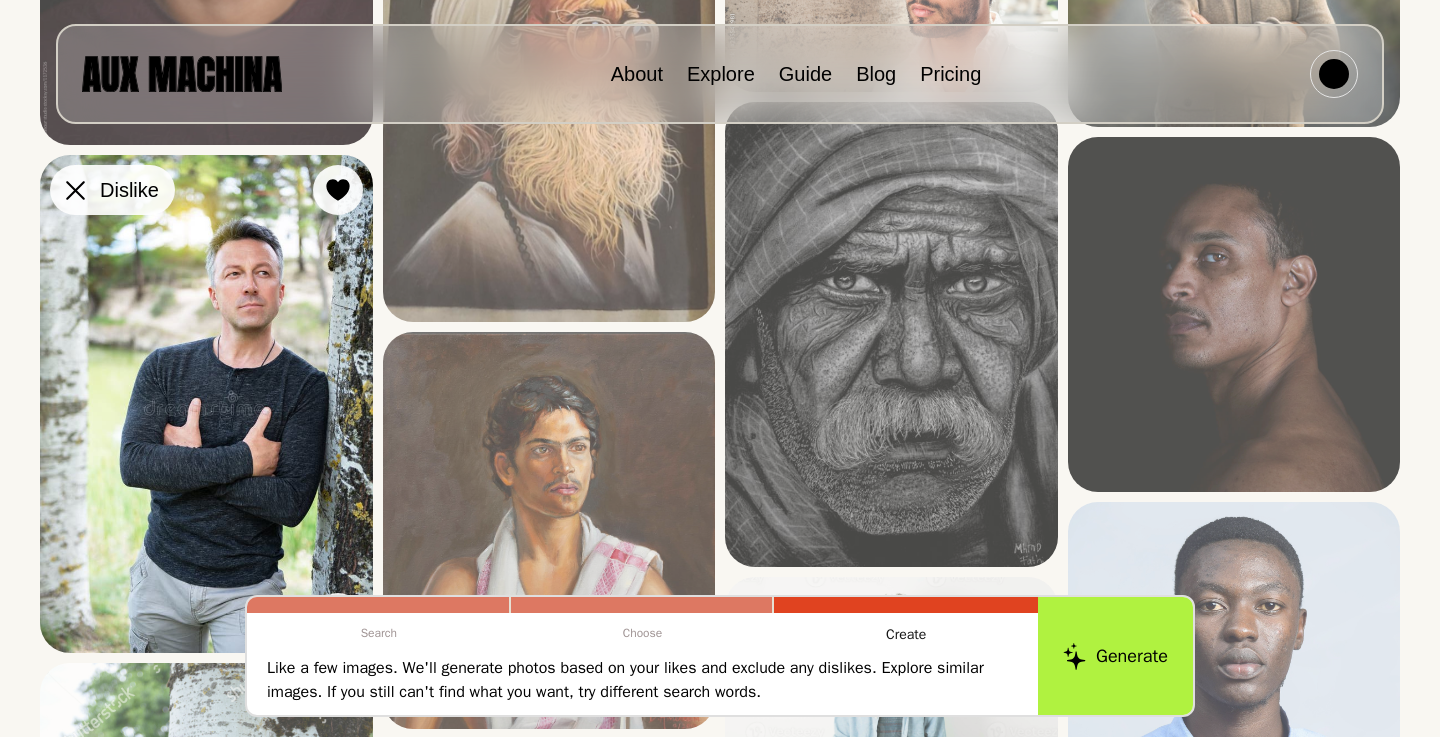 click 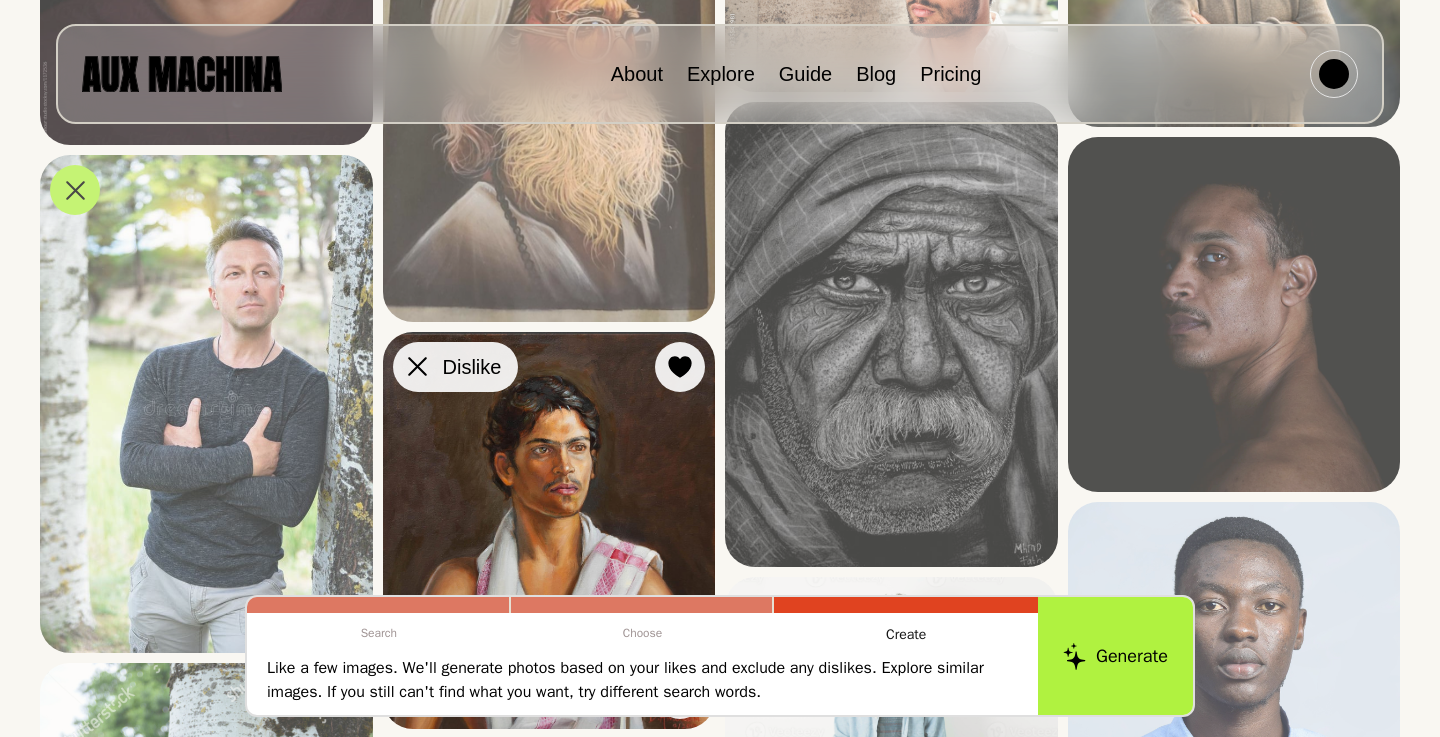 click at bounding box center [418, 367] 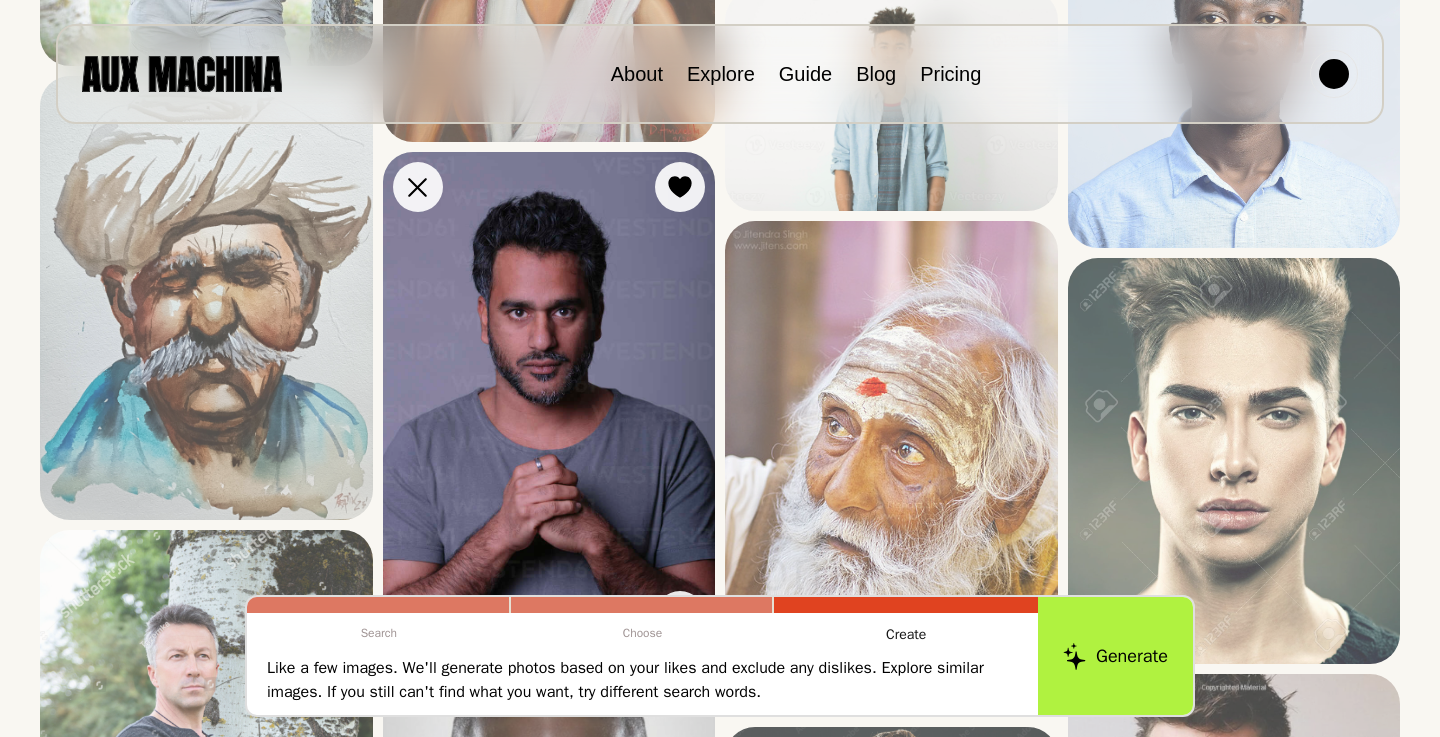 scroll, scrollTop: 4239, scrollLeft: 0, axis: vertical 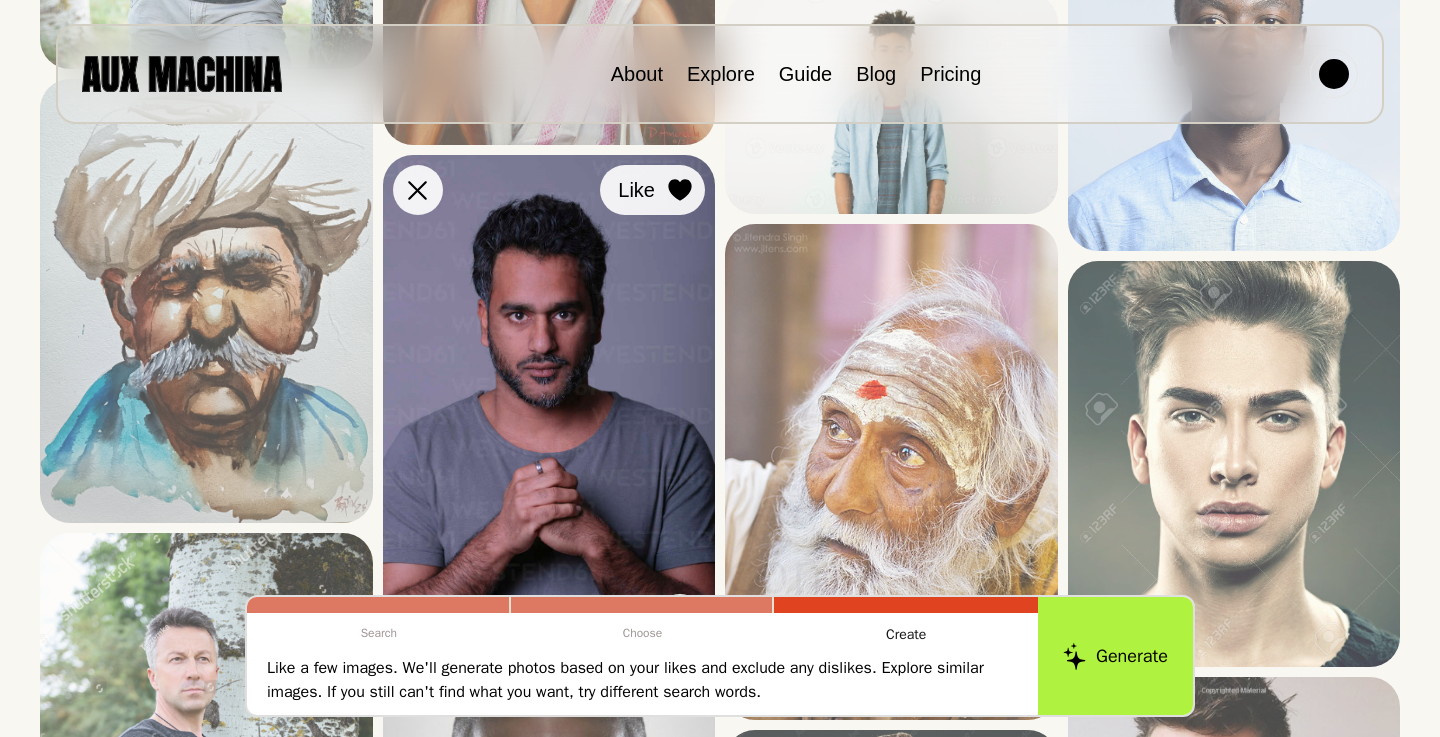 click 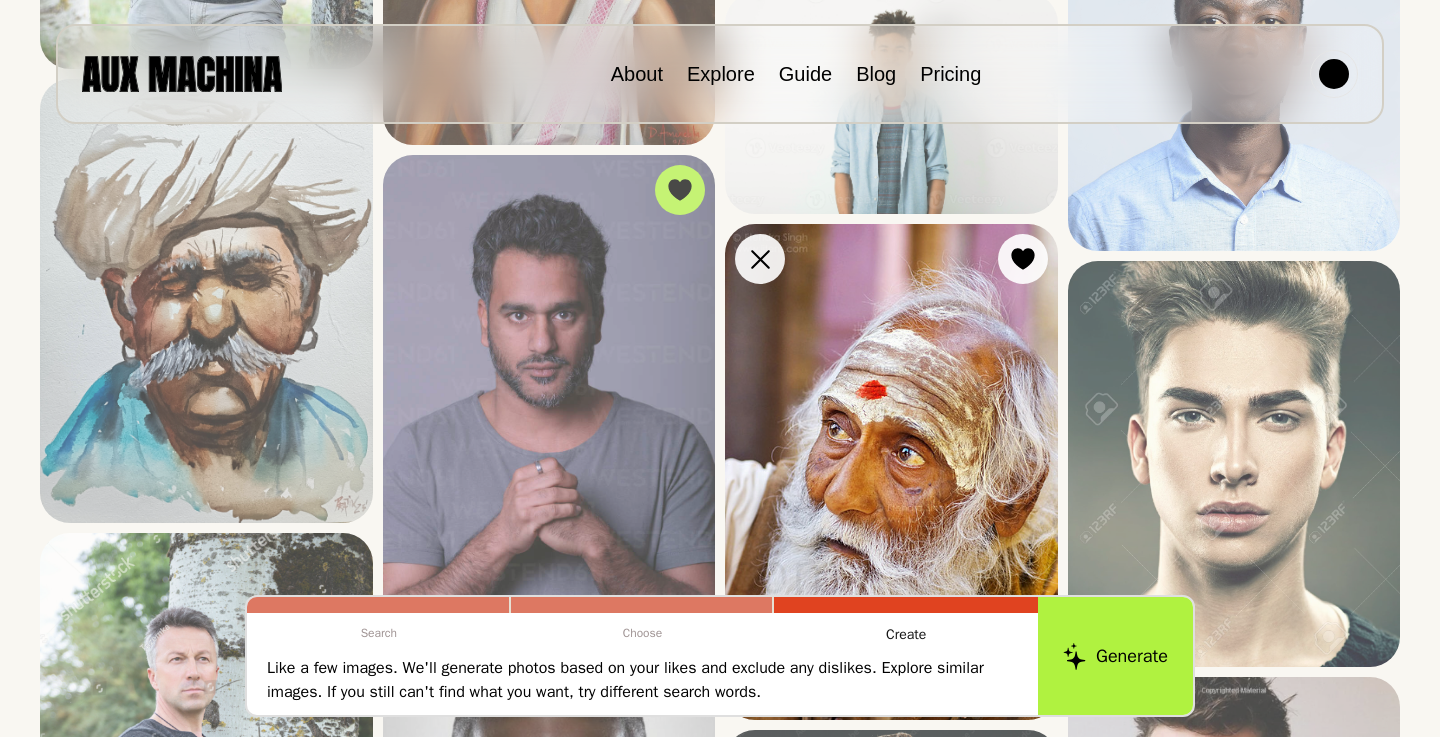 scroll, scrollTop: 4258, scrollLeft: 0, axis: vertical 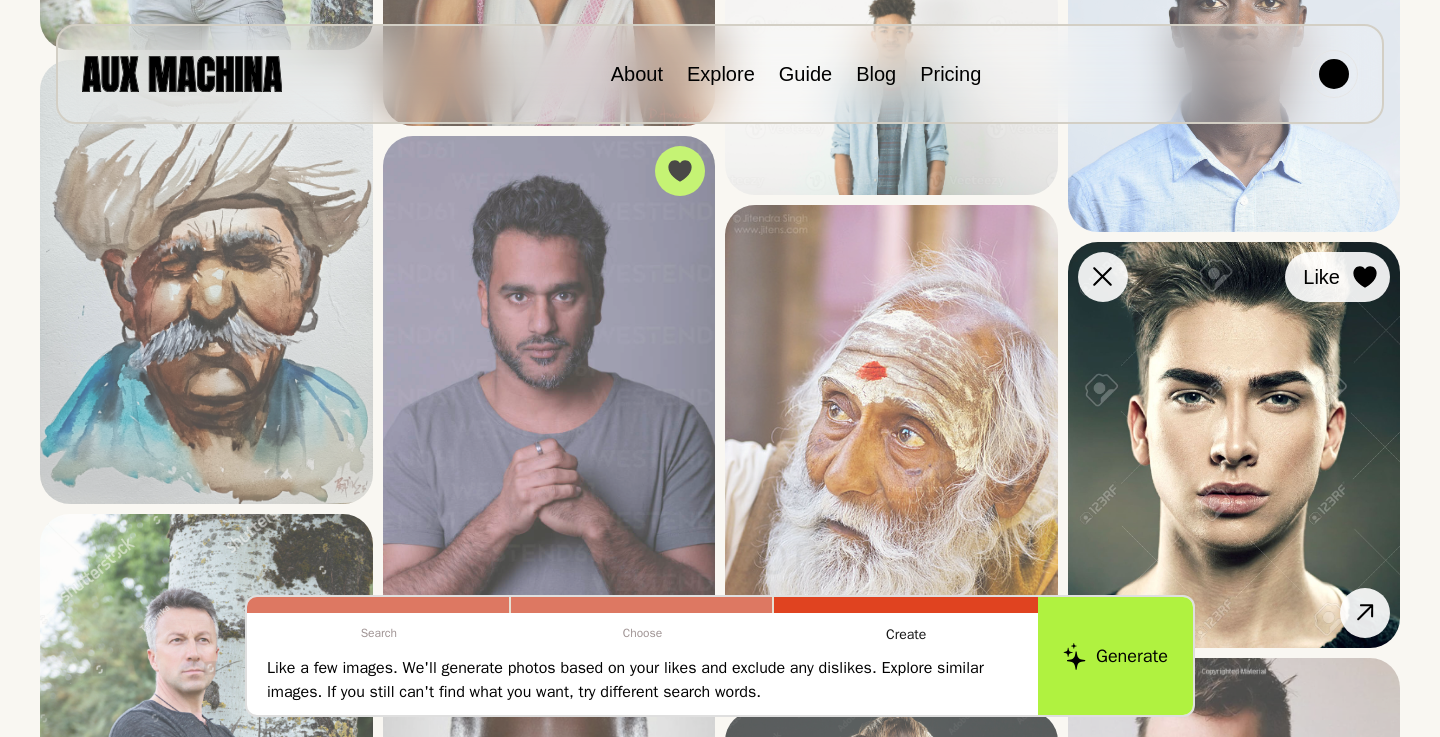 click 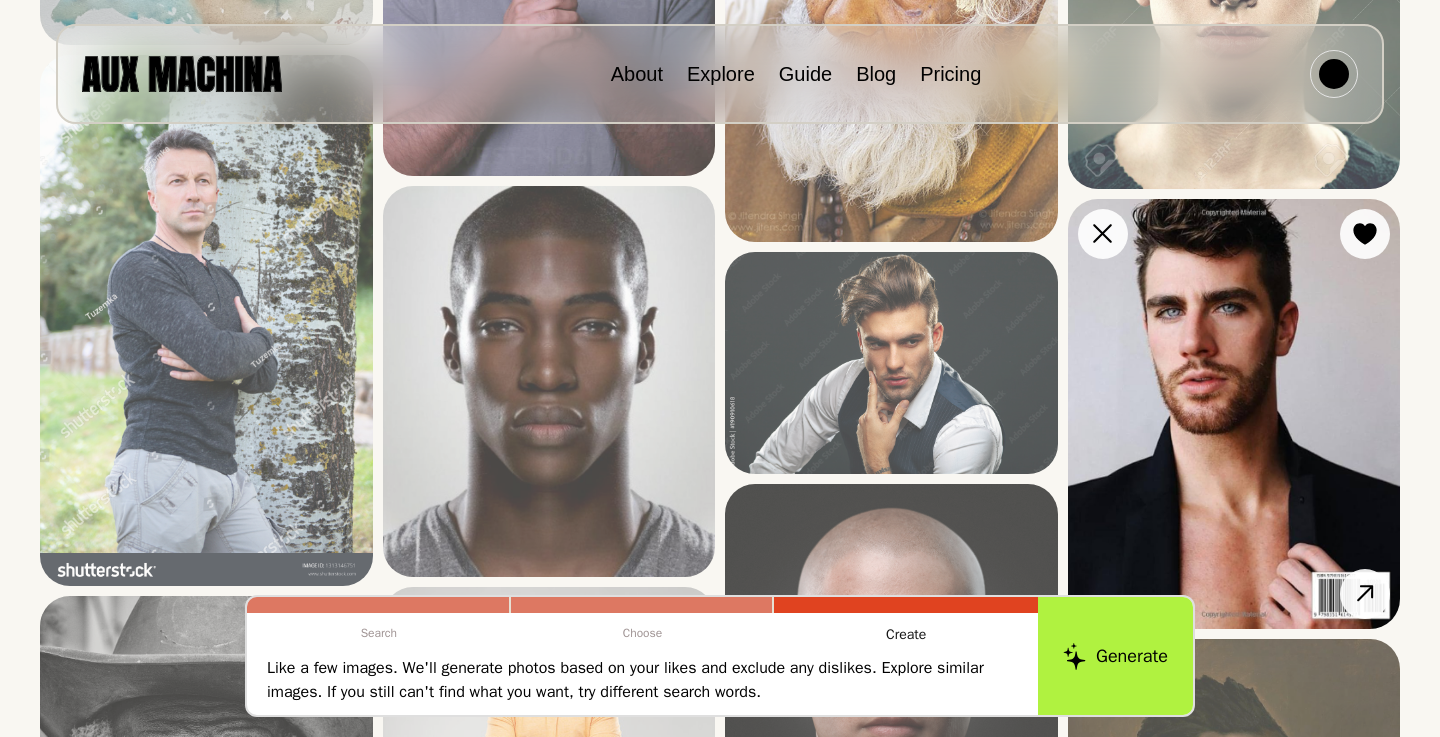 scroll, scrollTop: 4721, scrollLeft: 0, axis: vertical 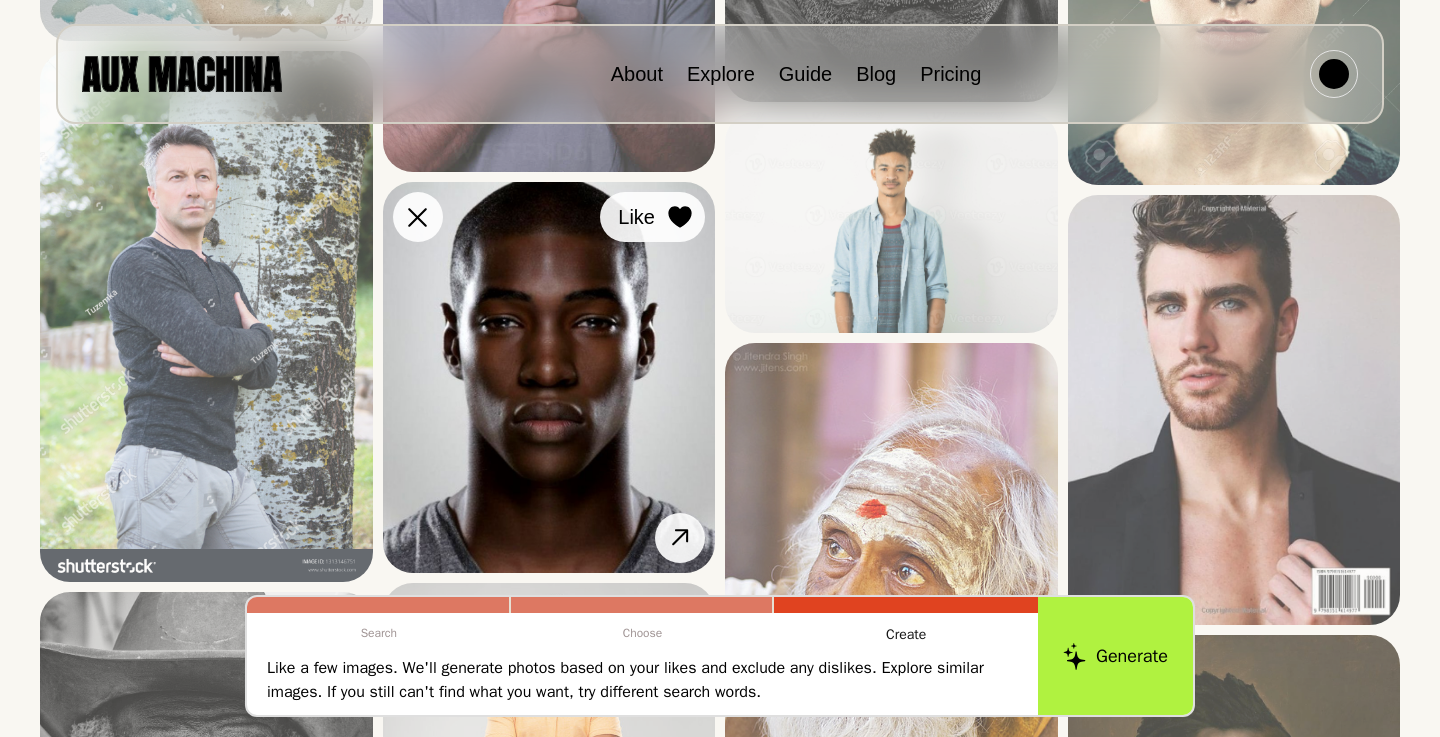 click at bounding box center [680, 217] 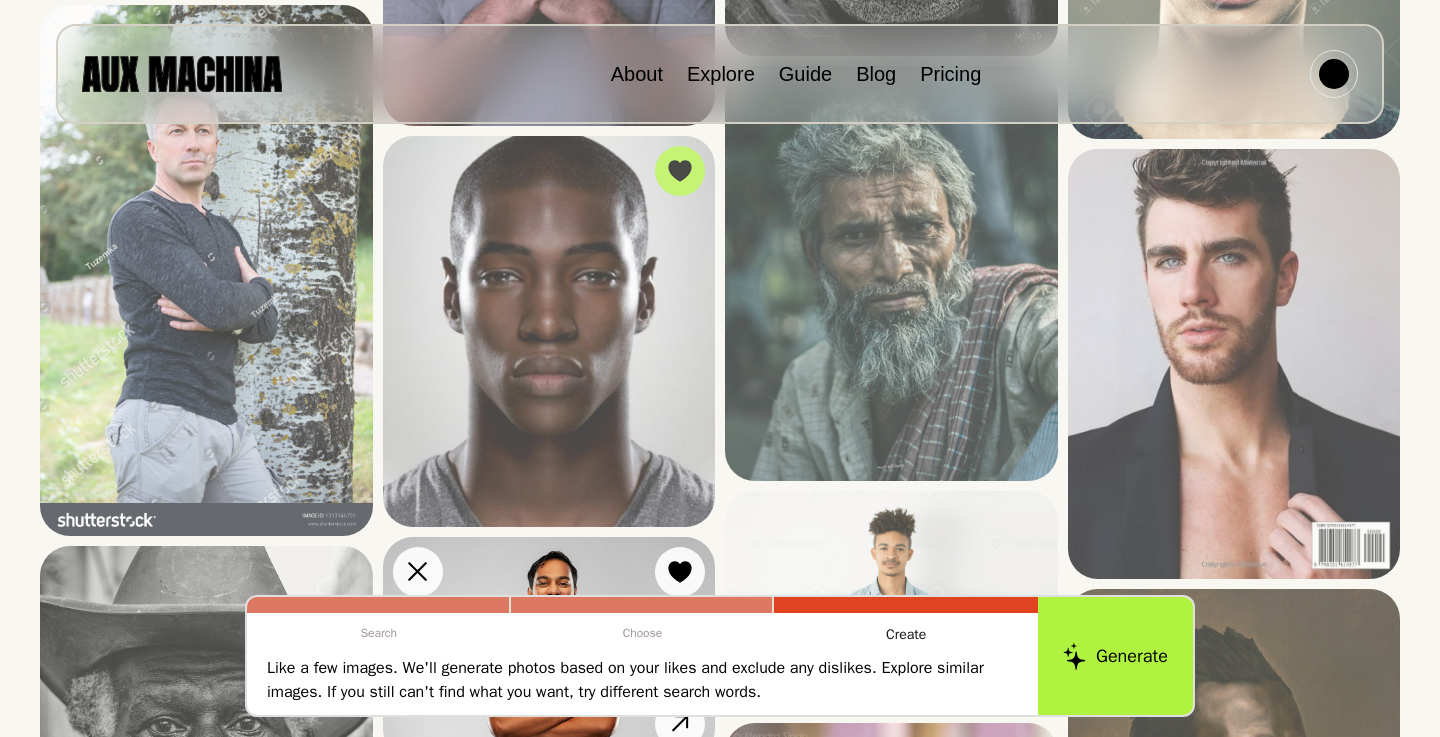 scroll, scrollTop: 4754, scrollLeft: 0, axis: vertical 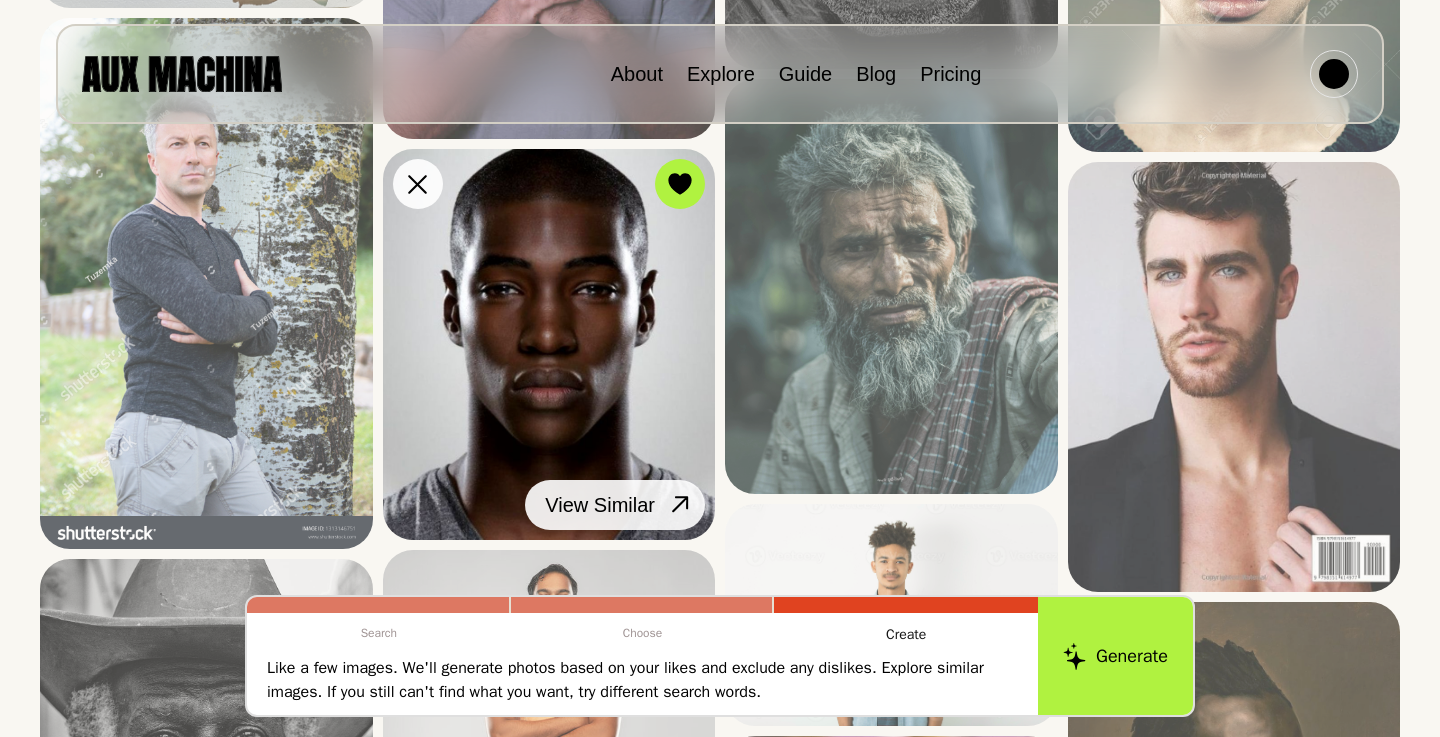 click 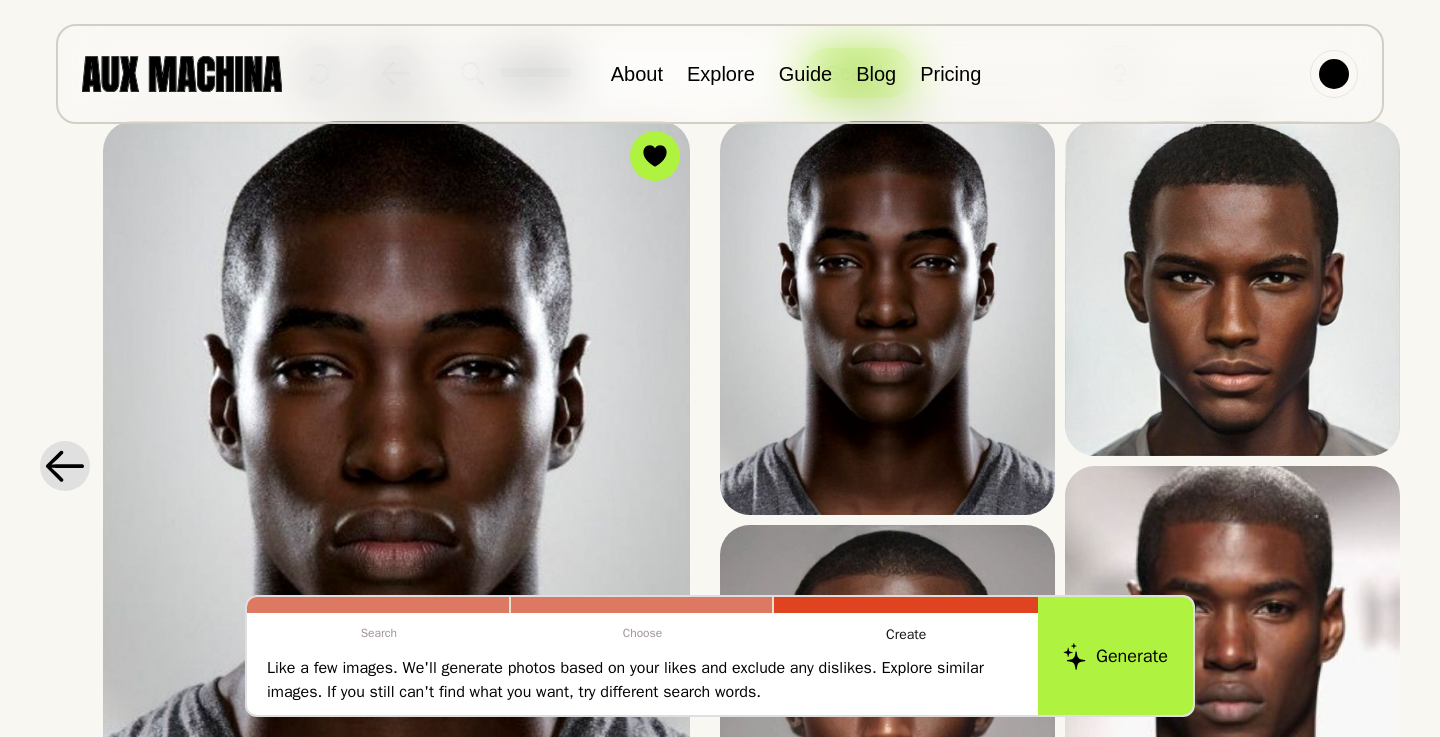 scroll, scrollTop: 63, scrollLeft: 0, axis: vertical 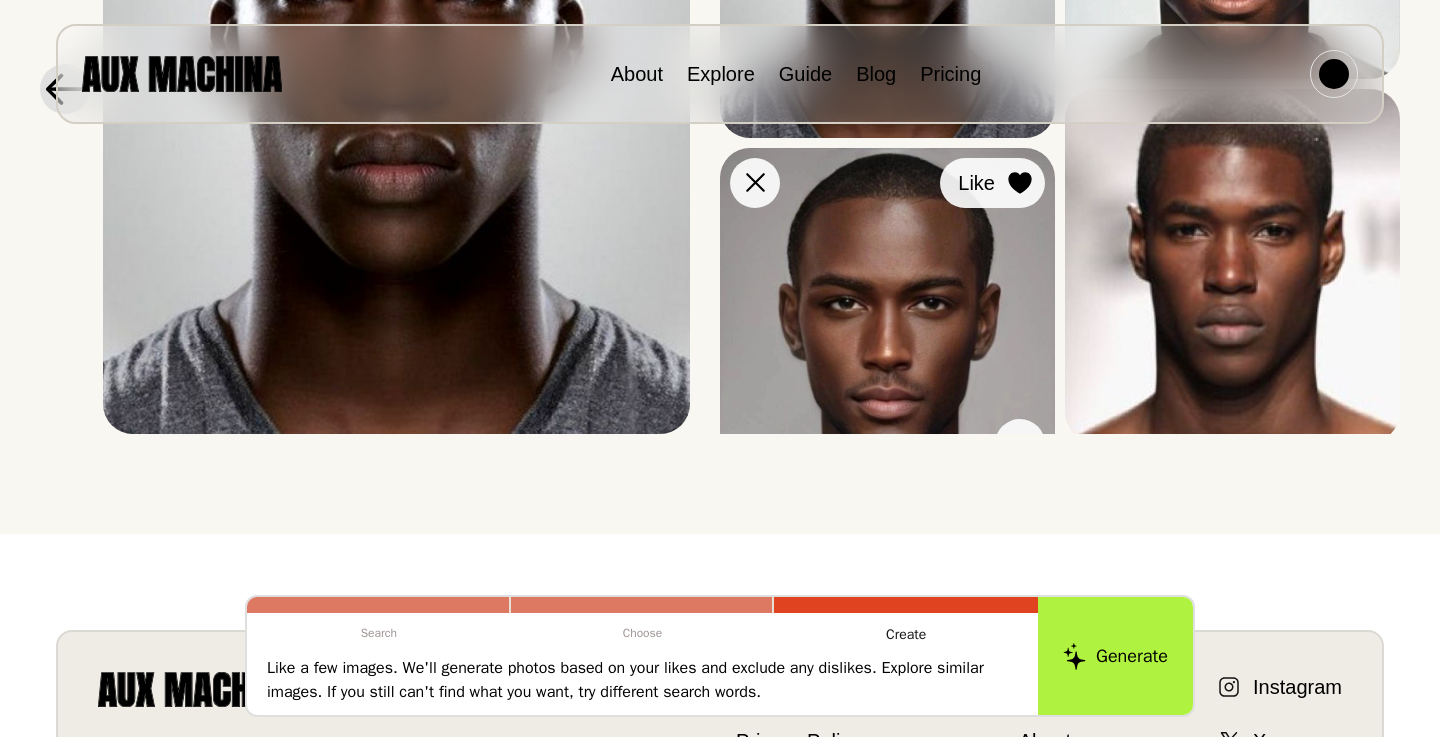 click 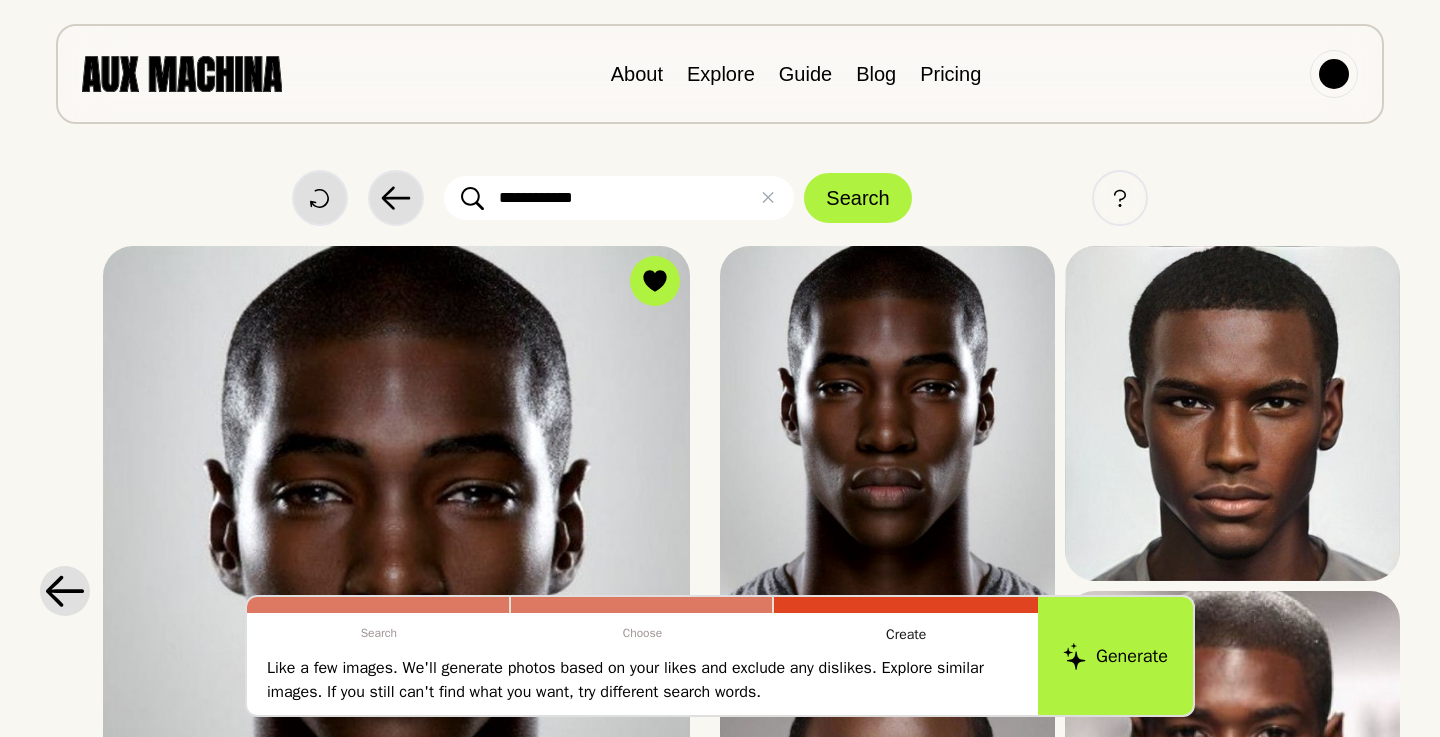 scroll, scrollTop: 0, scrollLeft: 0, axis: both 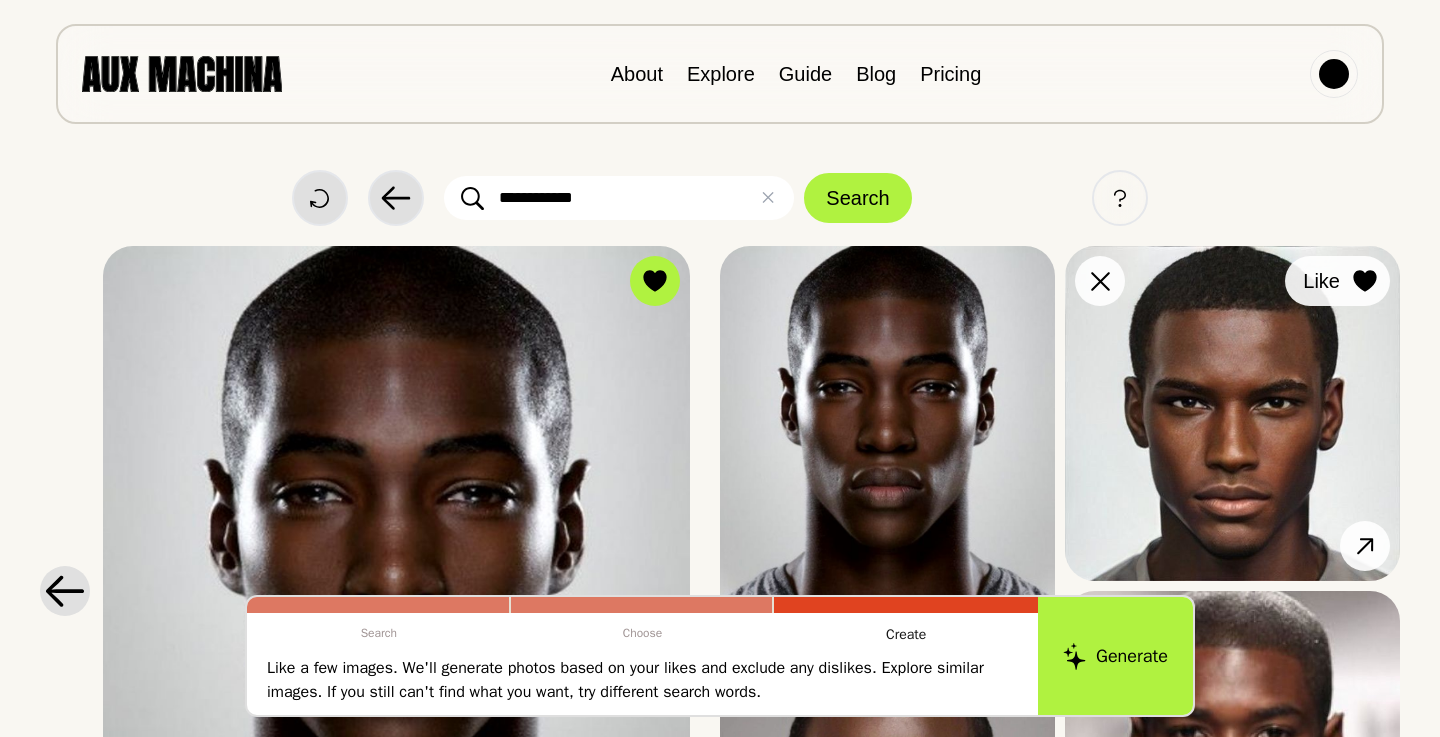 click 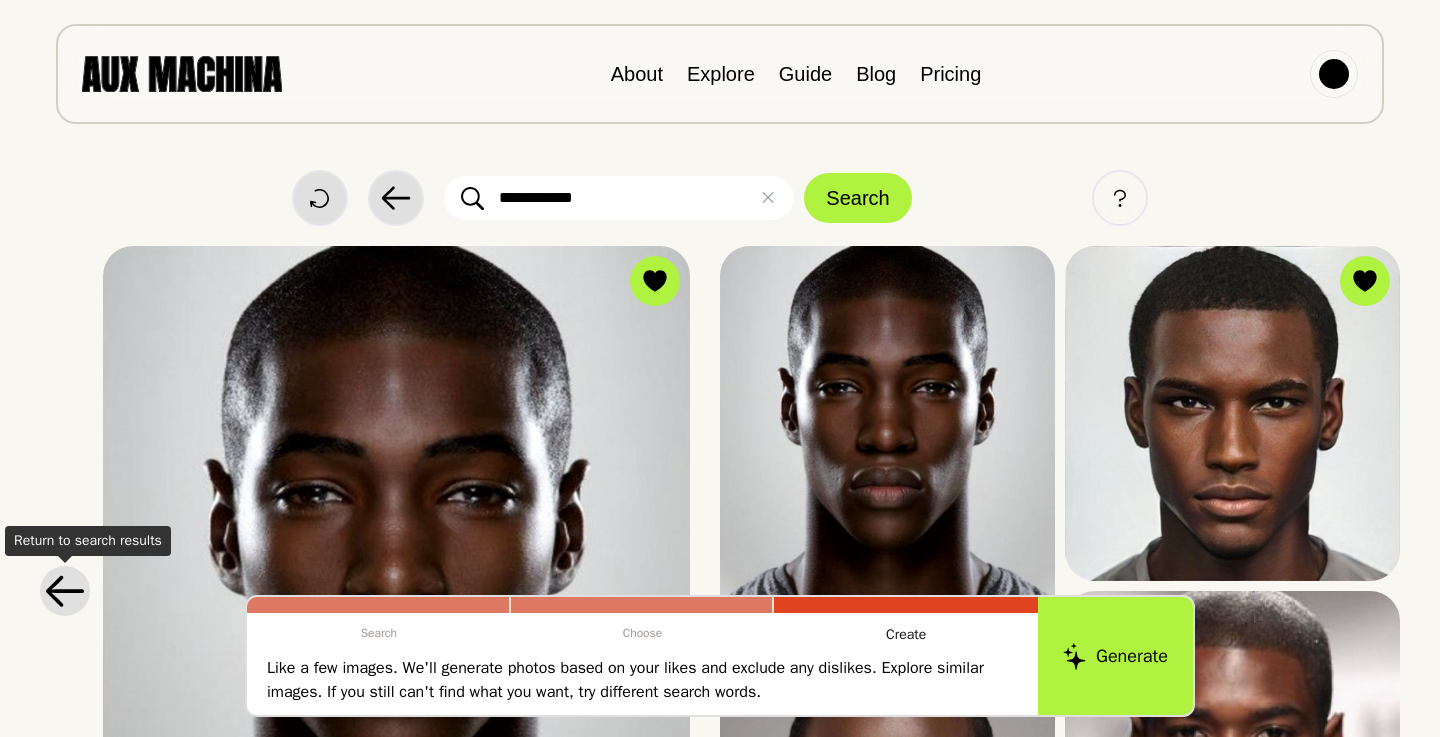 click 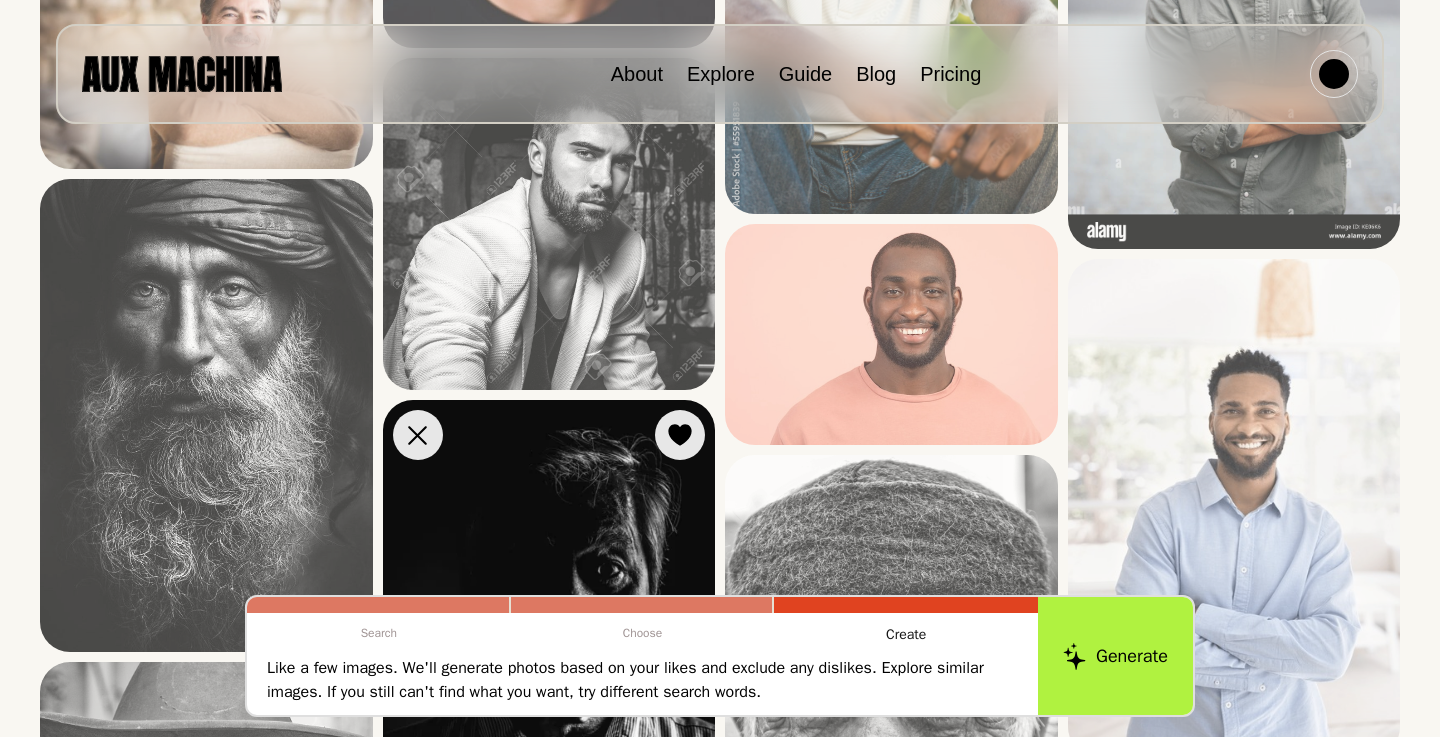 scroll, scrollTop: 164, scrollLeft: 0, axis: vertical 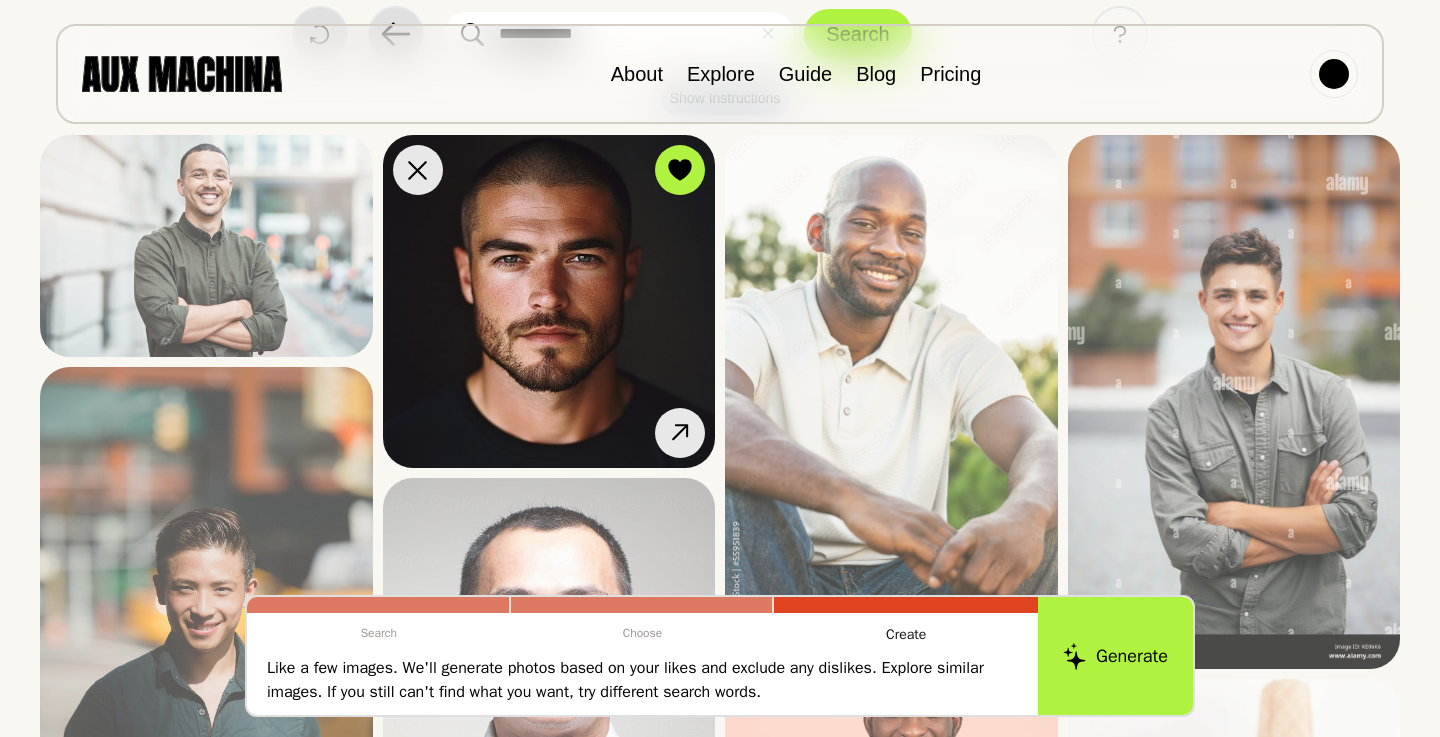 click at bounding box center [549, 301] 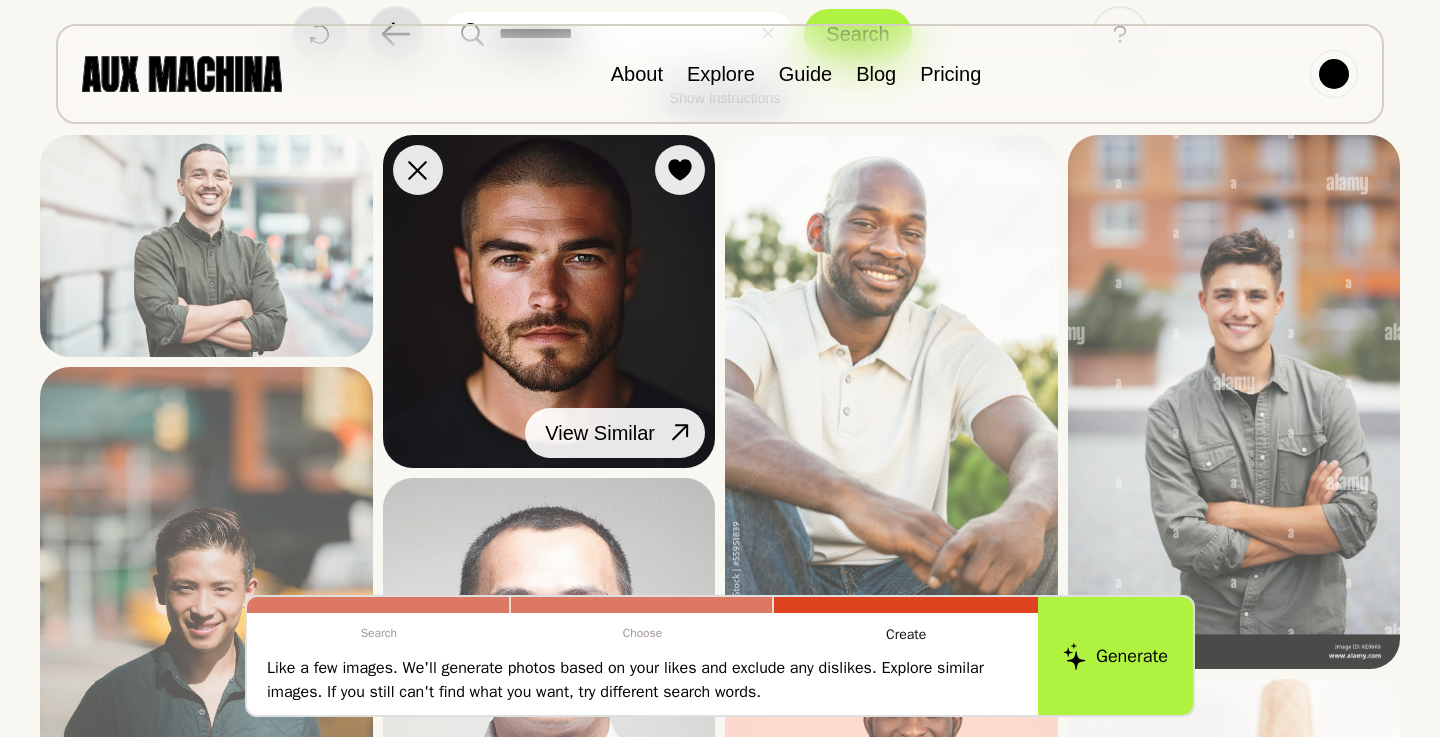 click 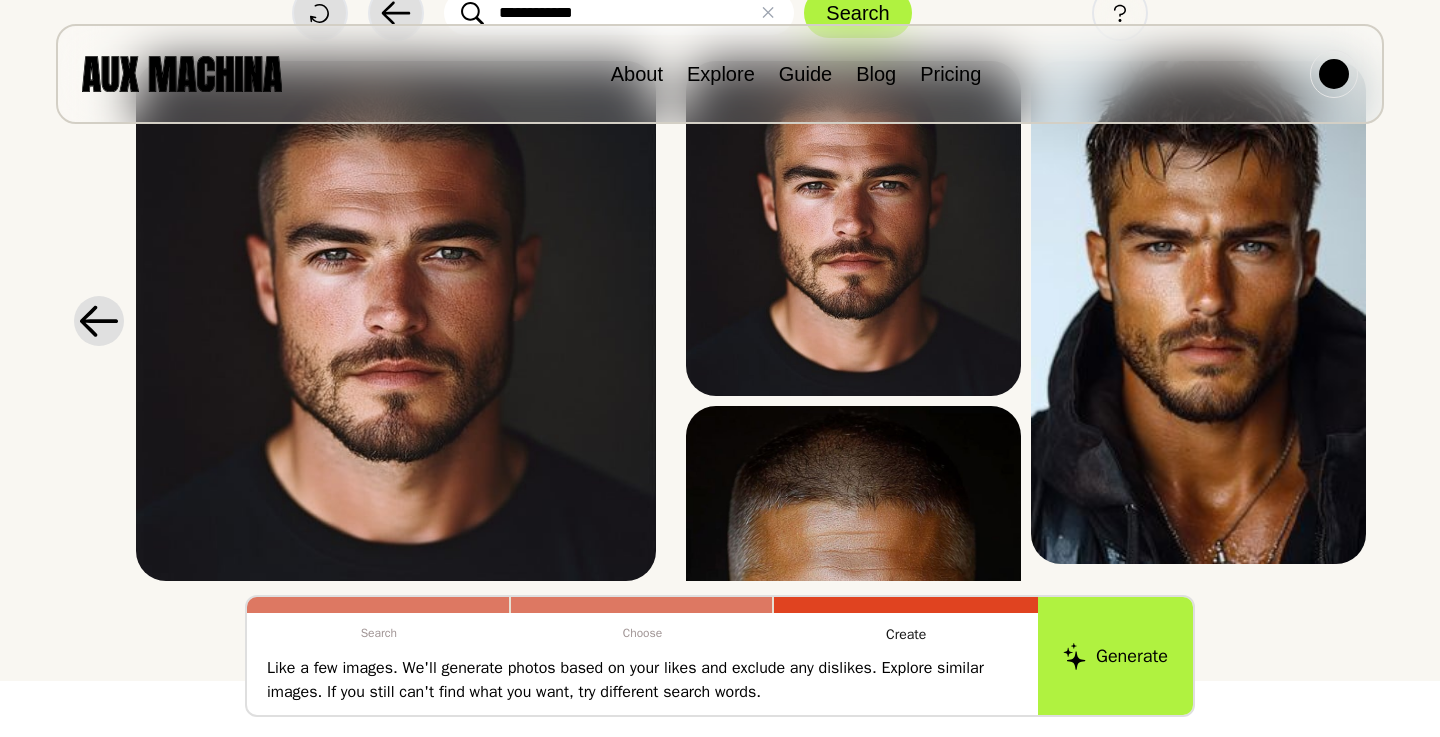 scroll, scrollTop: 184, scrollLeft: 0, axis: vertical 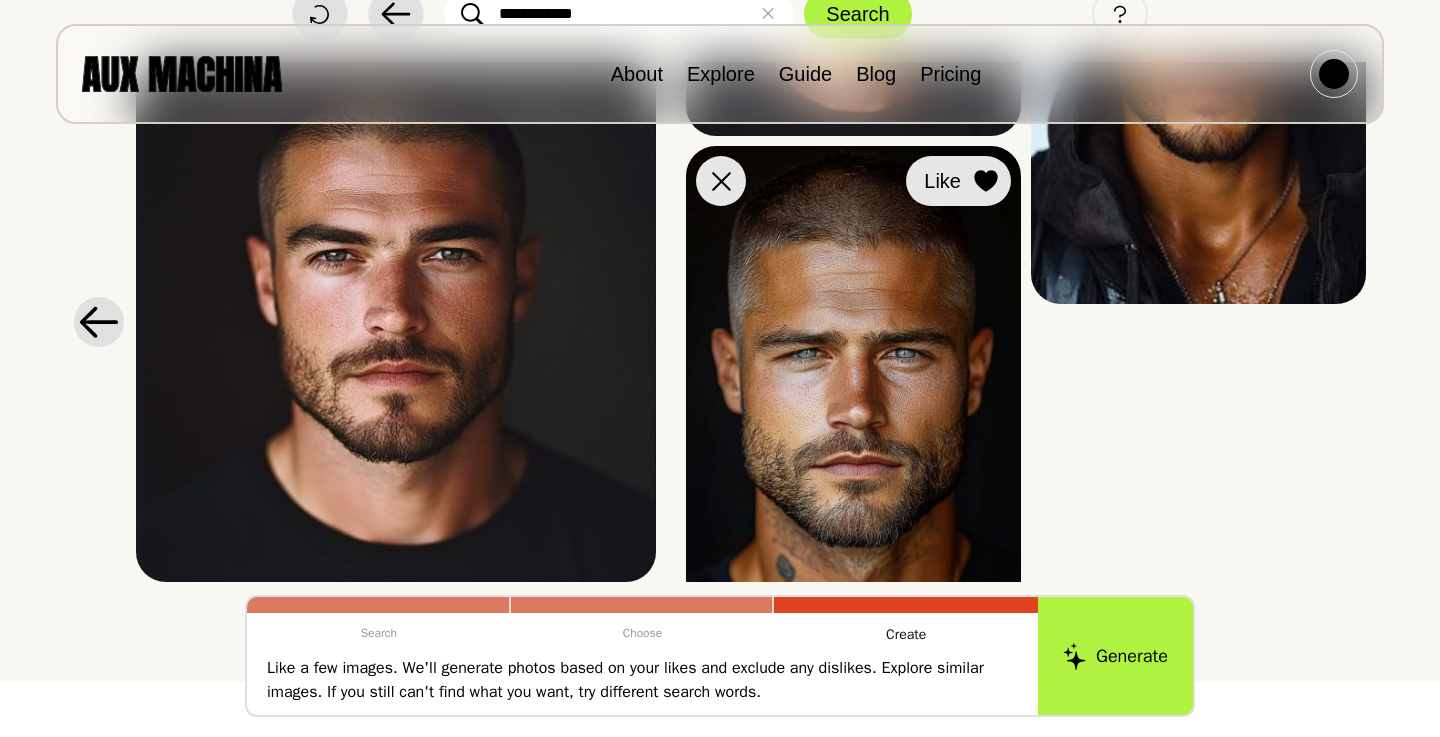 click 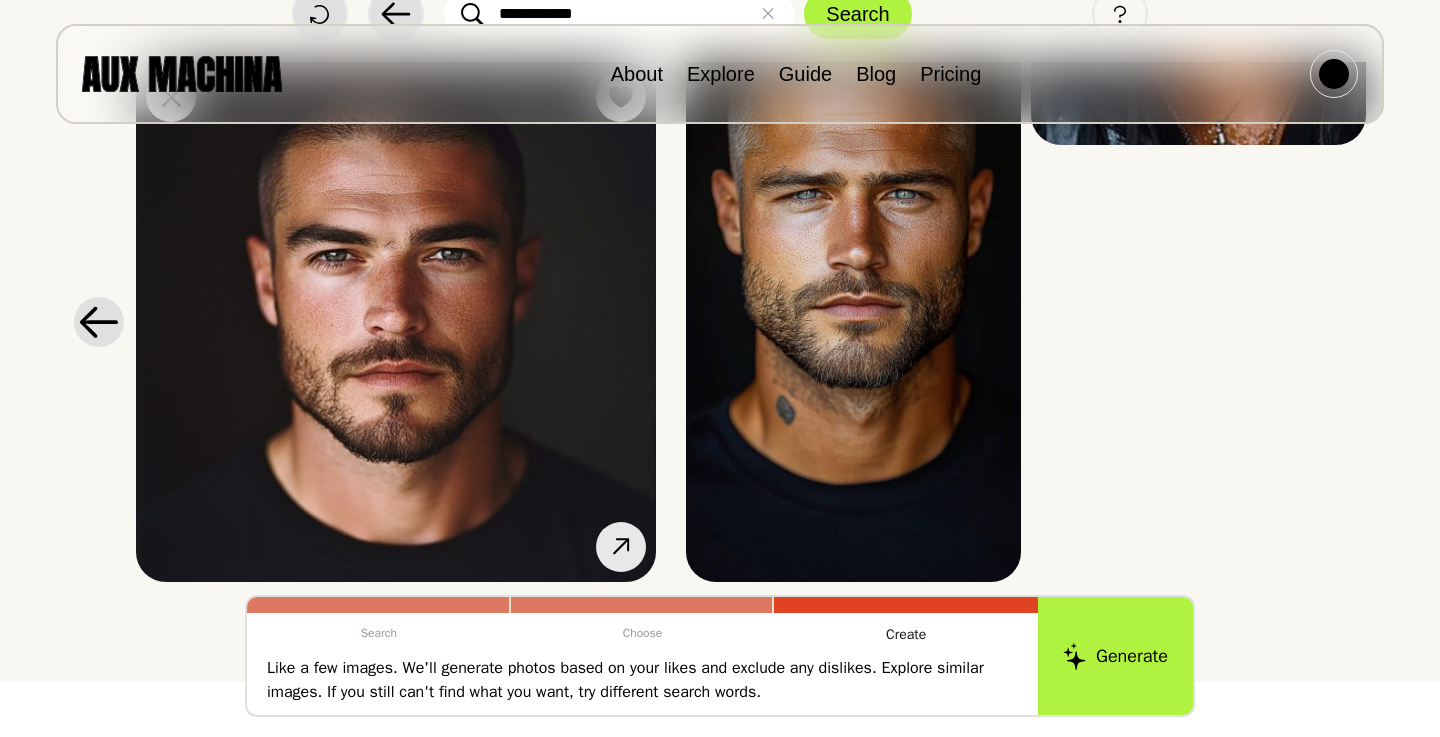 scroll, scrollTop: 420, scrollLeft: 0, axis: vertical 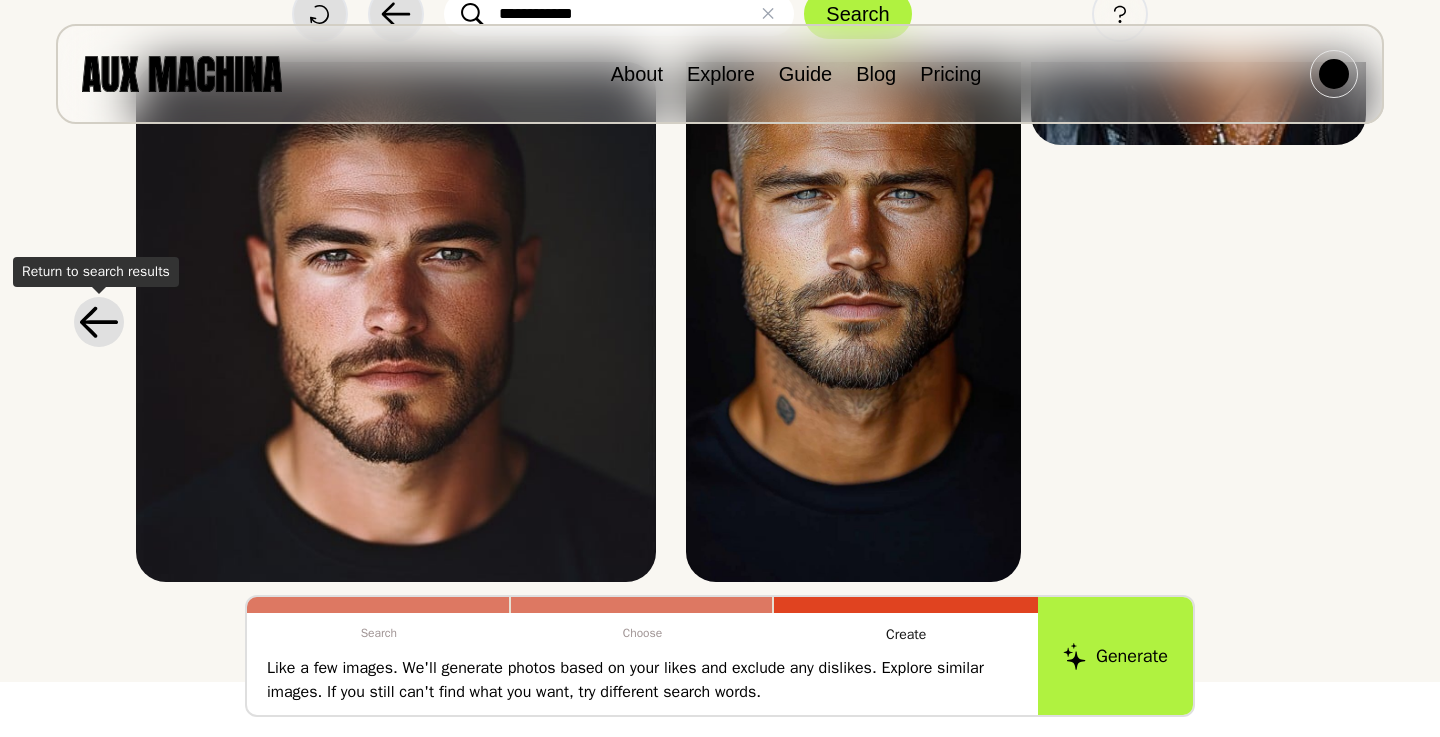 click 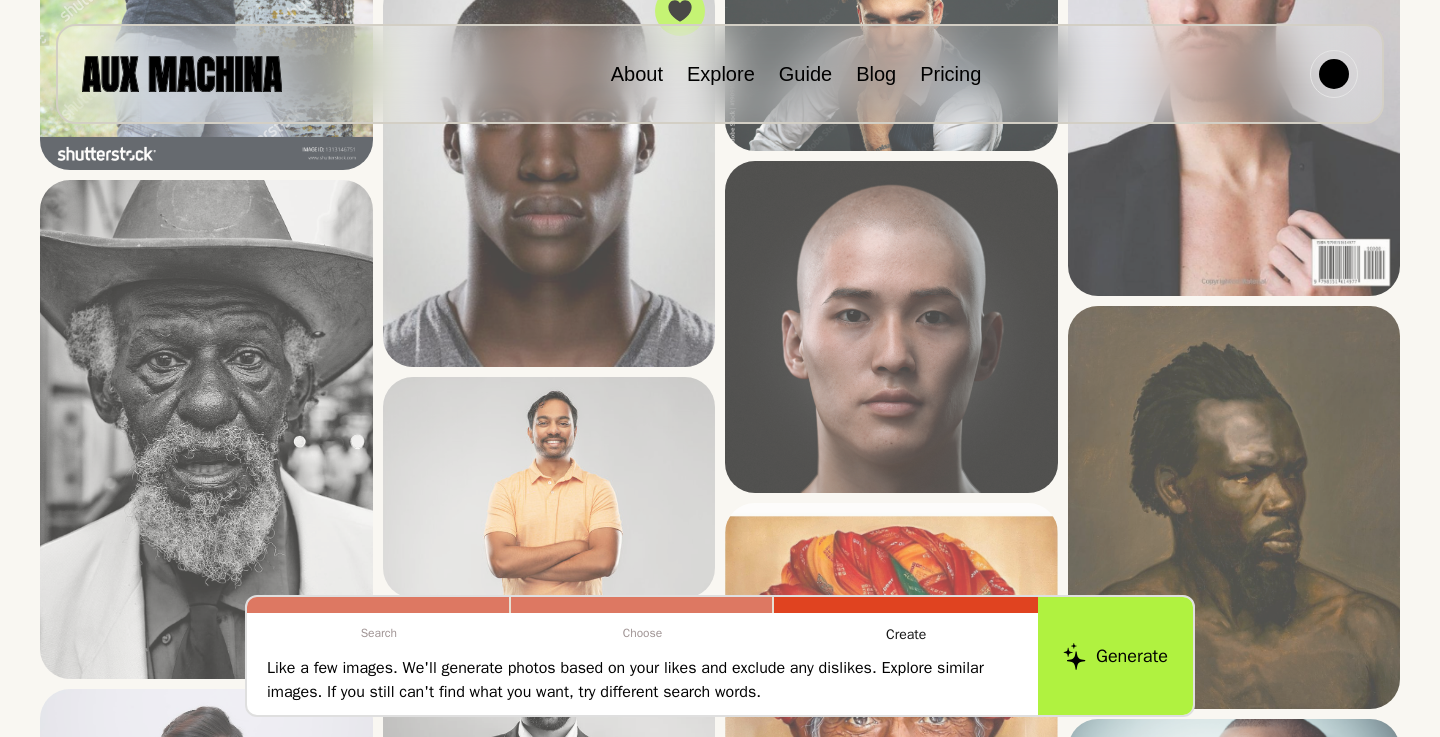 scroll, scrollTop: 6068, scrollLeft: 0, axis: vertical 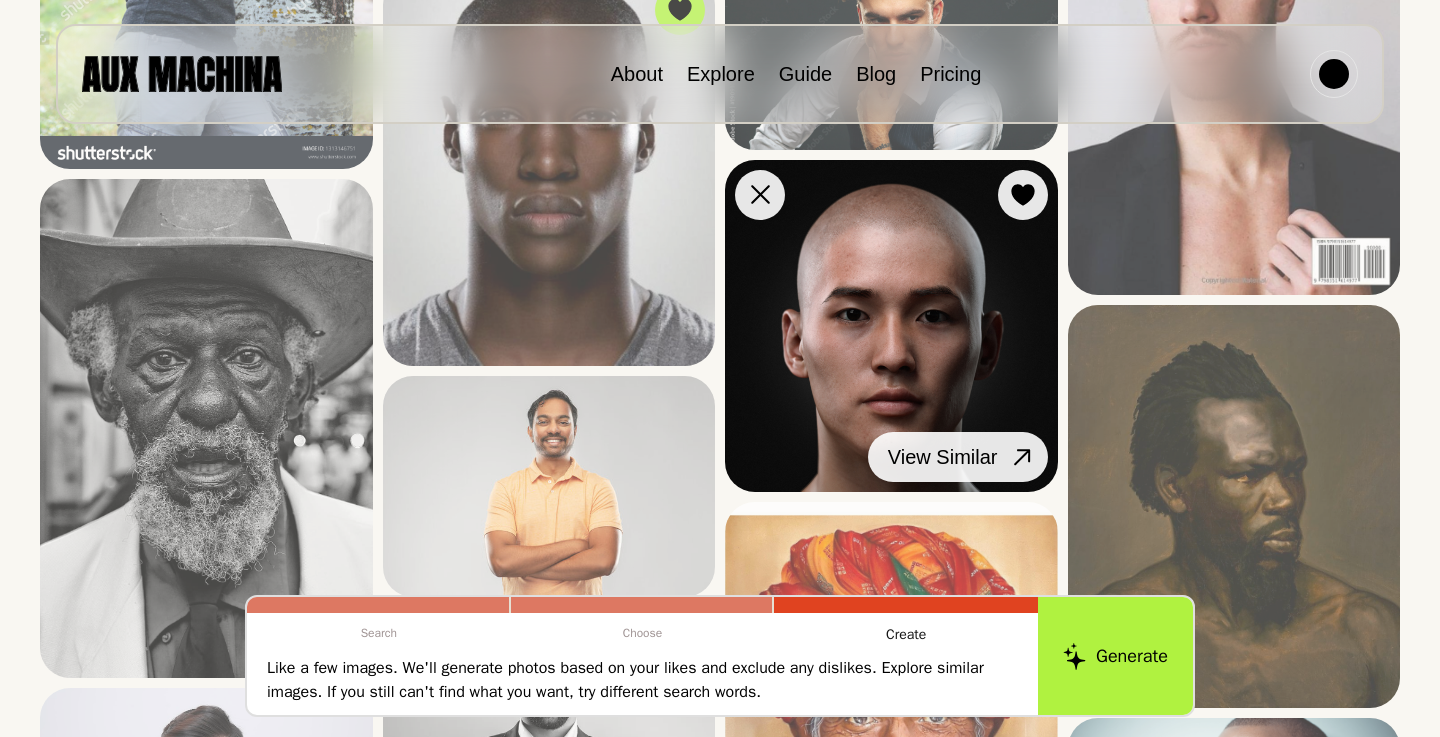click 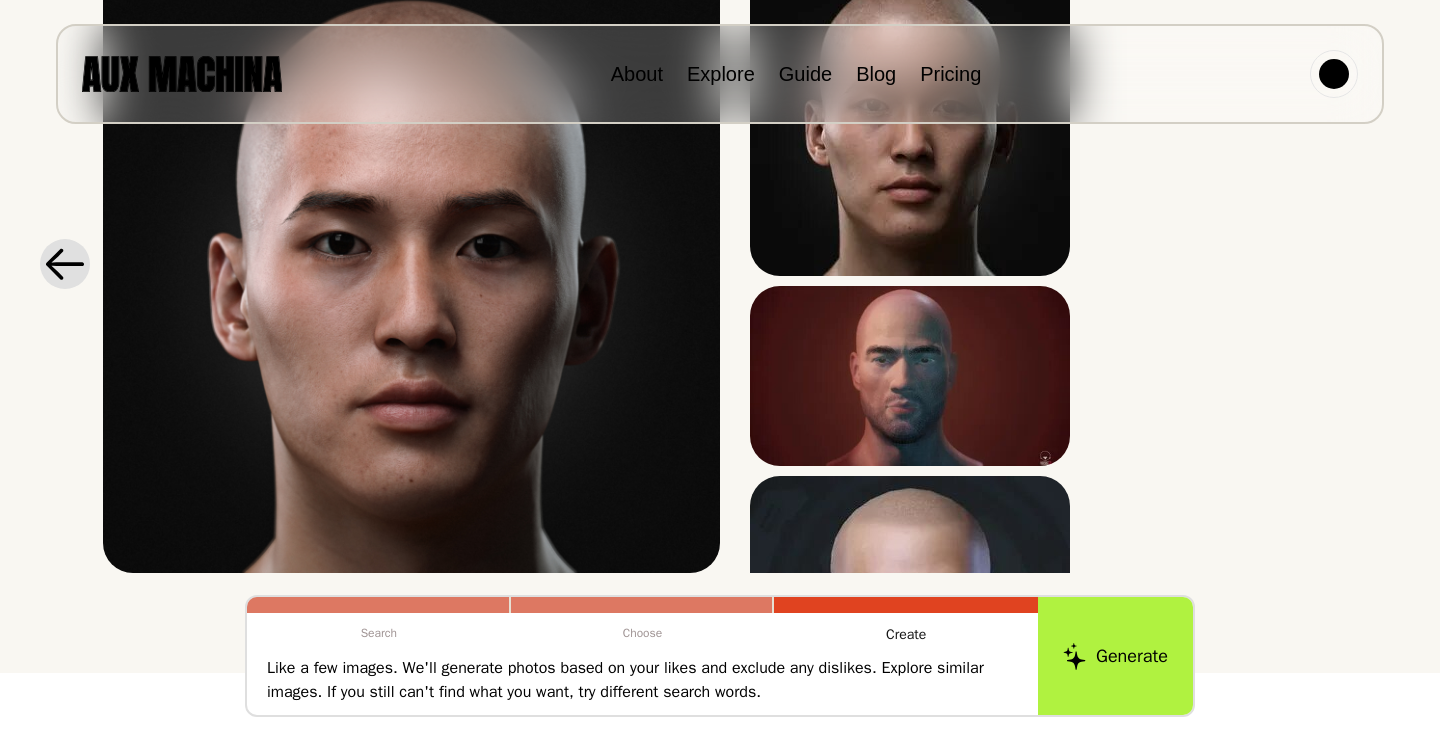 scroll, scrollTop: 102, scrollLeft: 0, axis: vertical 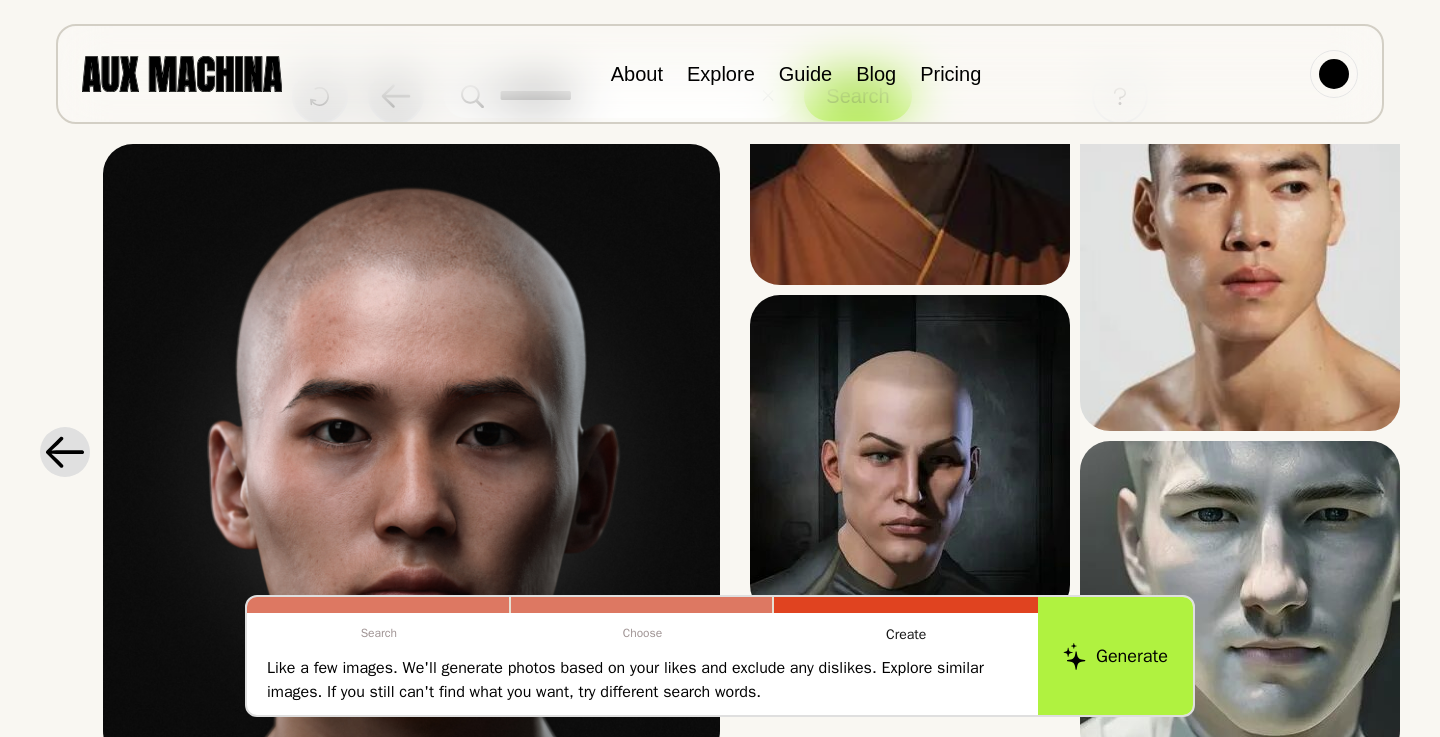 click 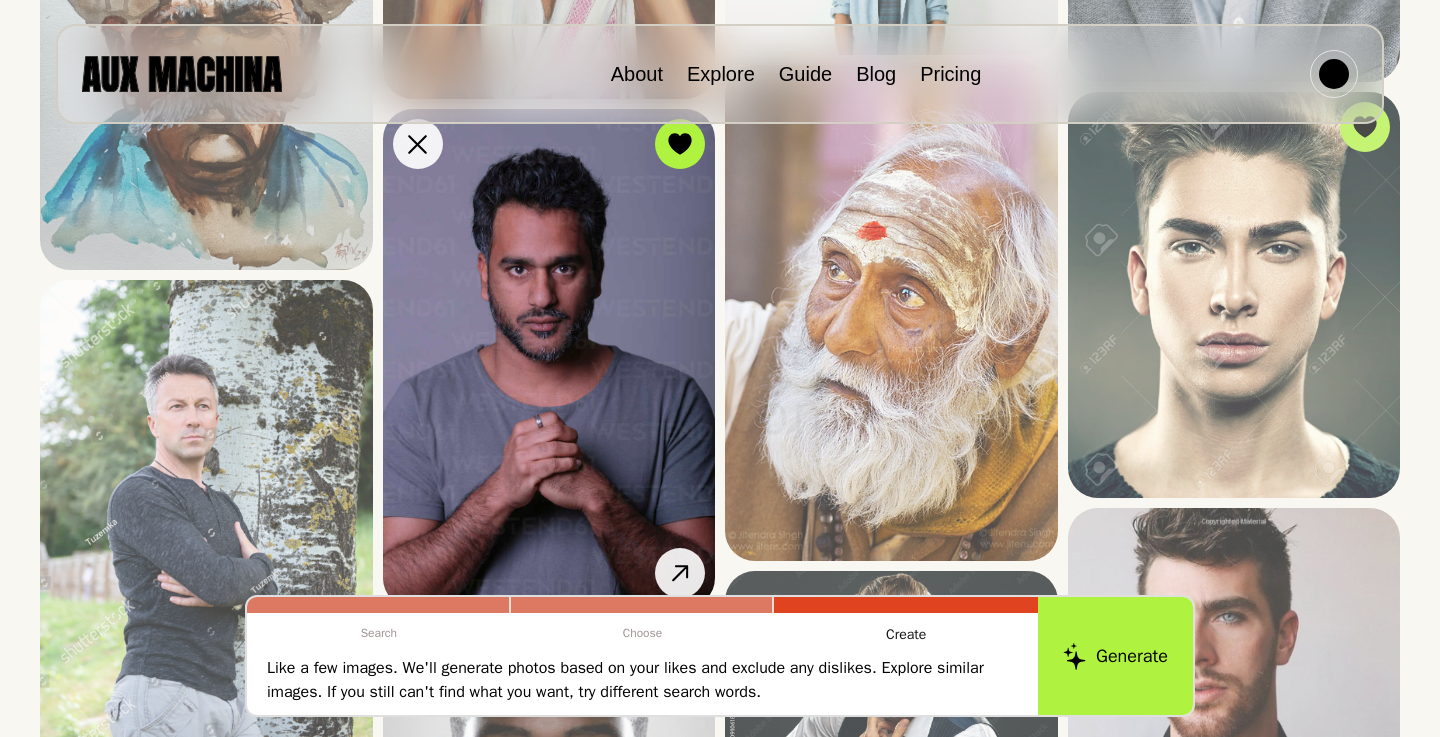 scroll, scrollTop: 5424, scrollLeft: 1, axis: both 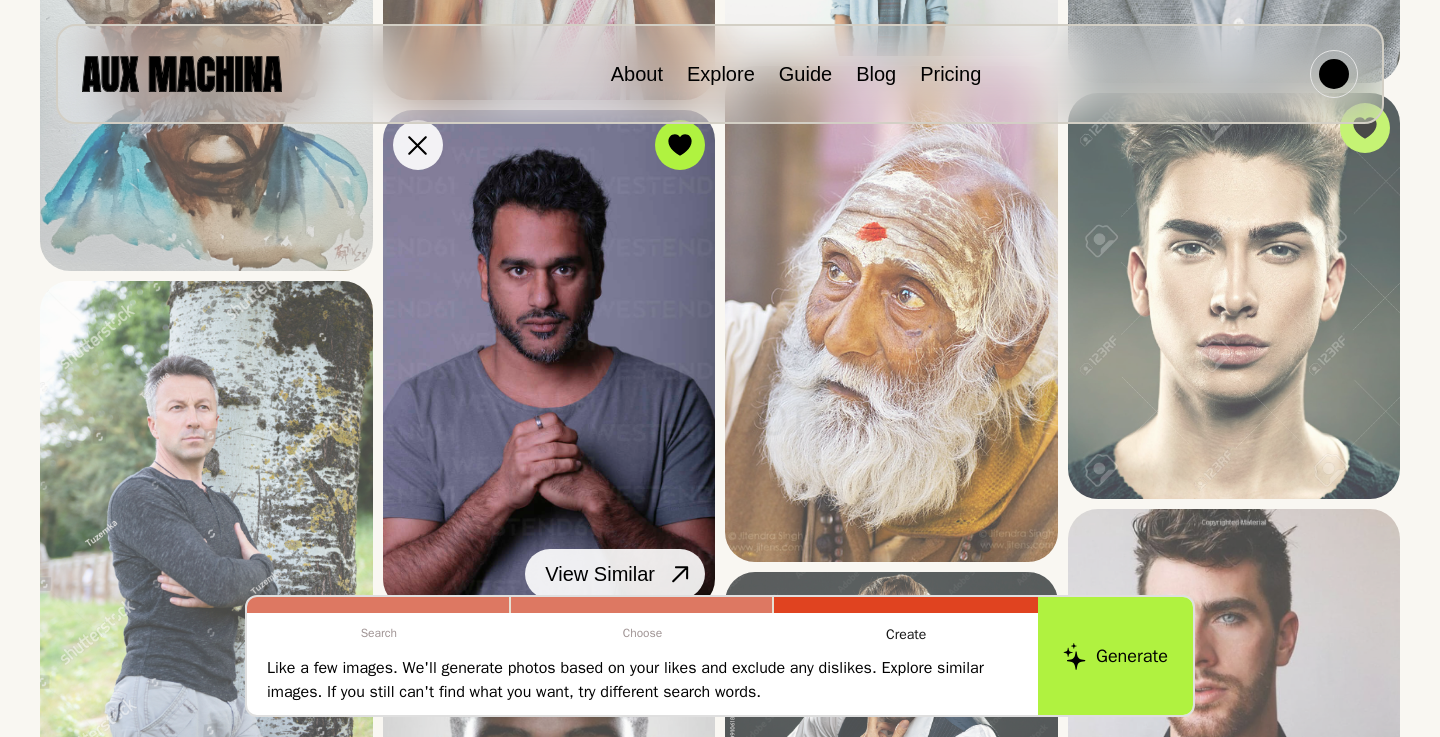 click 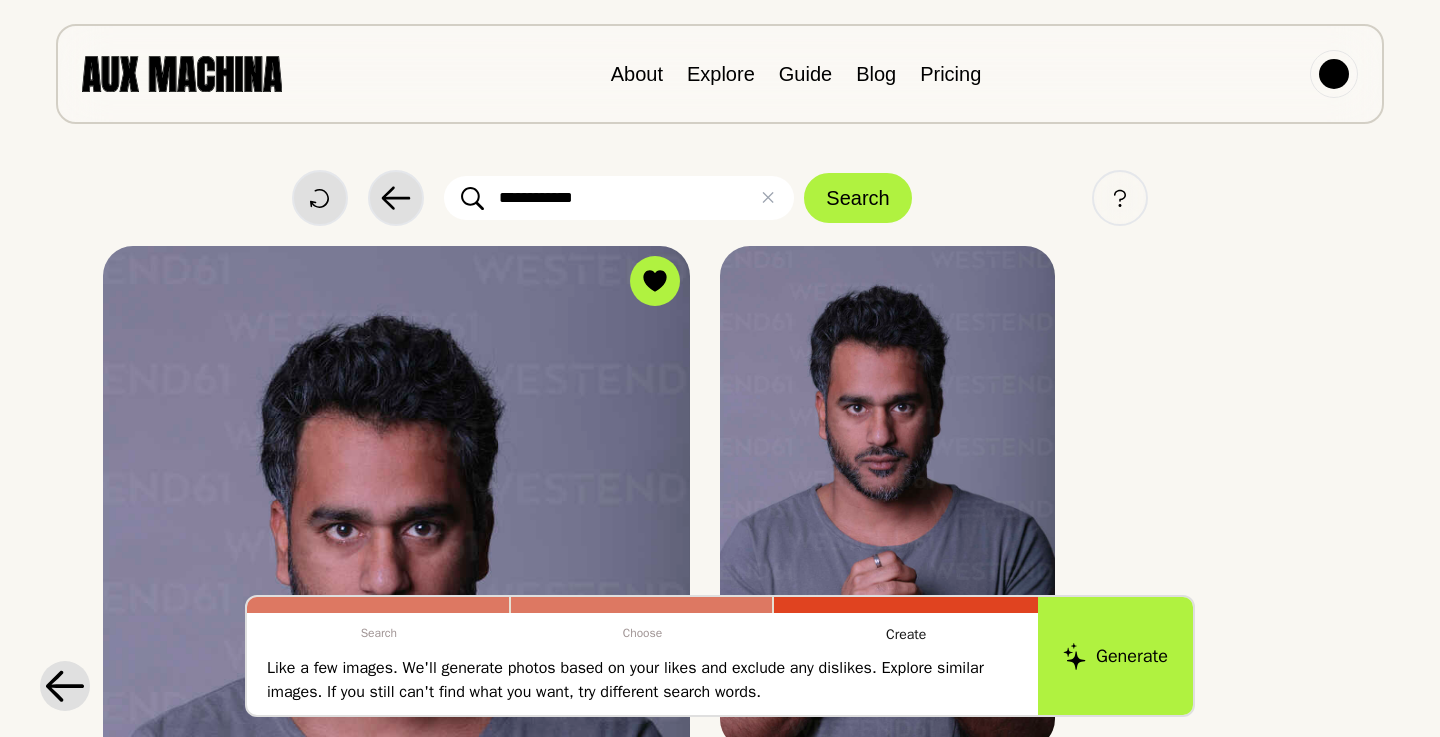 scroll, scrollTop: 0, scrollLeft: 0, axis: both 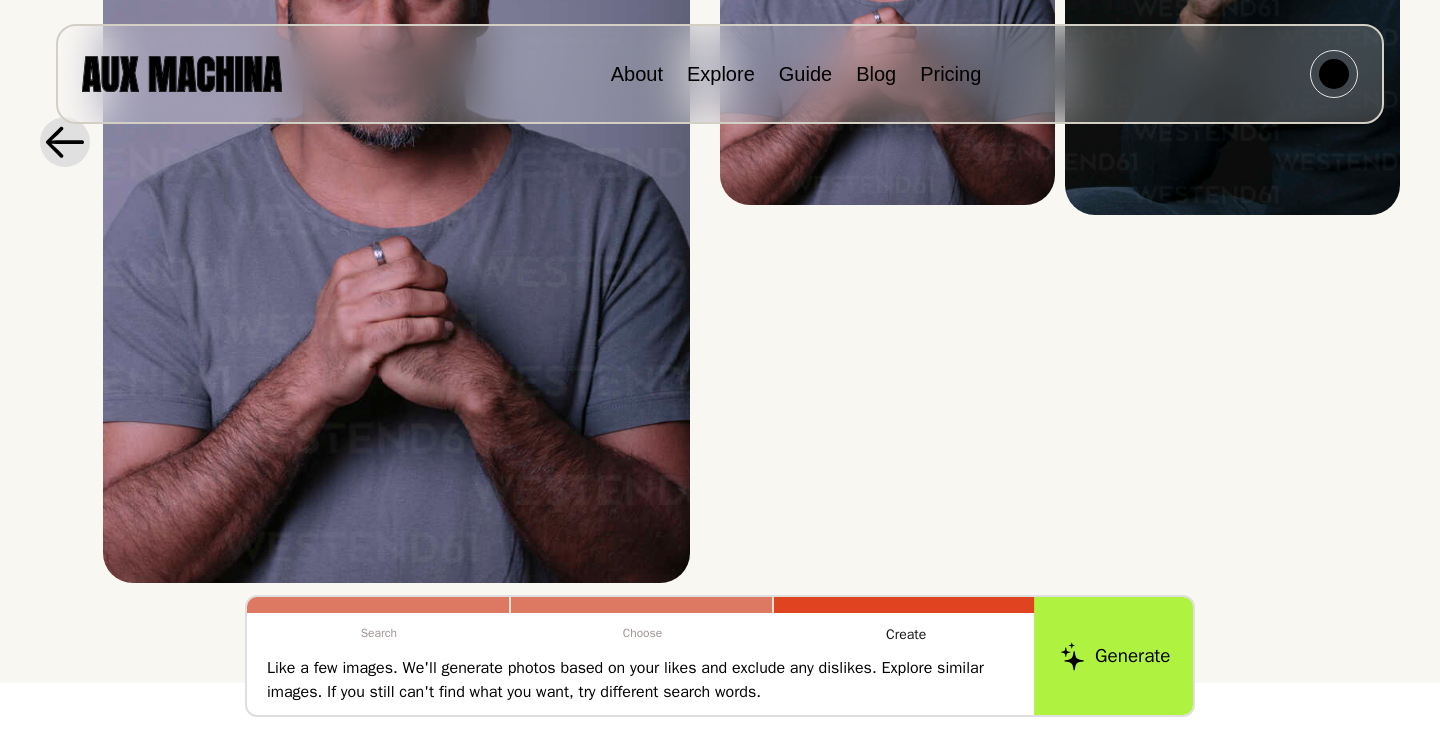 click on "Generate" at bounding box center (1115, 656) 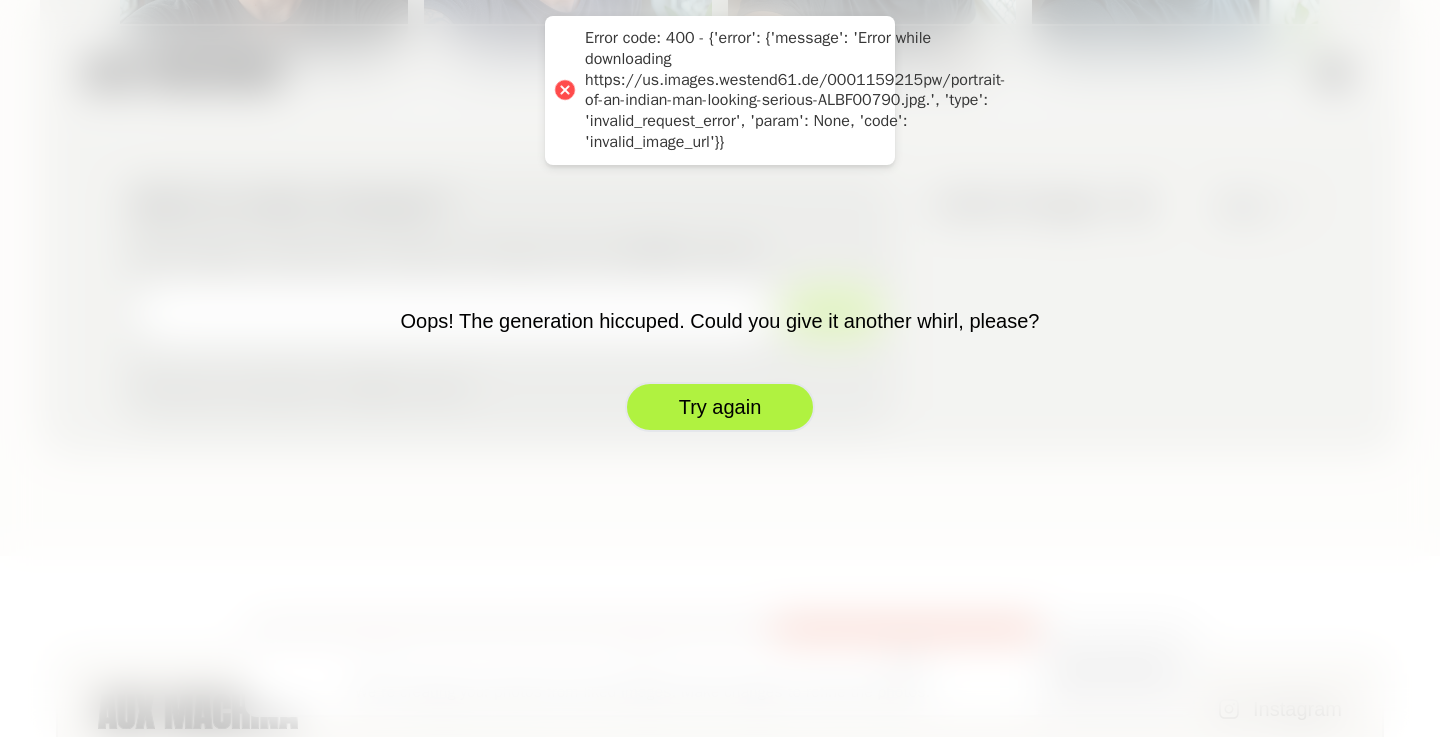 click on "Try again" at bounding box center [720, 407] 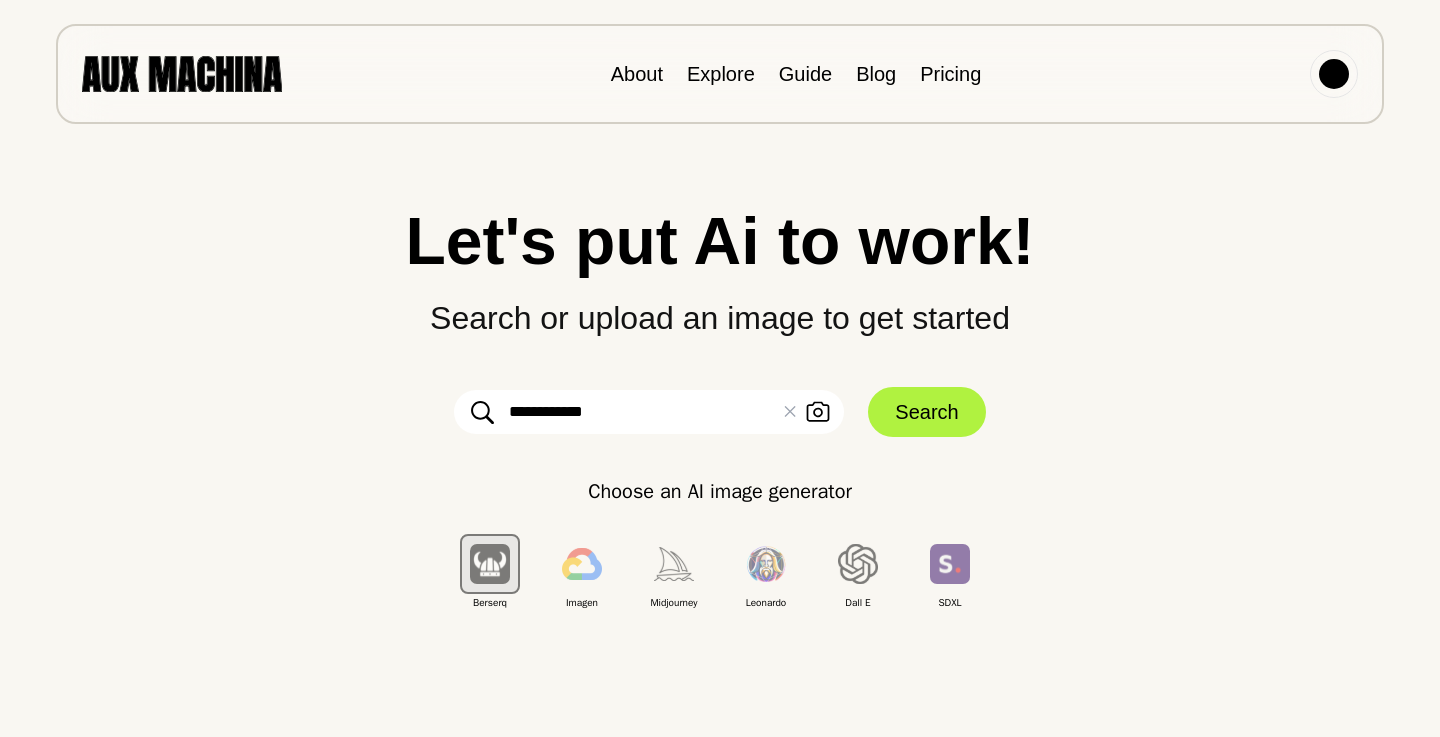 scroll, scrollTop: 0, scrollLeft: 0, axis: both 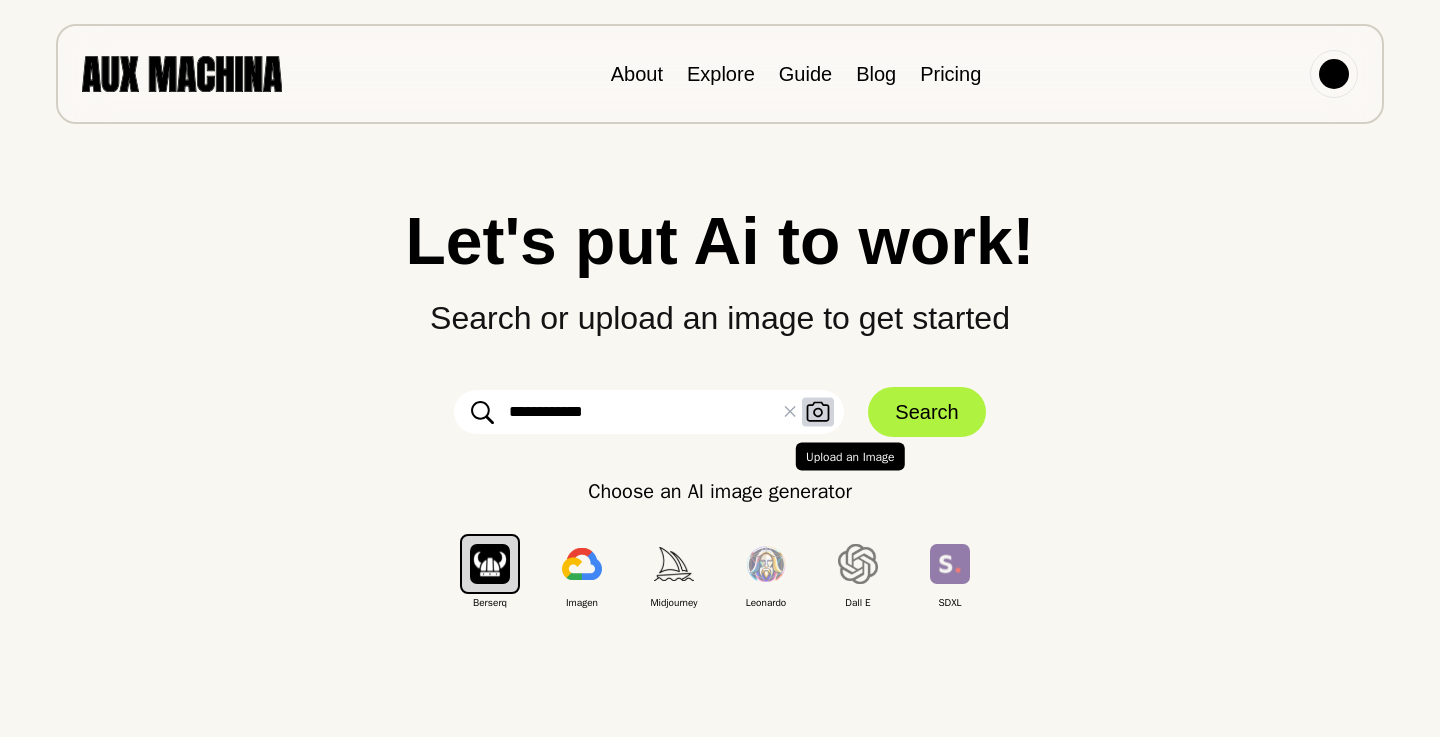 click 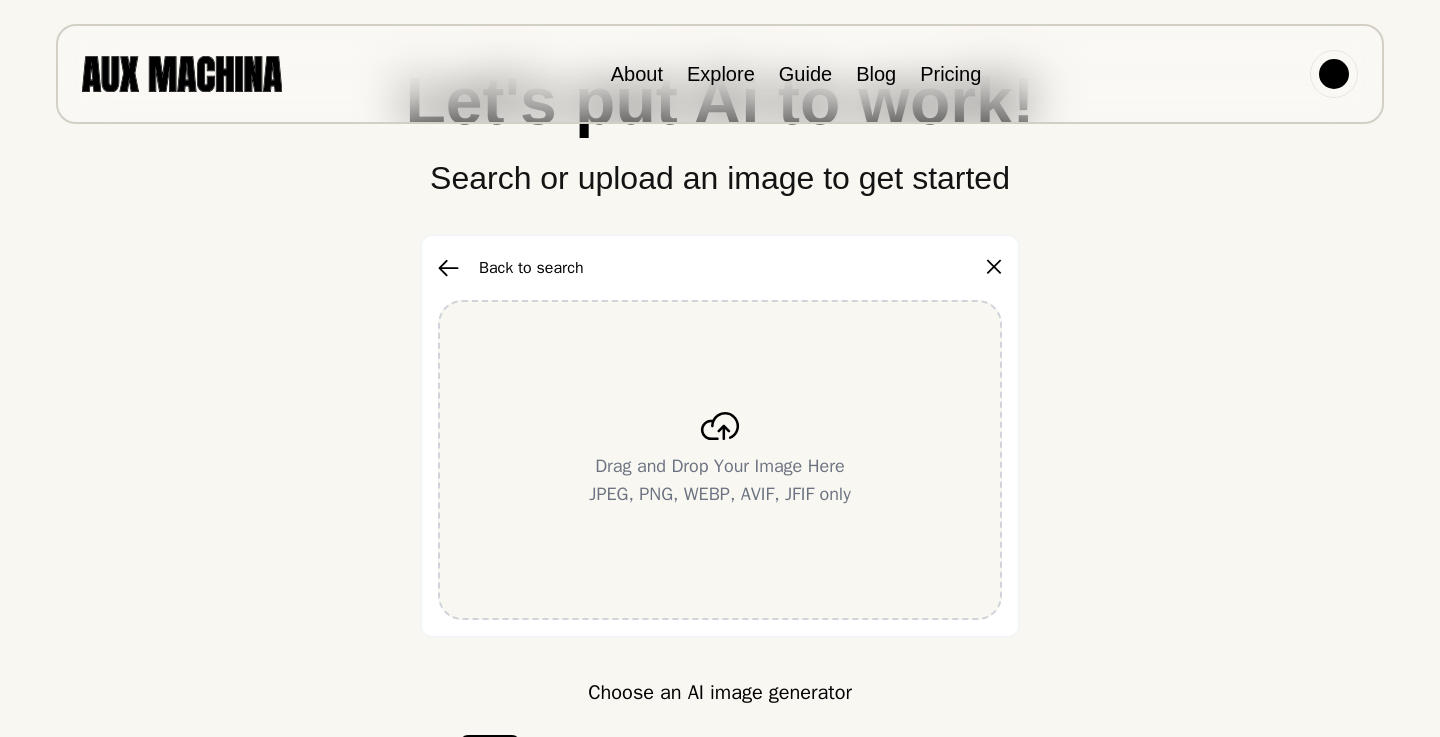 scroll, scrollTop: 137, scrollLeft: 0, axis: vertical 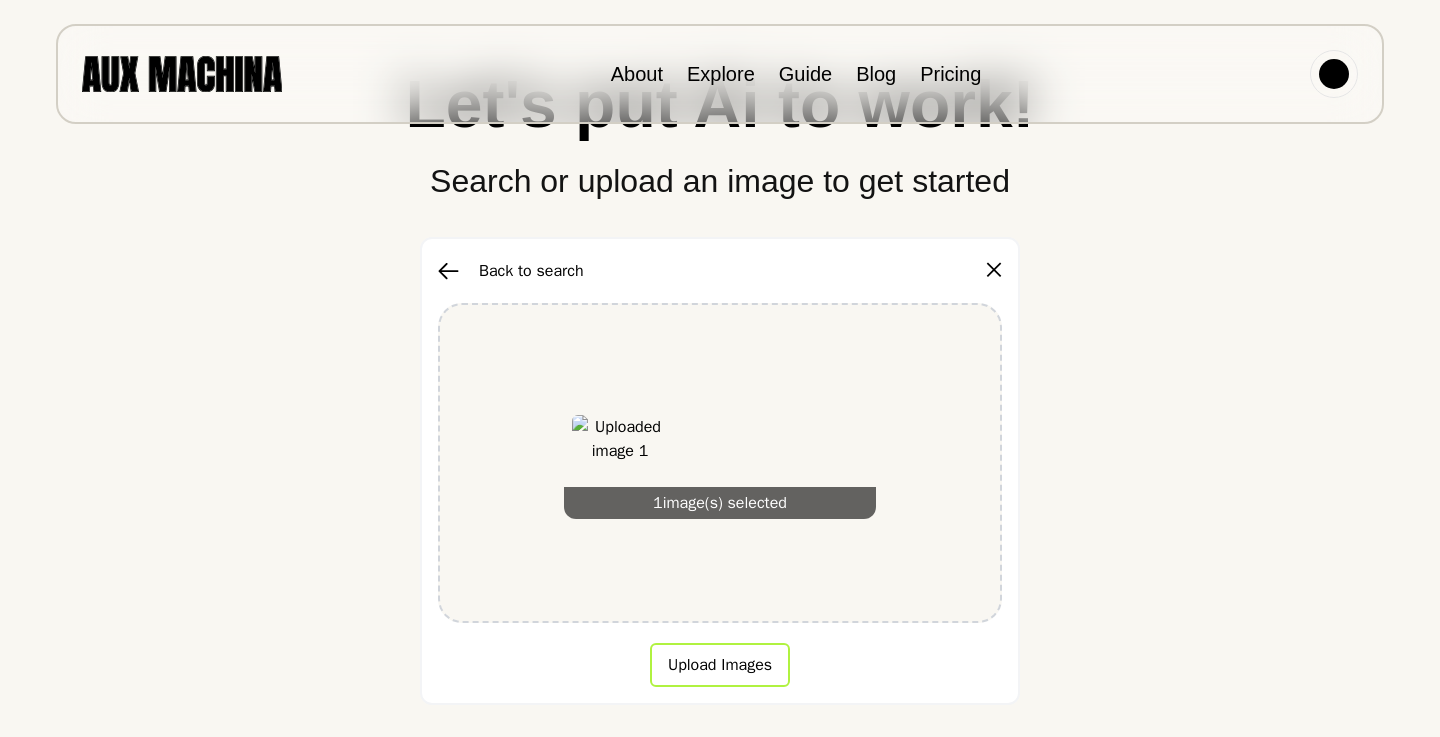 click on "Upload Images" at bounding box center (720, 665) 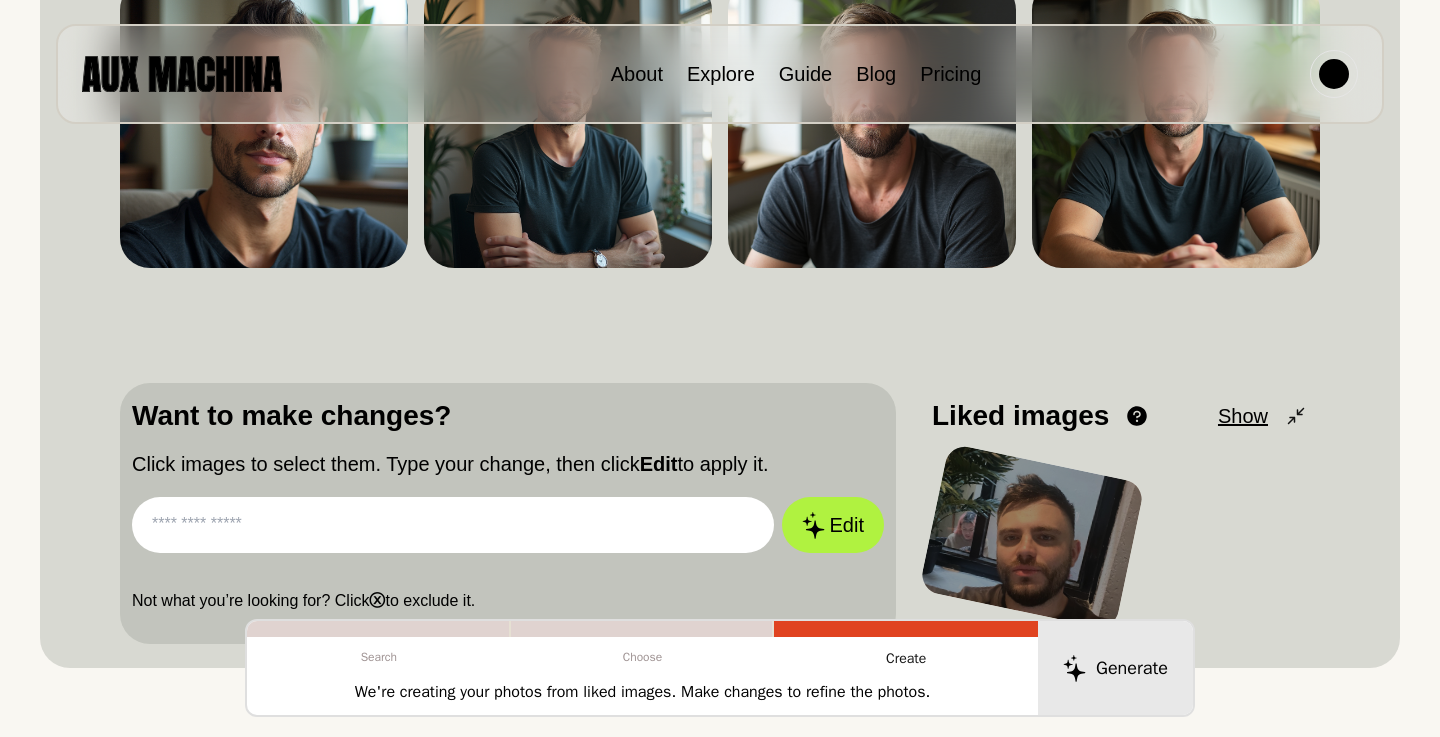 scroll, scrollTop: 362, scrollLeft: 0, axis: vertical 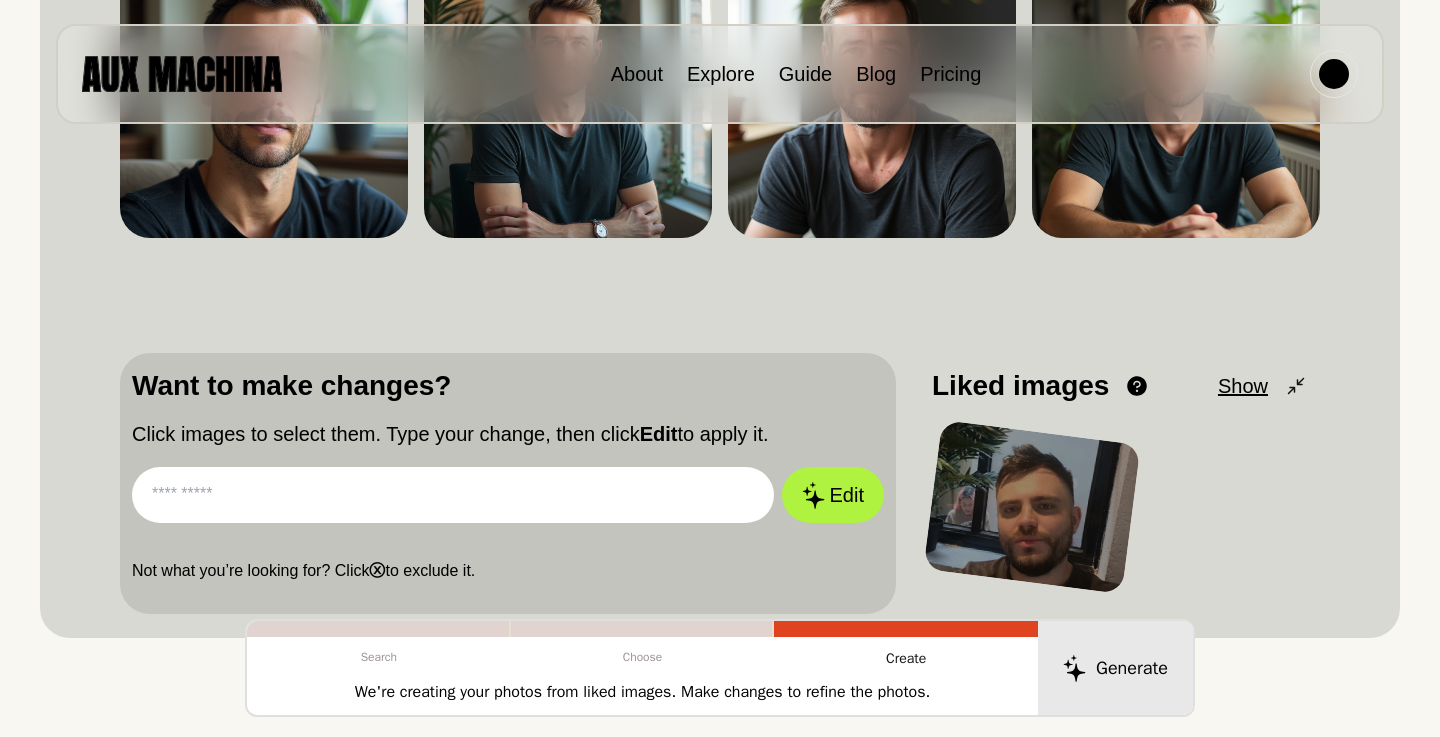 click at bounding box center (1031, 507) 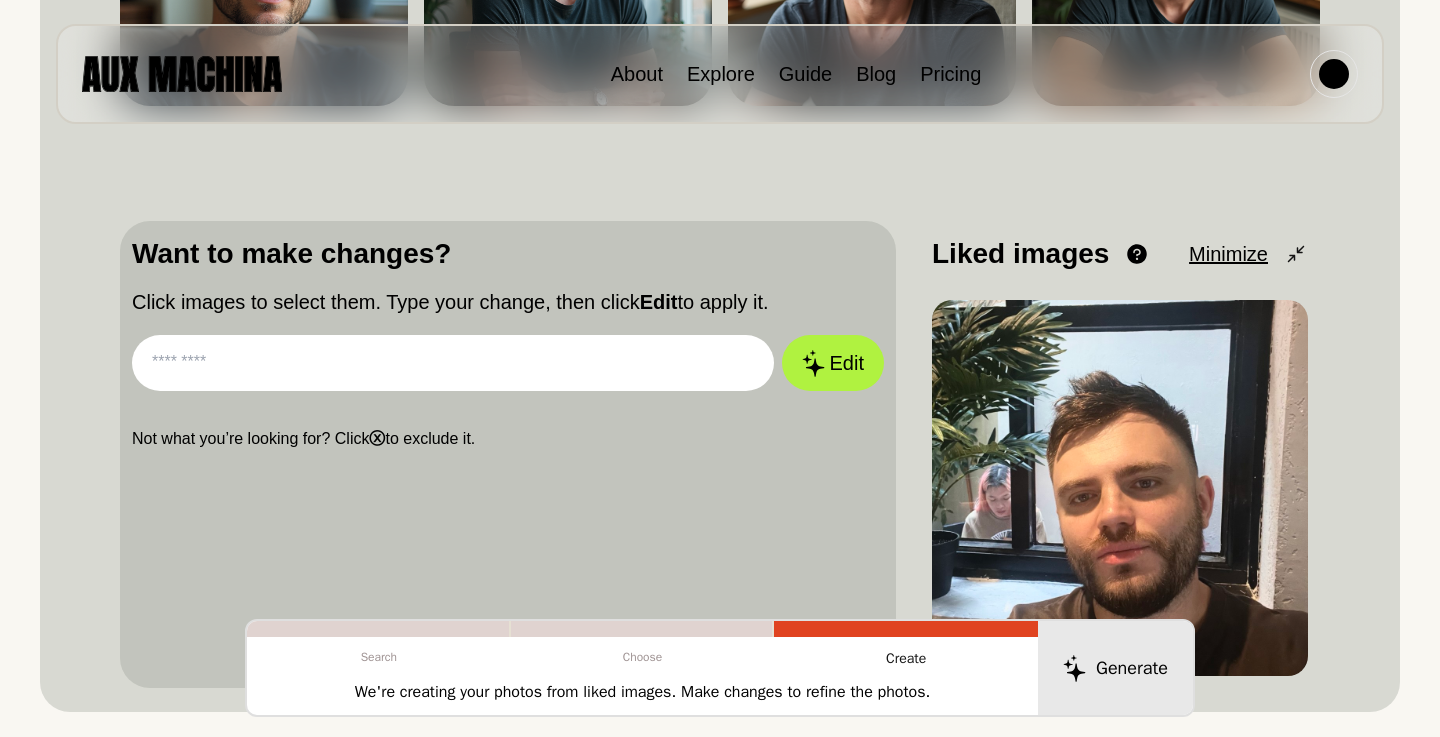 scroll, scrollTop: 495, scrollLeft: 0, axis: vertical 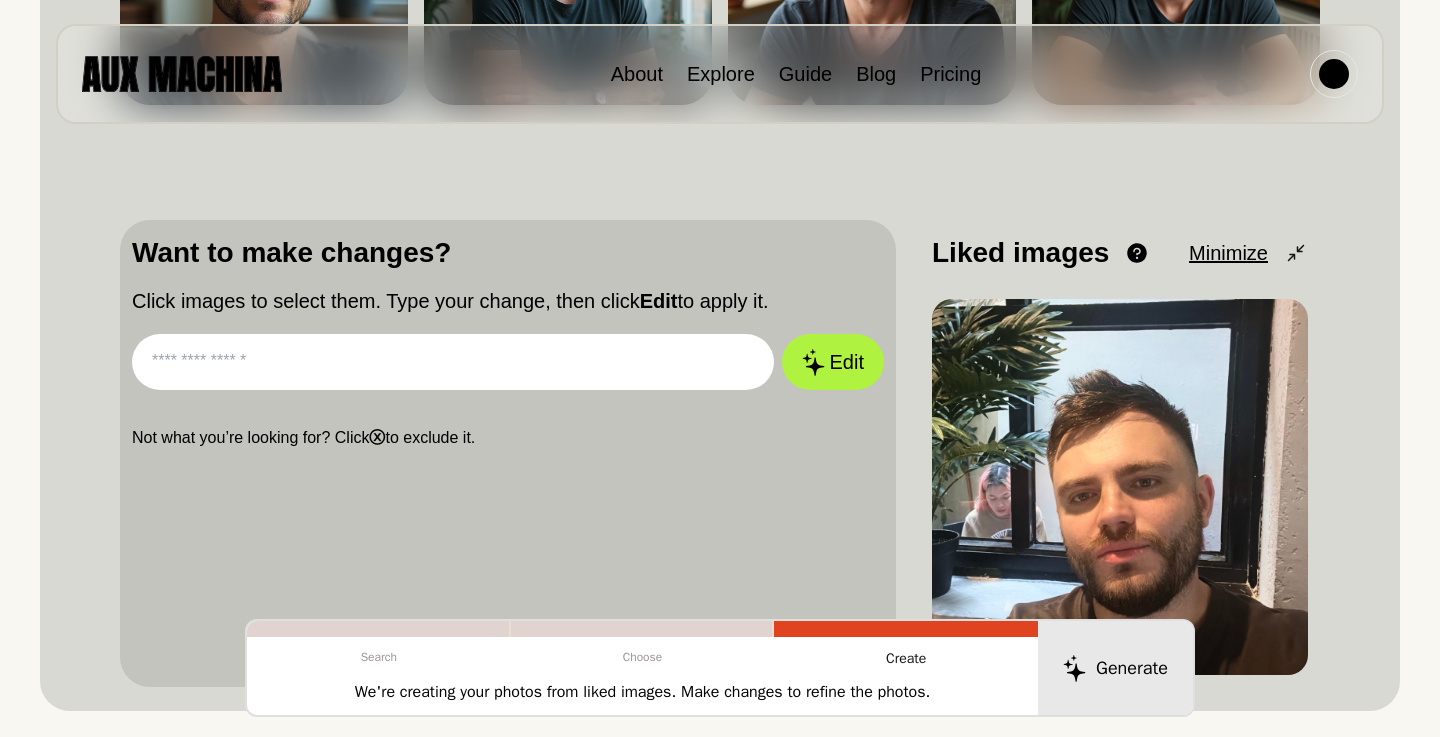 click at bounding box center (453, 362) 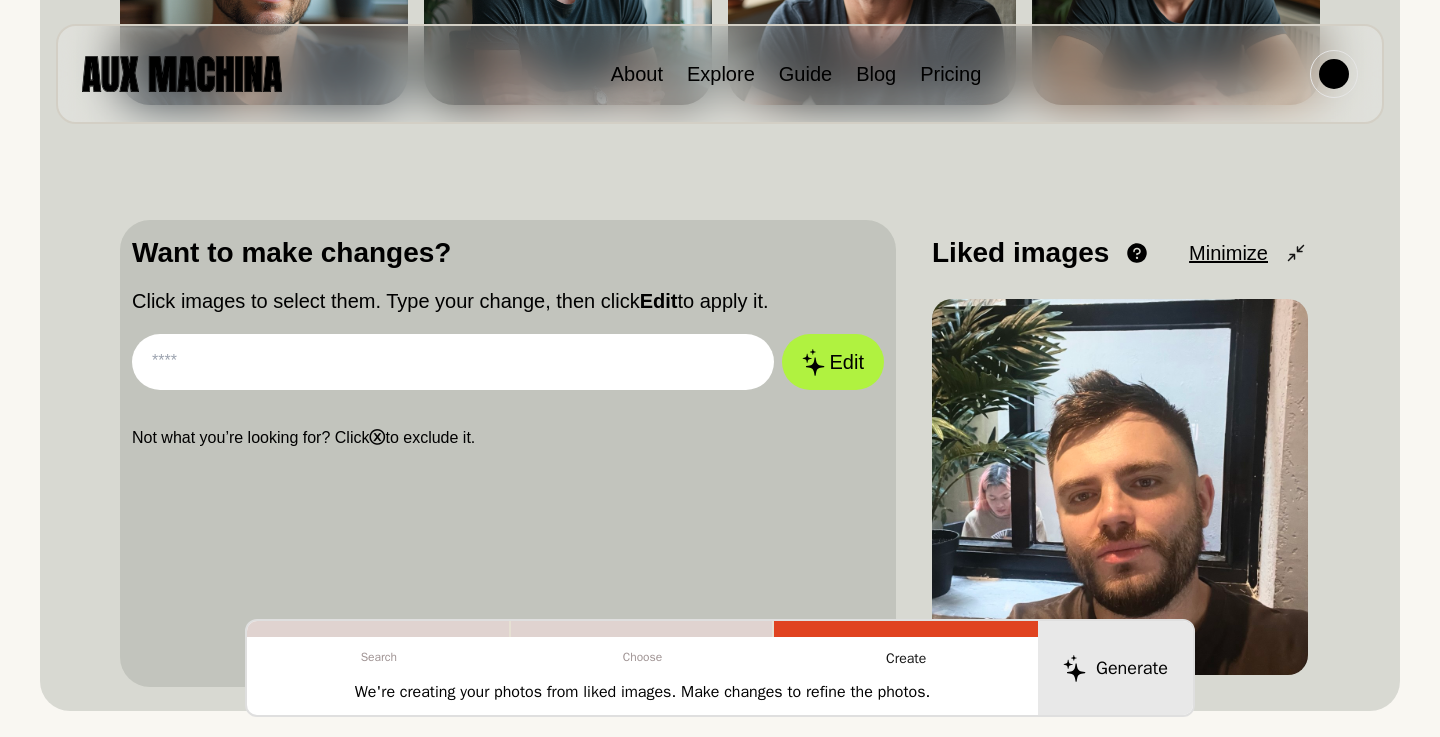 paste on "**********" 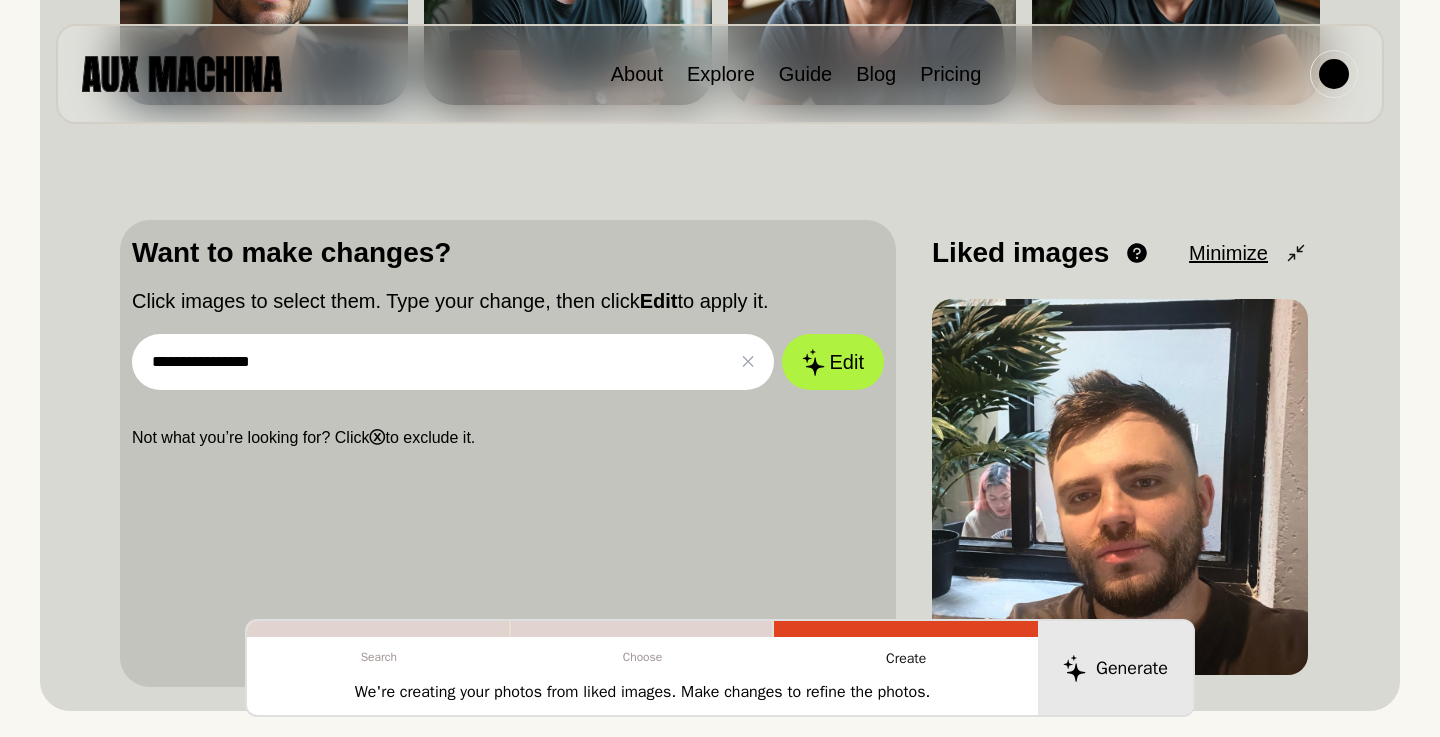 type on "**********" 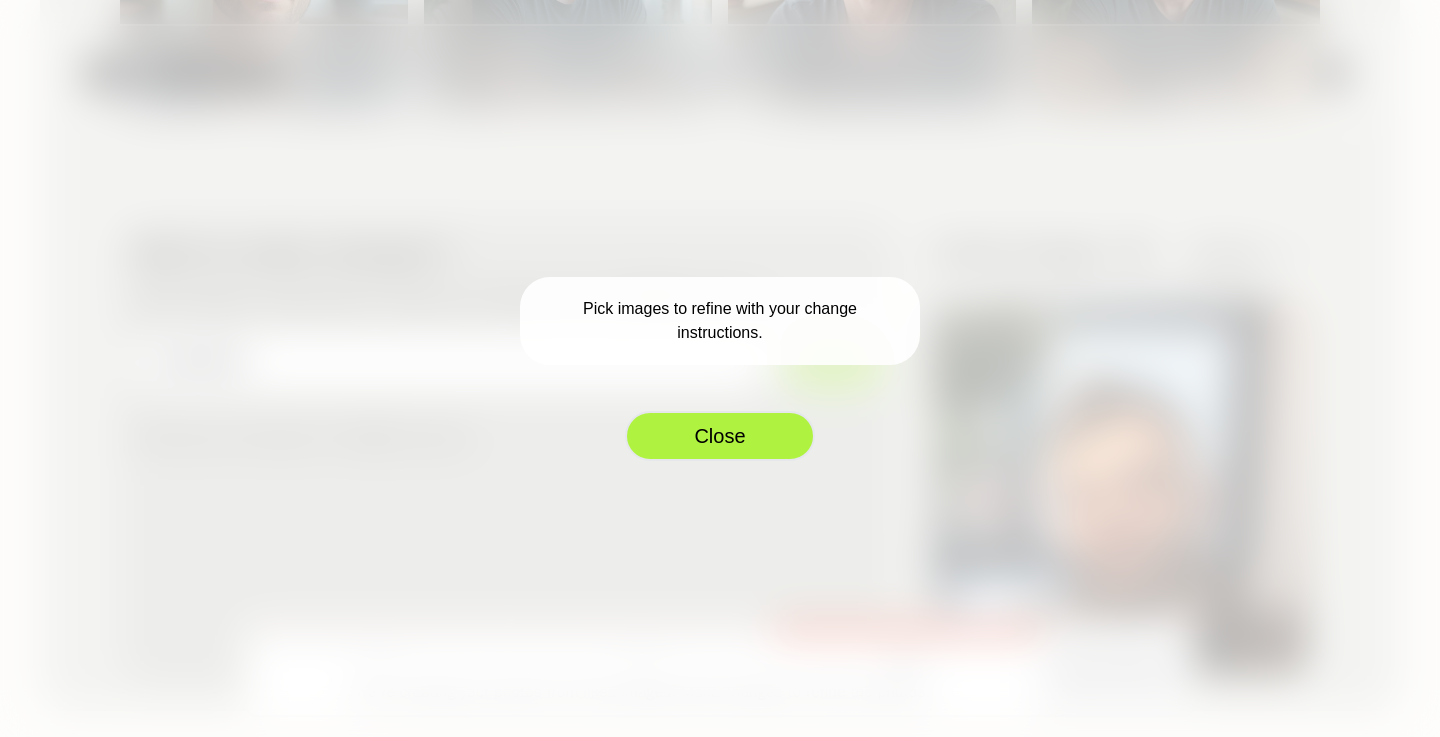 click on "Close" at bounding box center [720, 436] 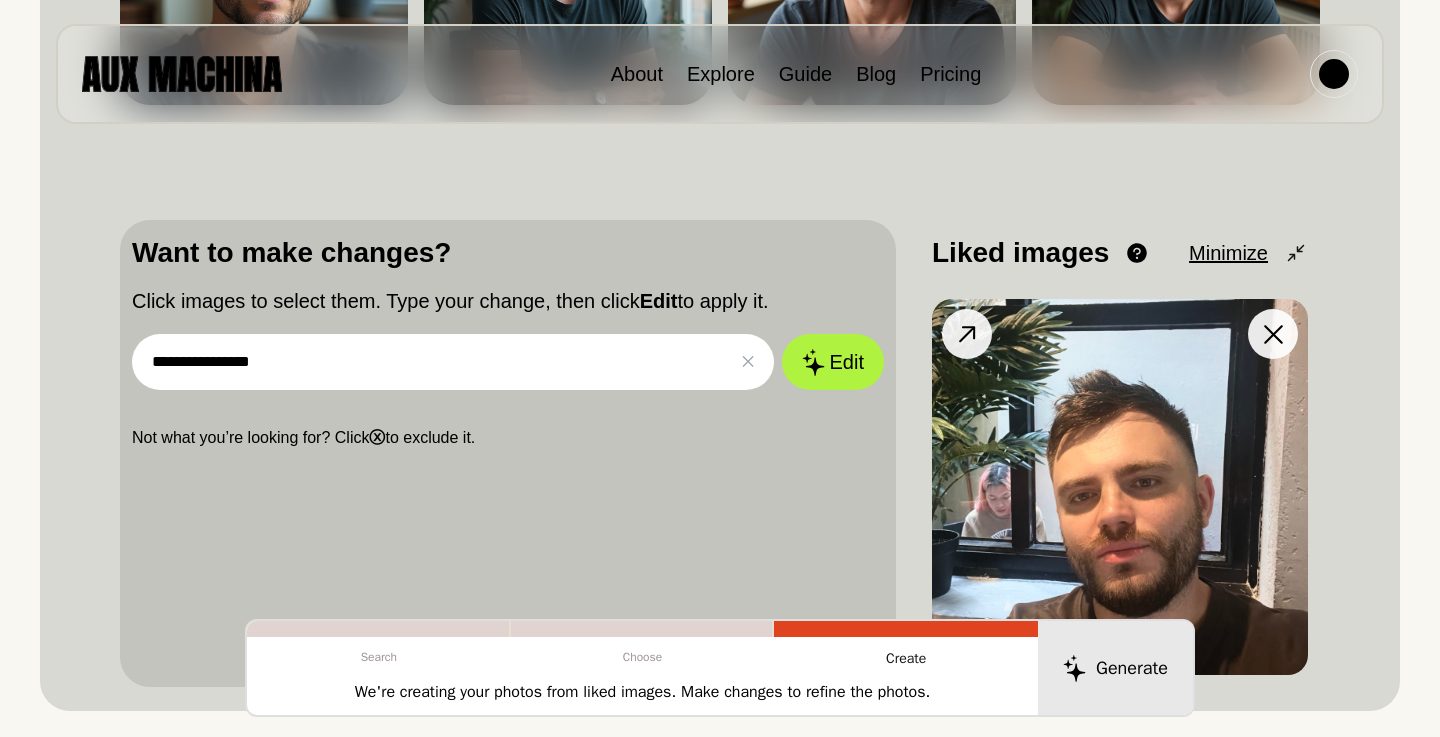 click at bounding box center [1120, 487] 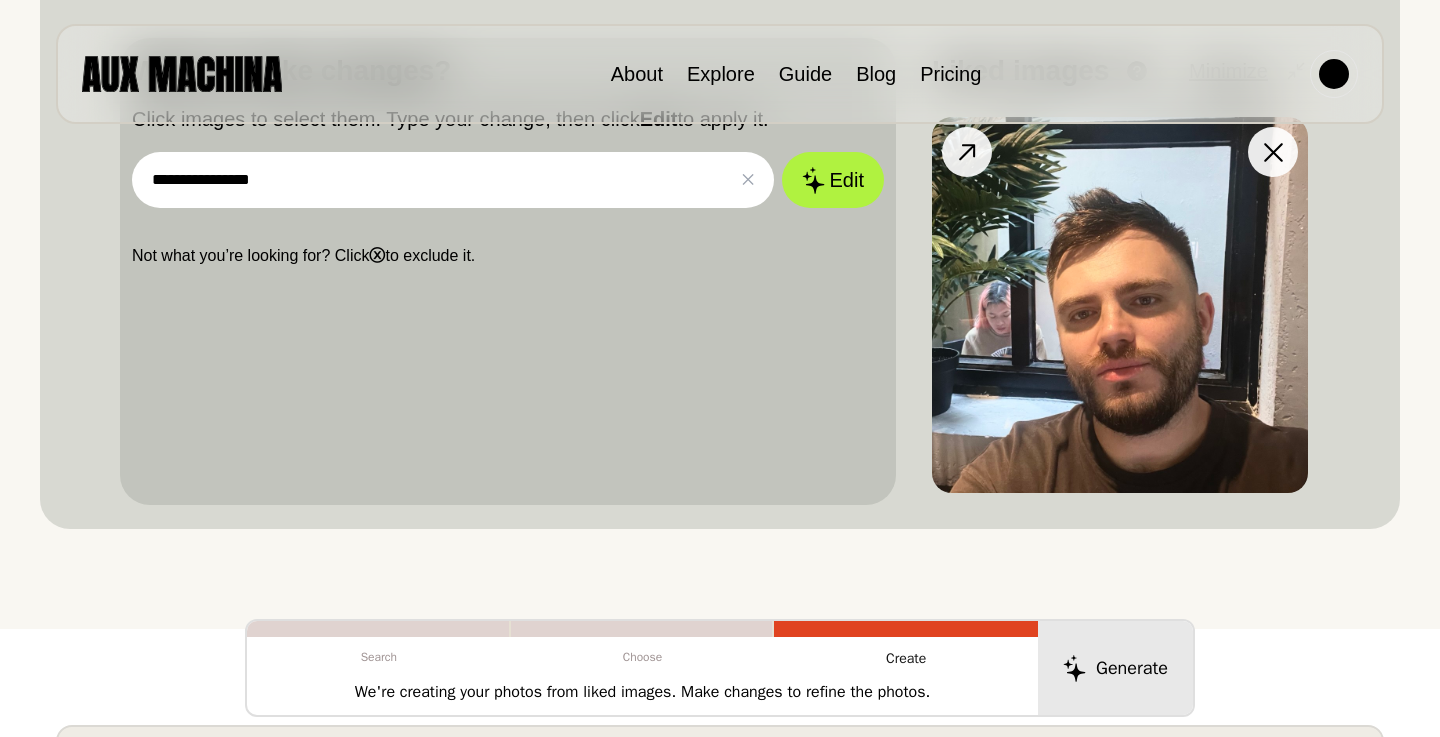 scroll, scrollTop: 689, scrollLeft: 1, axis: both 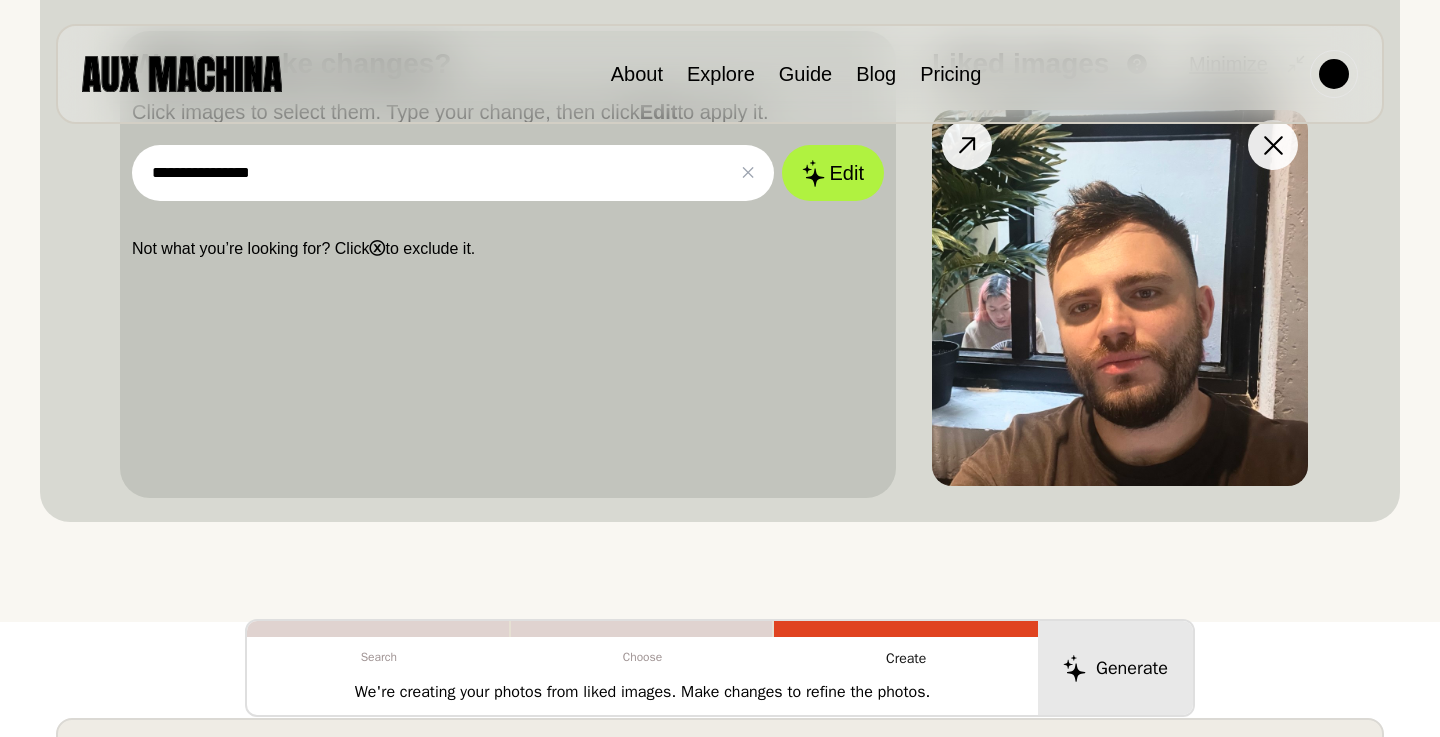 click at bounding box center [1120, 298] 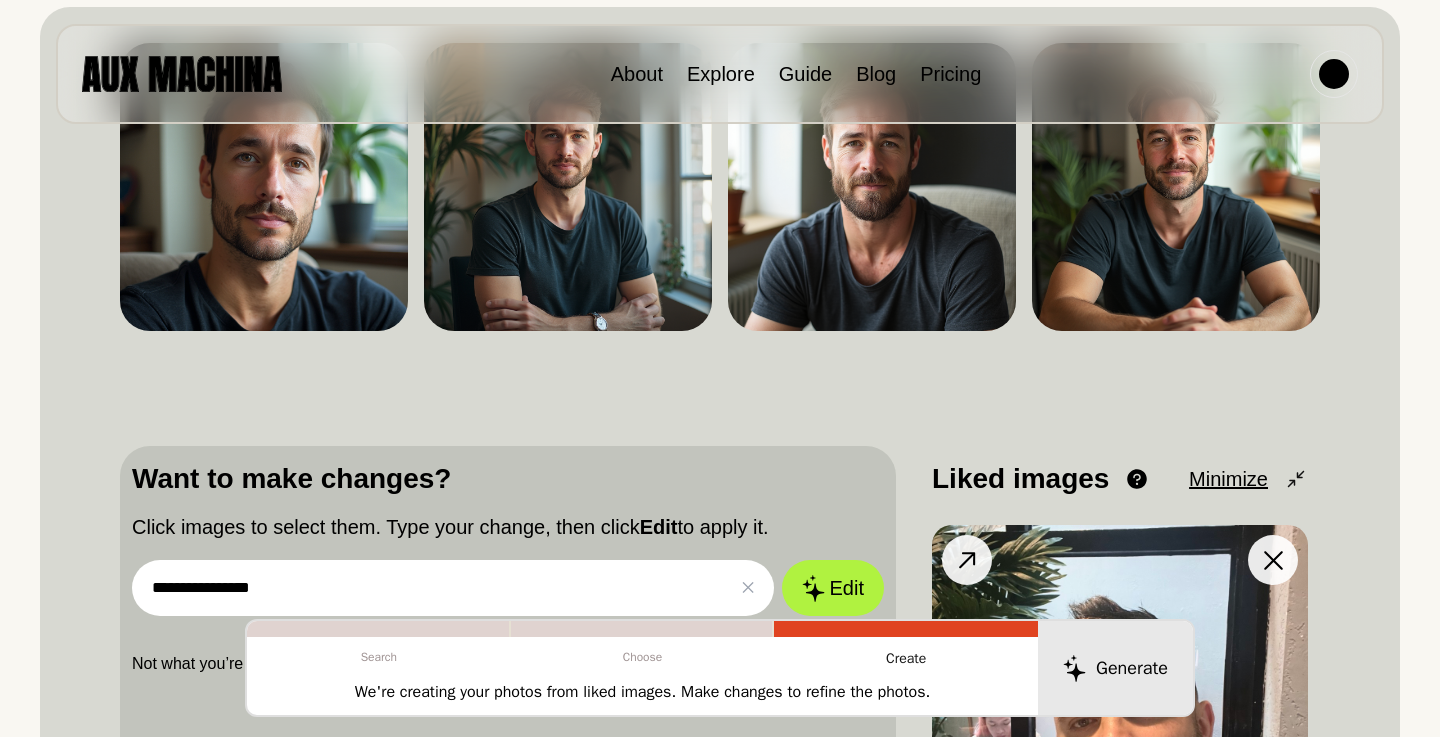 scroll, scrollTop: 0, scrollLeft: 0, axis: both 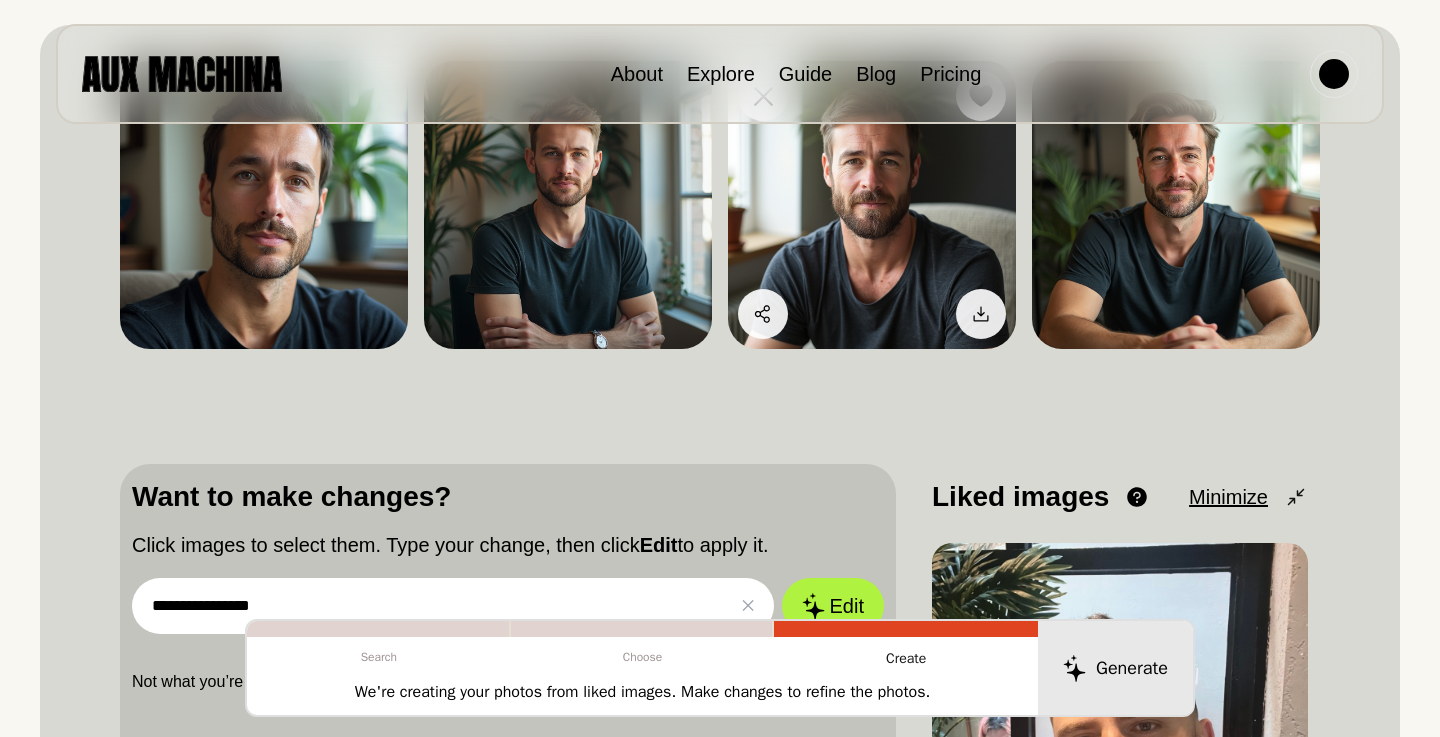 click at bounding box center [872, 205] 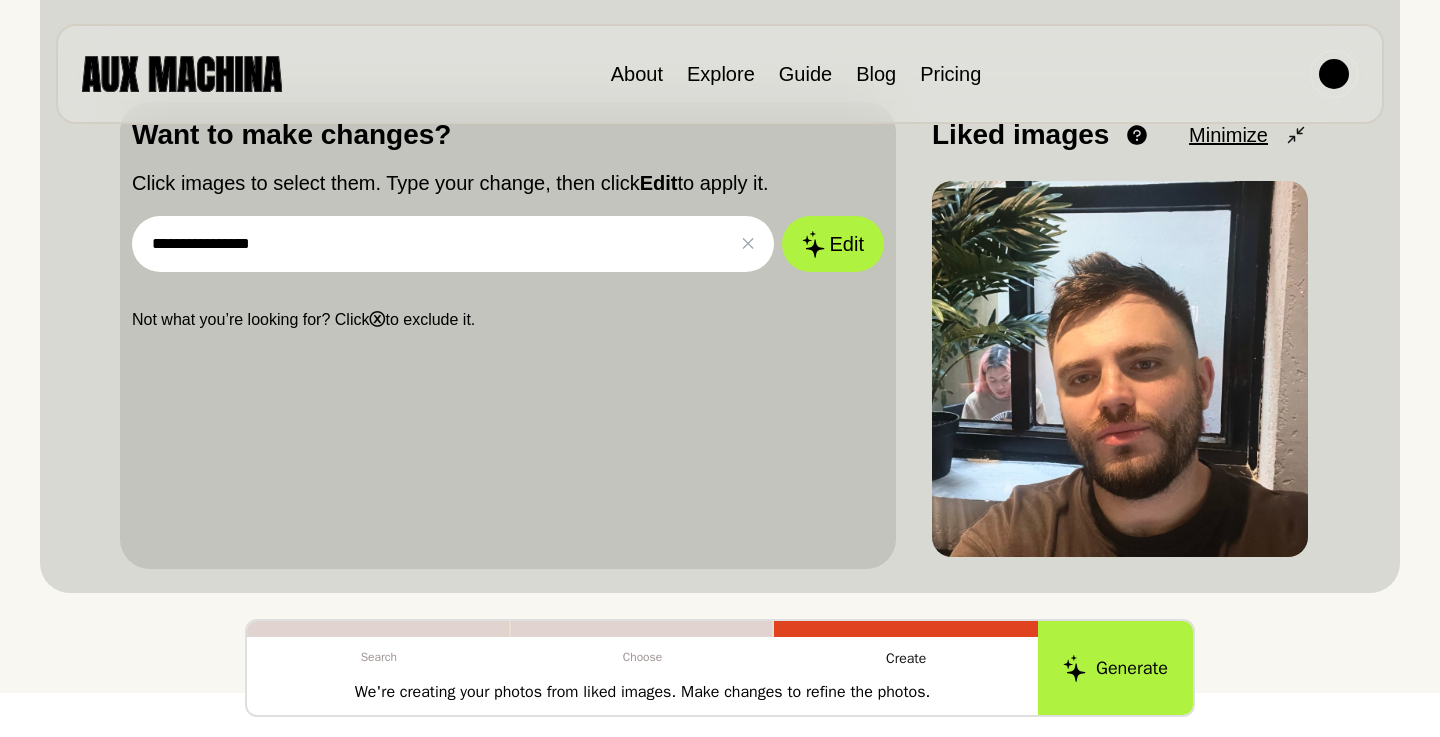 scroll, scrollTop: 694, scrollLeft: 0, axis: vertical 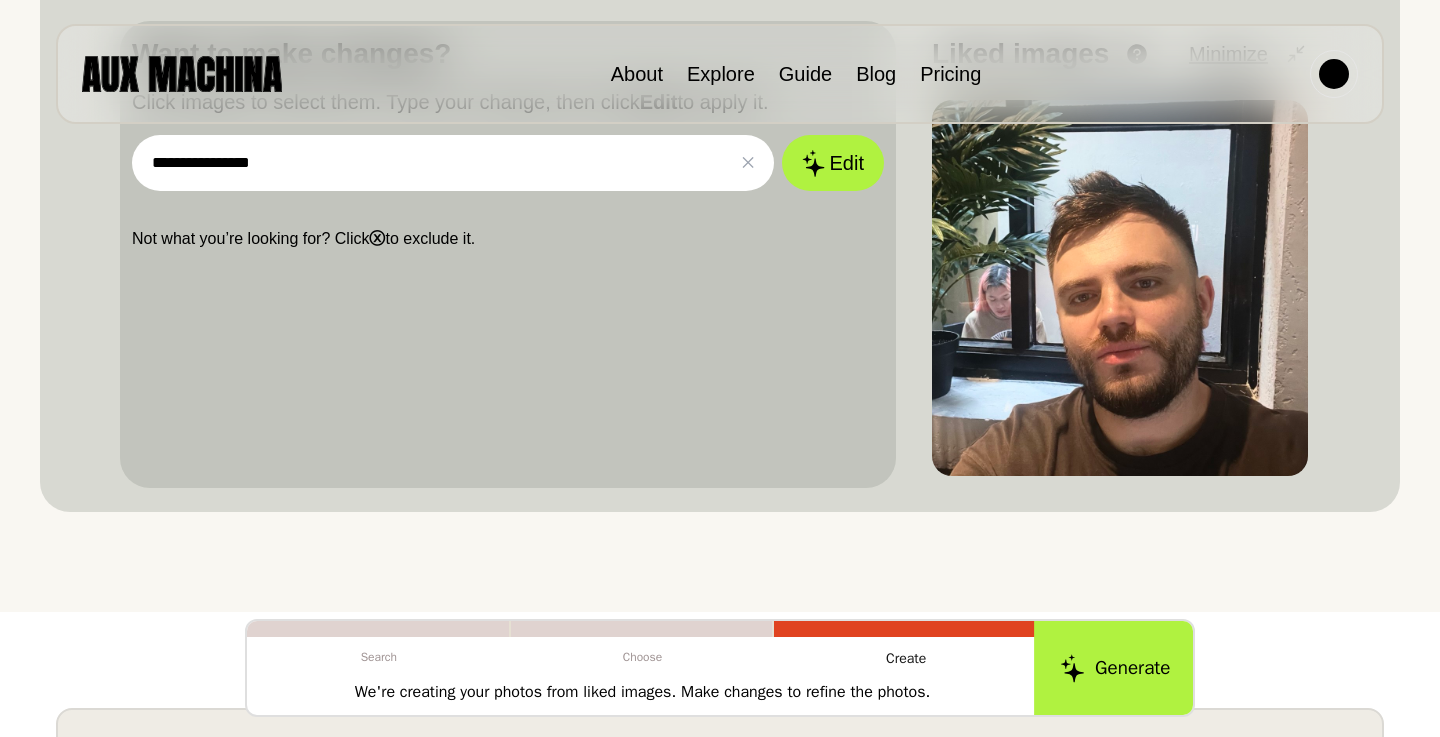 click on "Generate" at bounding box center (1115, 668) 